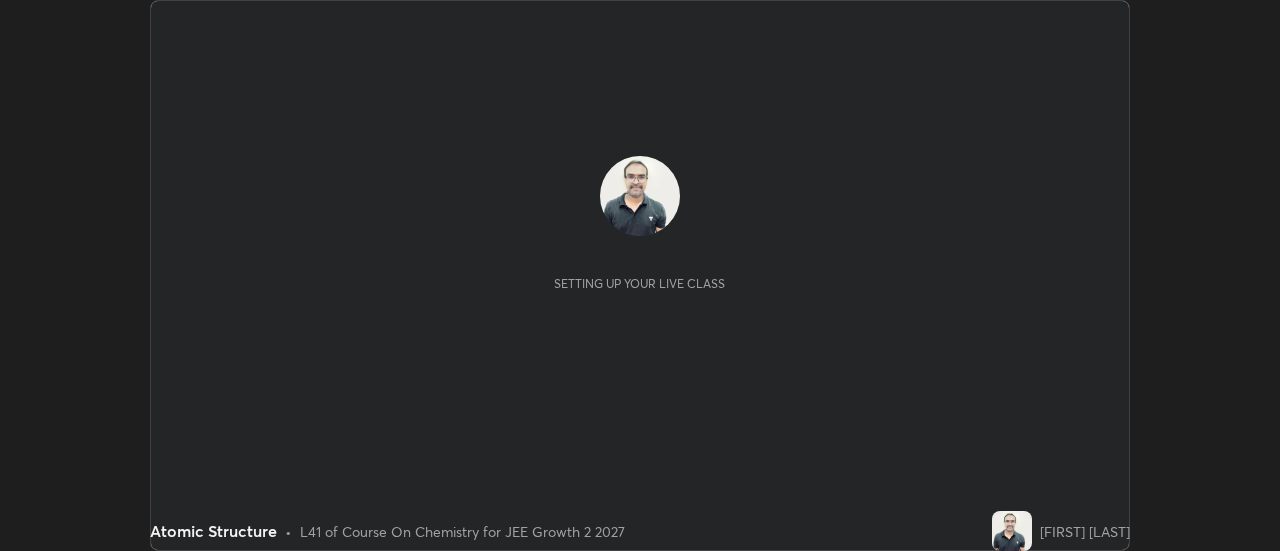 scroll, scrollTop: 0, scrollLeft: 0, axis: both 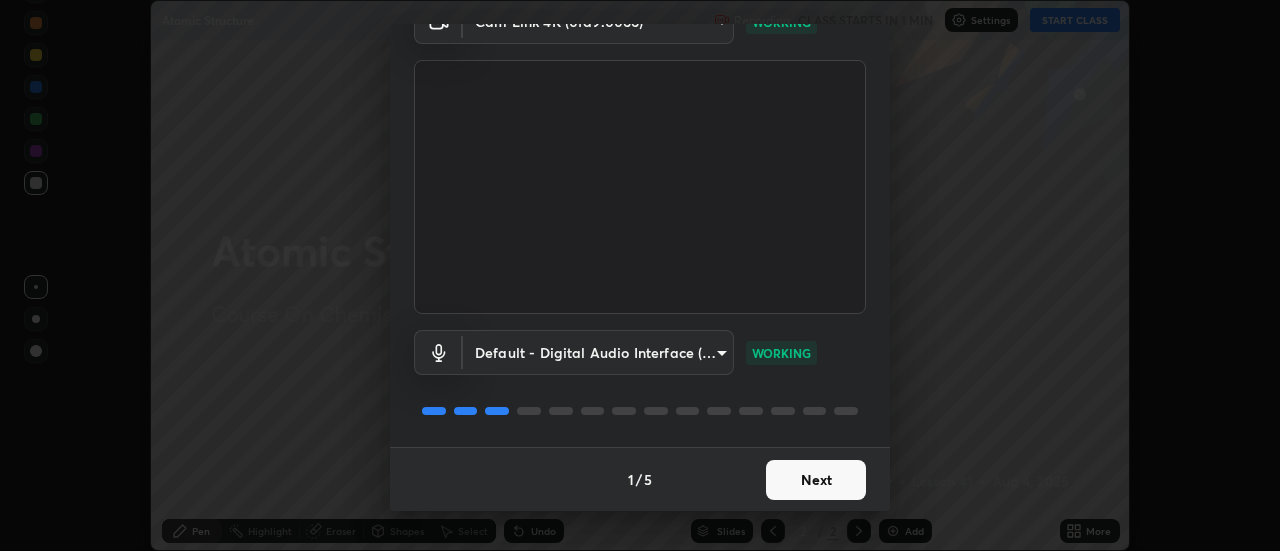 click on "Next" at bounding box center (816, 480) 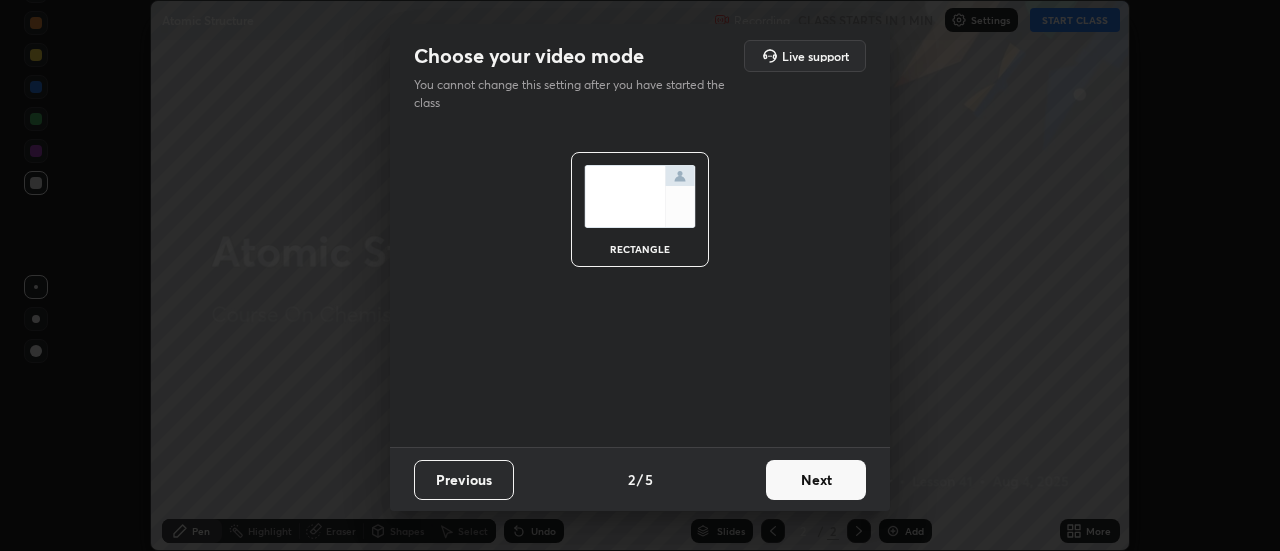 click on "Next" at bounding box center [816, 480] 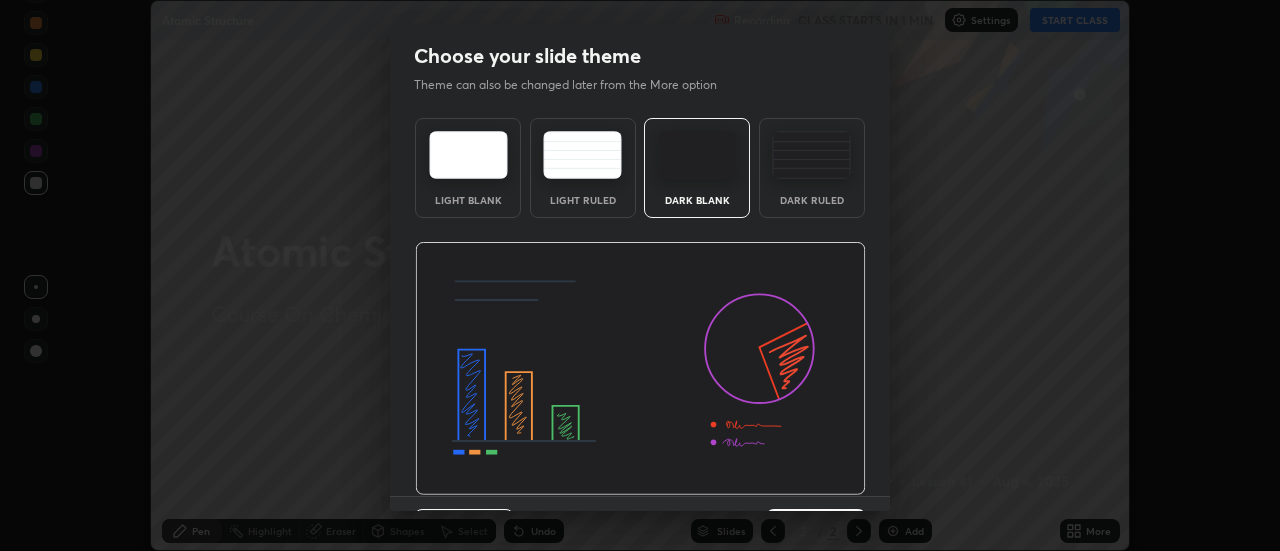 click at bounding box center [640, 369] 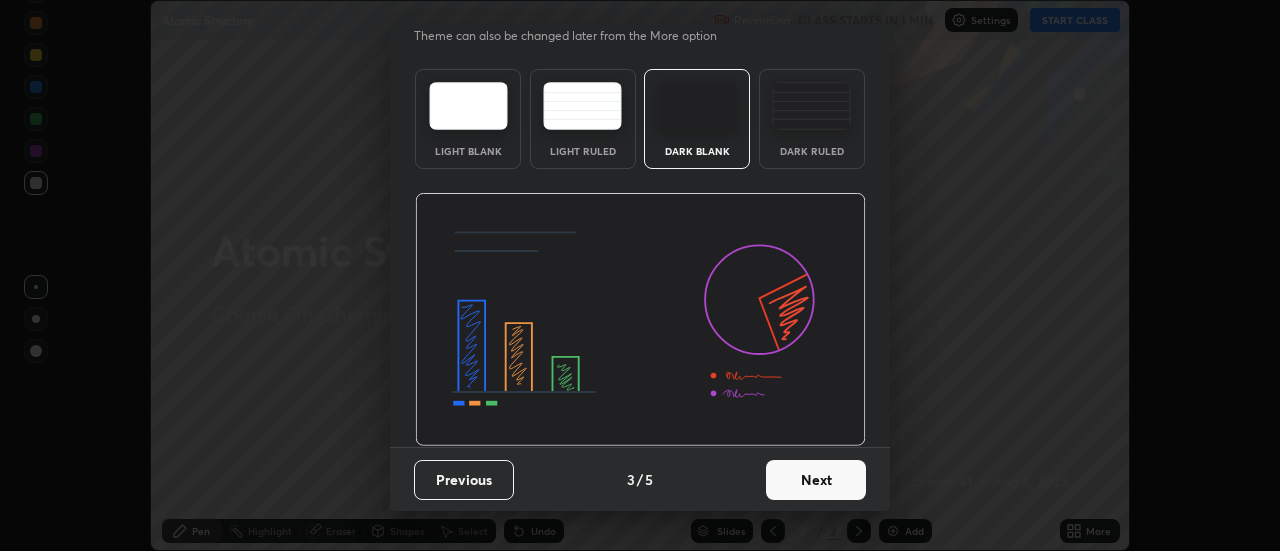 click on "Next" at bounding box center (816, 480) 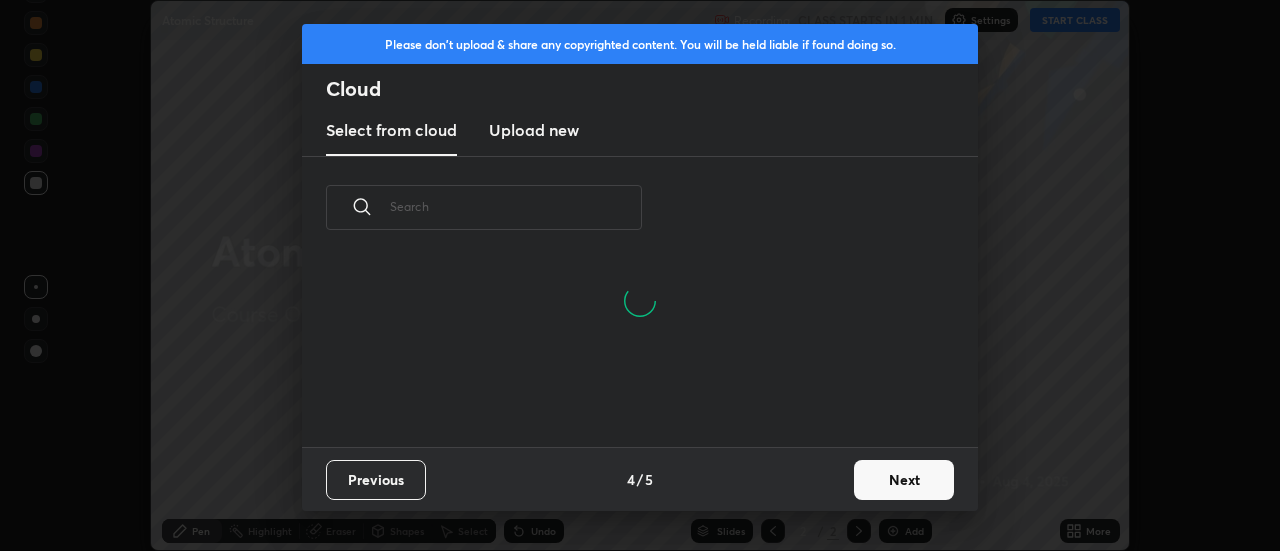 click on "Next" at bounding box center (904, 480) 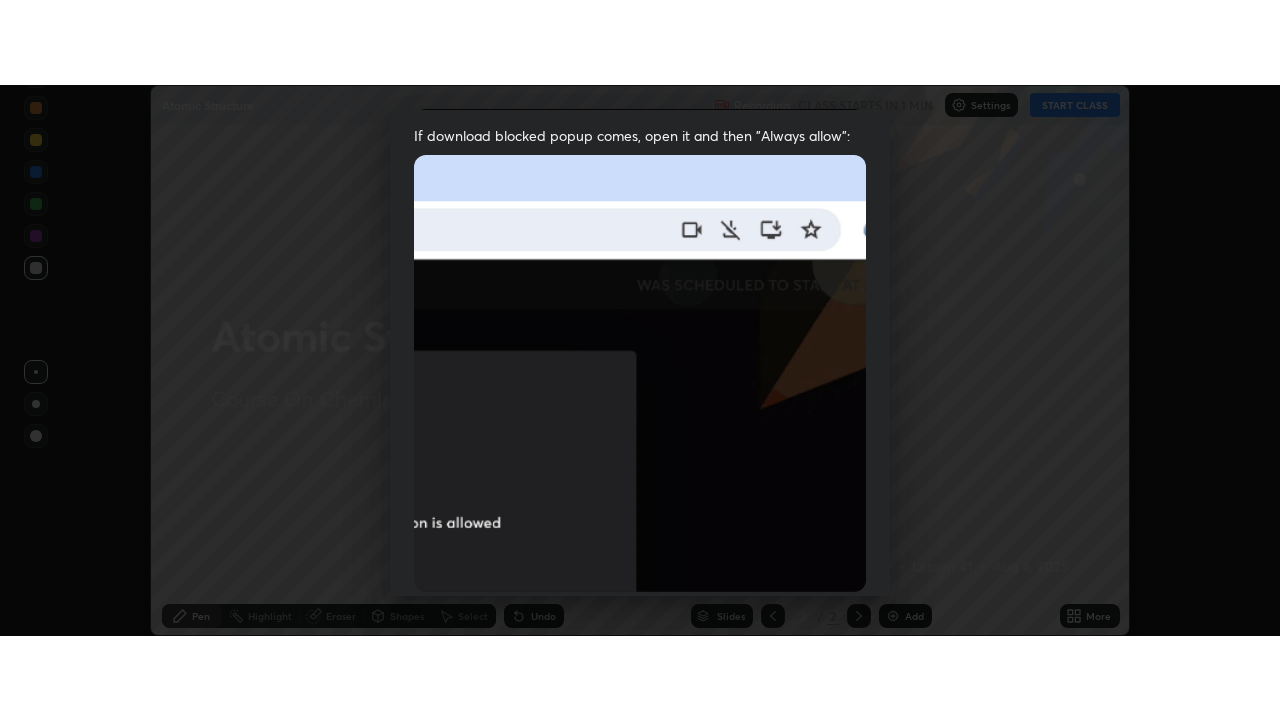scroll, scrollTop: 513, scrollLeft: 0, axis: vertical 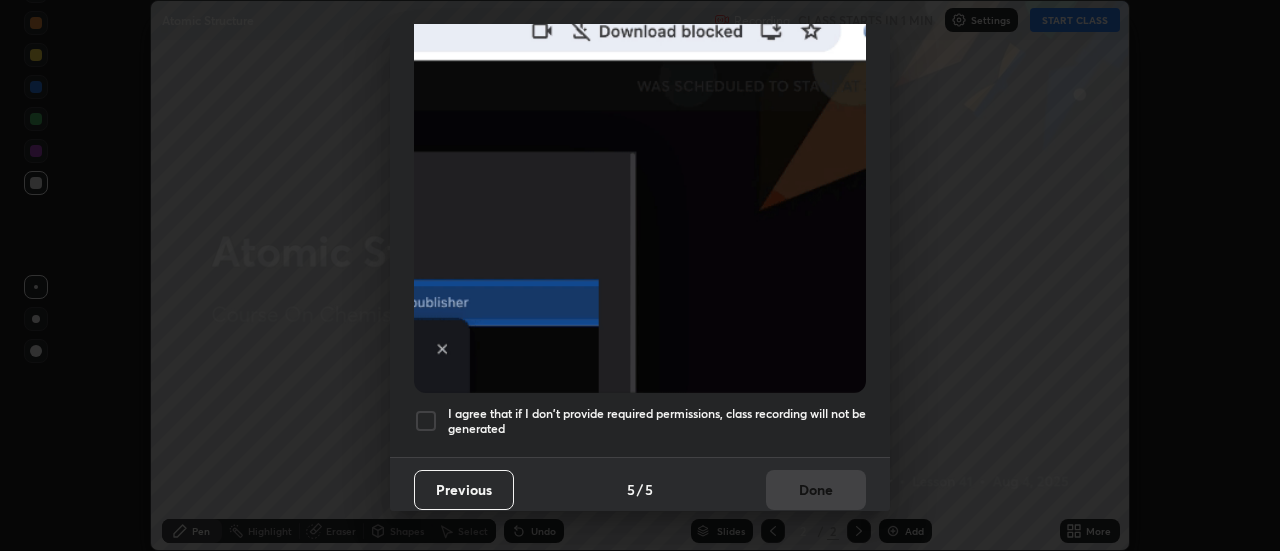 click at bounding box center (426, 421) 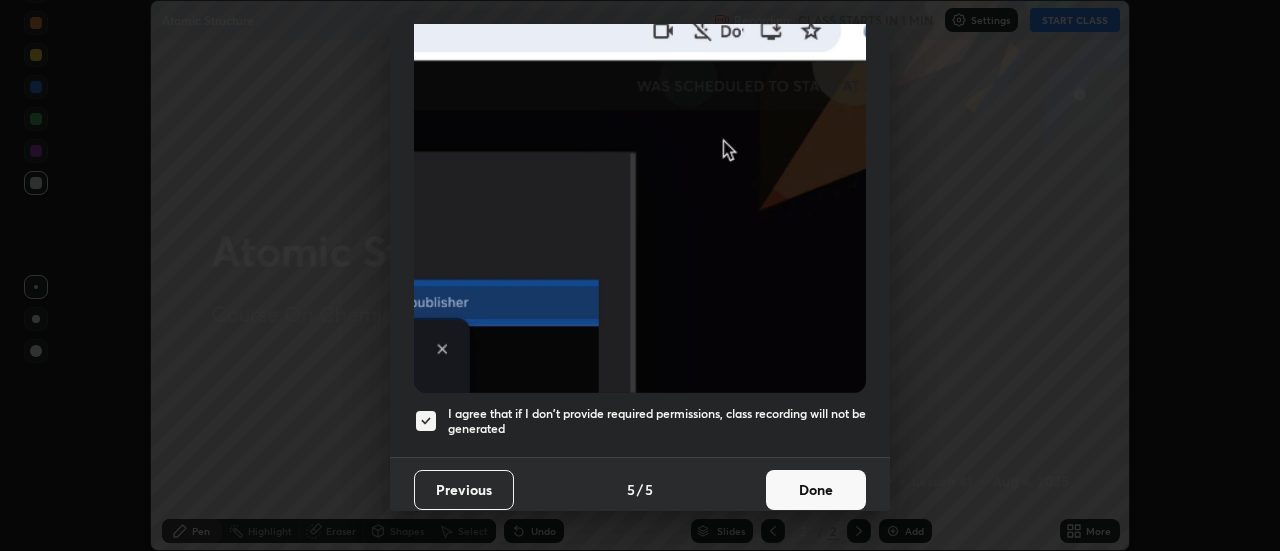 click on "Done" at bounding box center (816, 490) 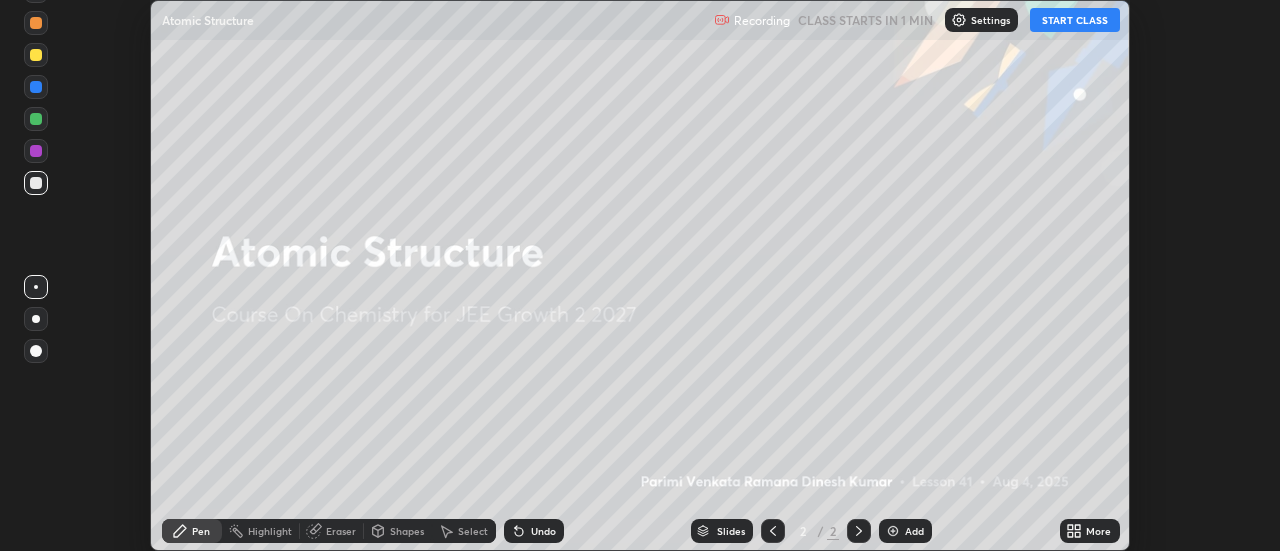 click on "START CLASS" at bounding box center (1075, 20) 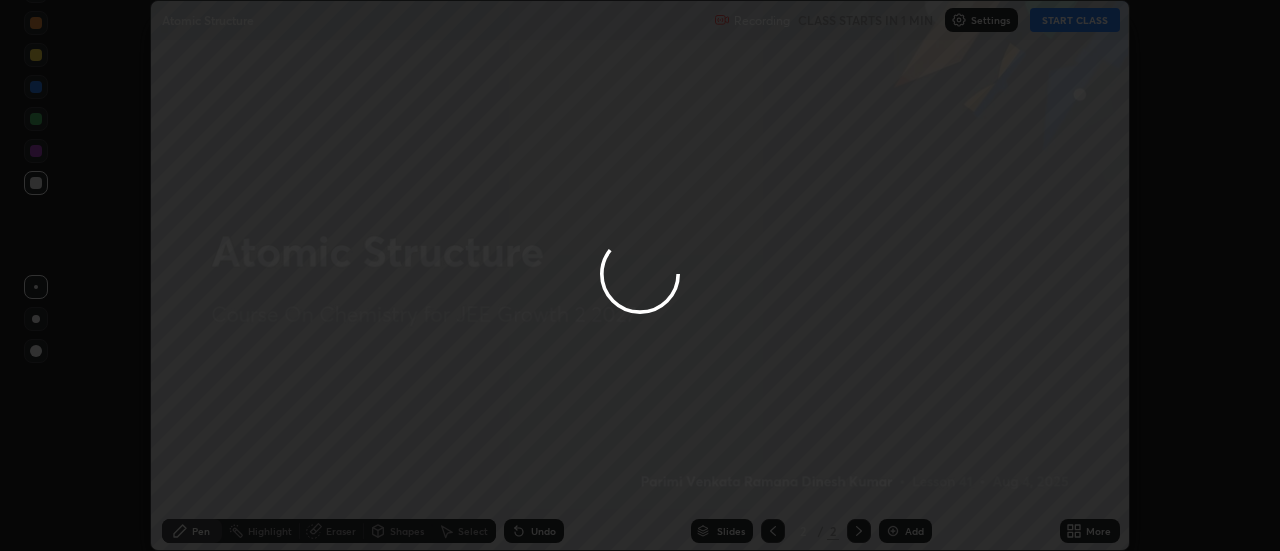 click on "More" at bounding box center (1090, 531) 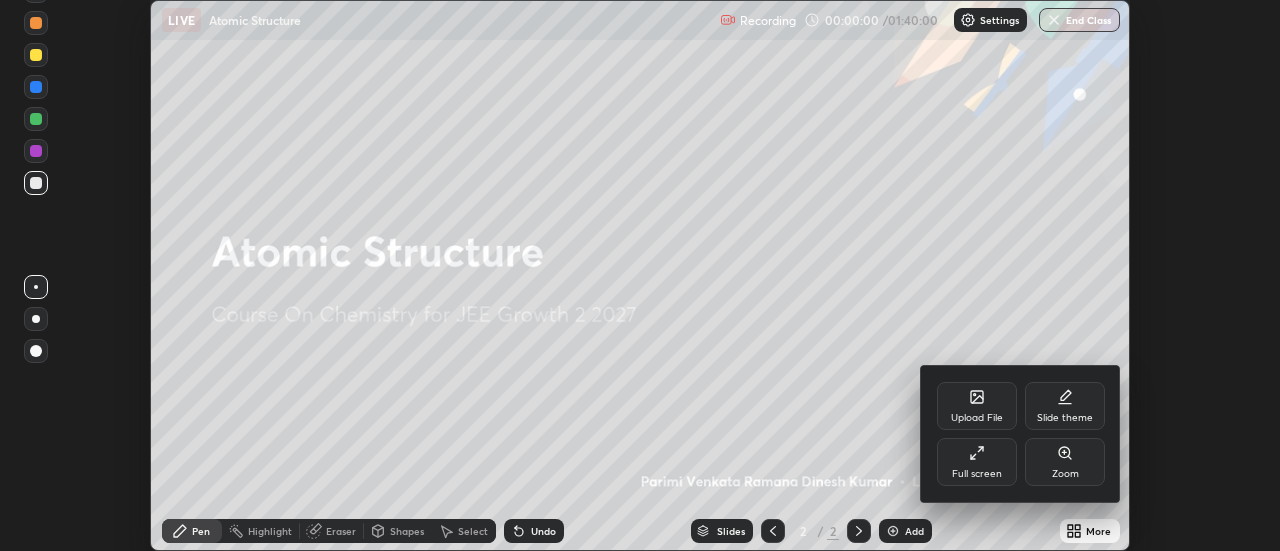 click on "Full screen" at bounding box center [977, 462] 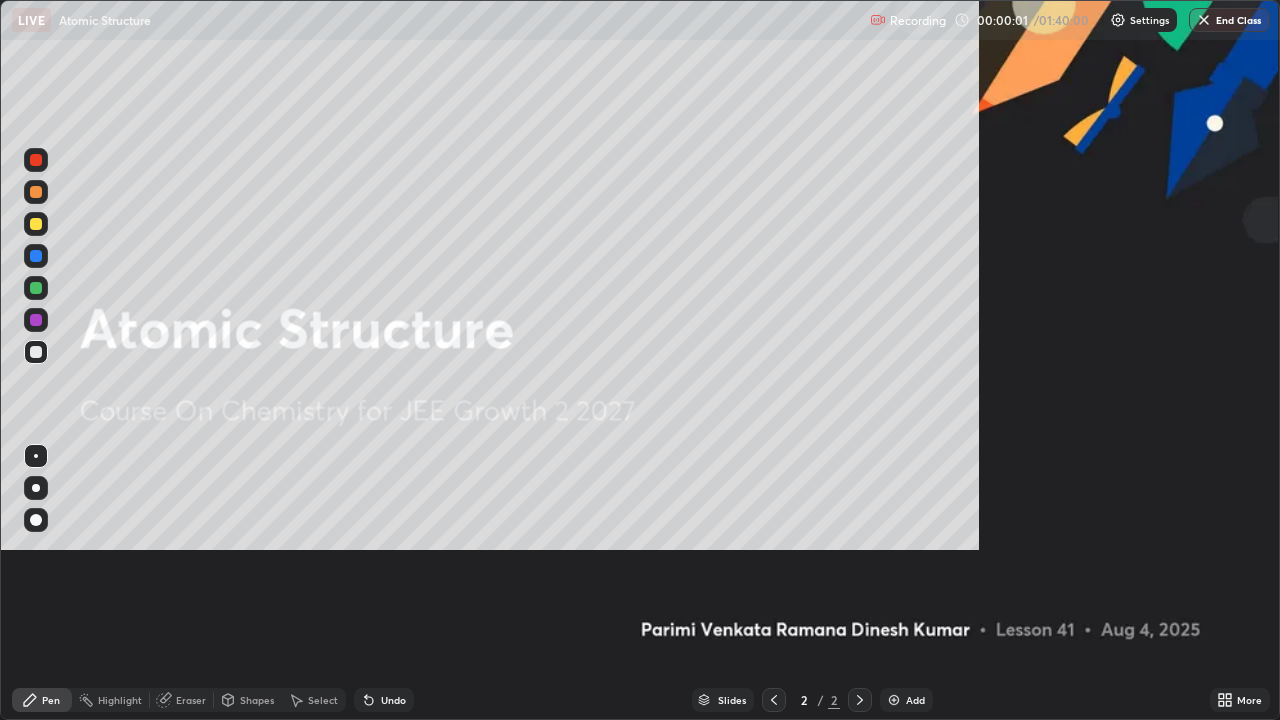 scroll, scrollTop: 99280, scrollLeft: 98720, axis: both 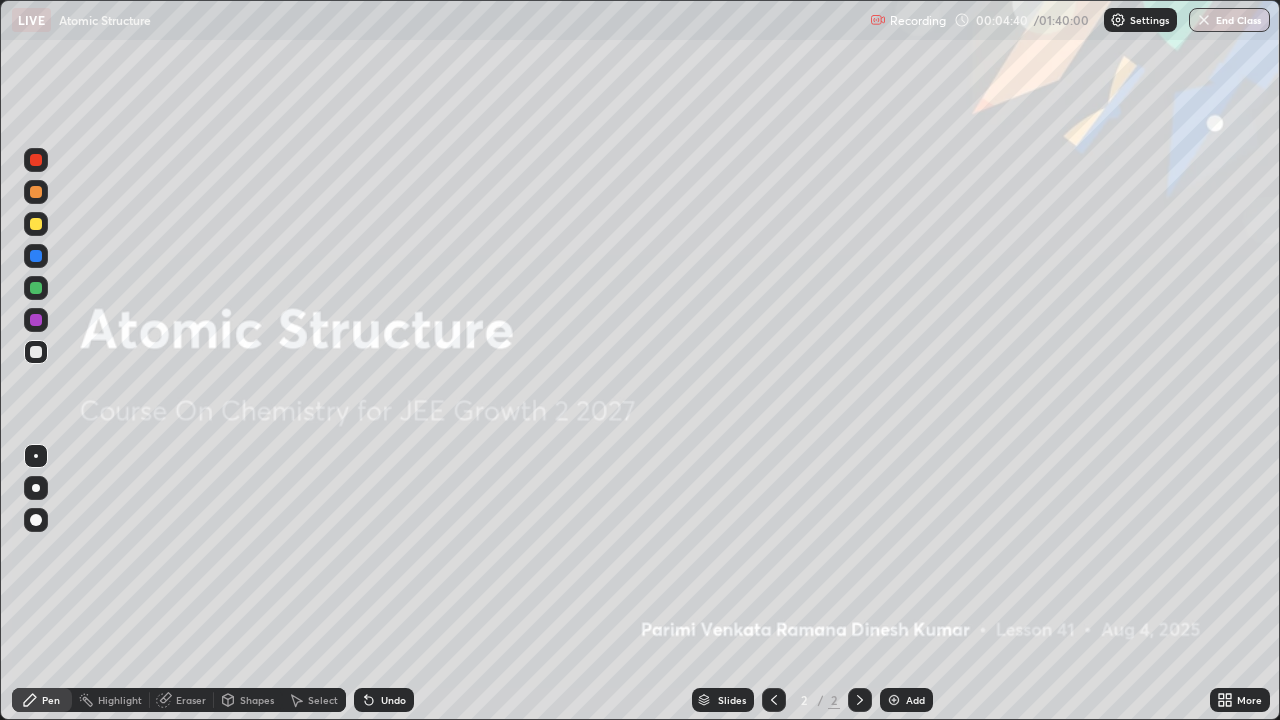 click at bounding box center (894, 700) 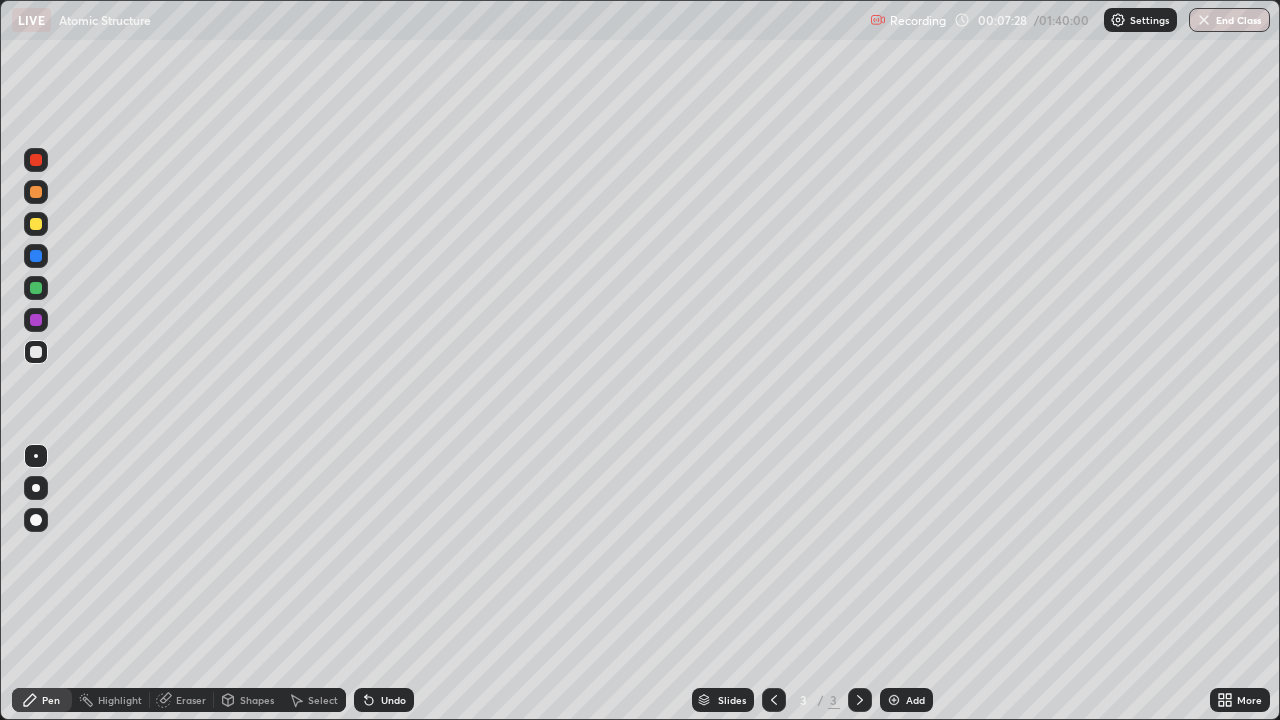 click at bounding box center (36, 488) 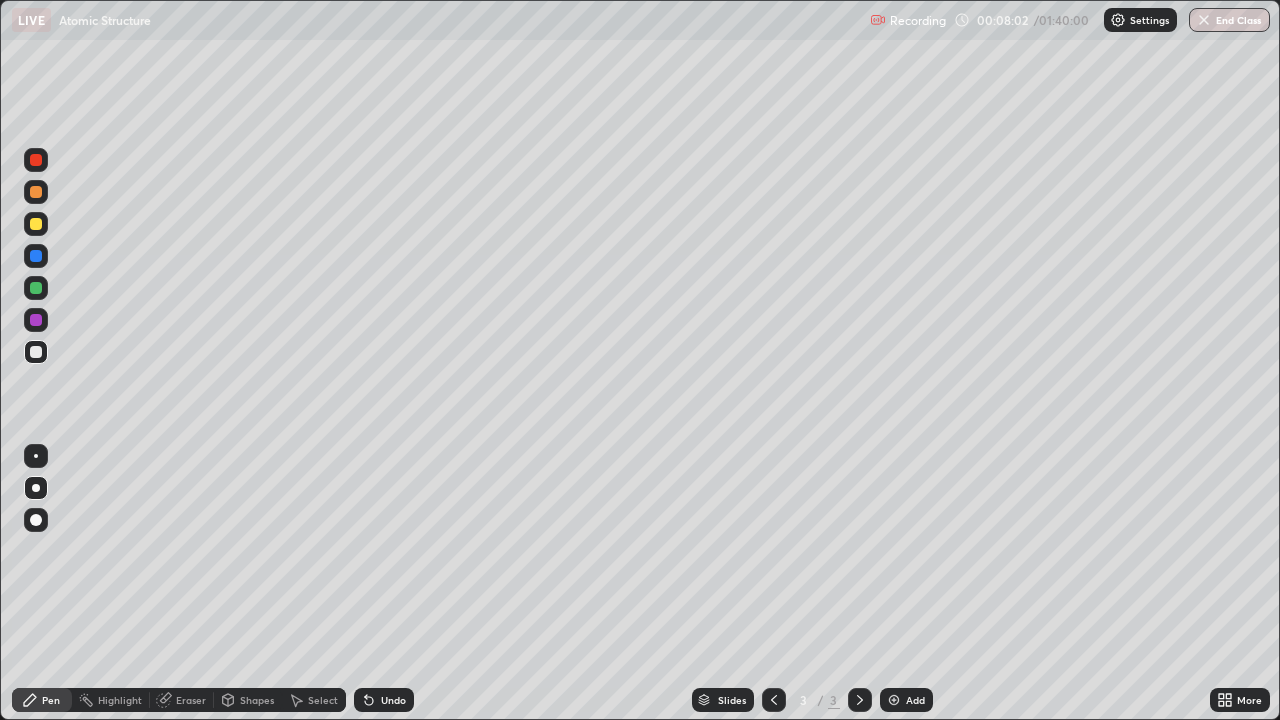 click on "Undo" at bounding box center (384, 700) 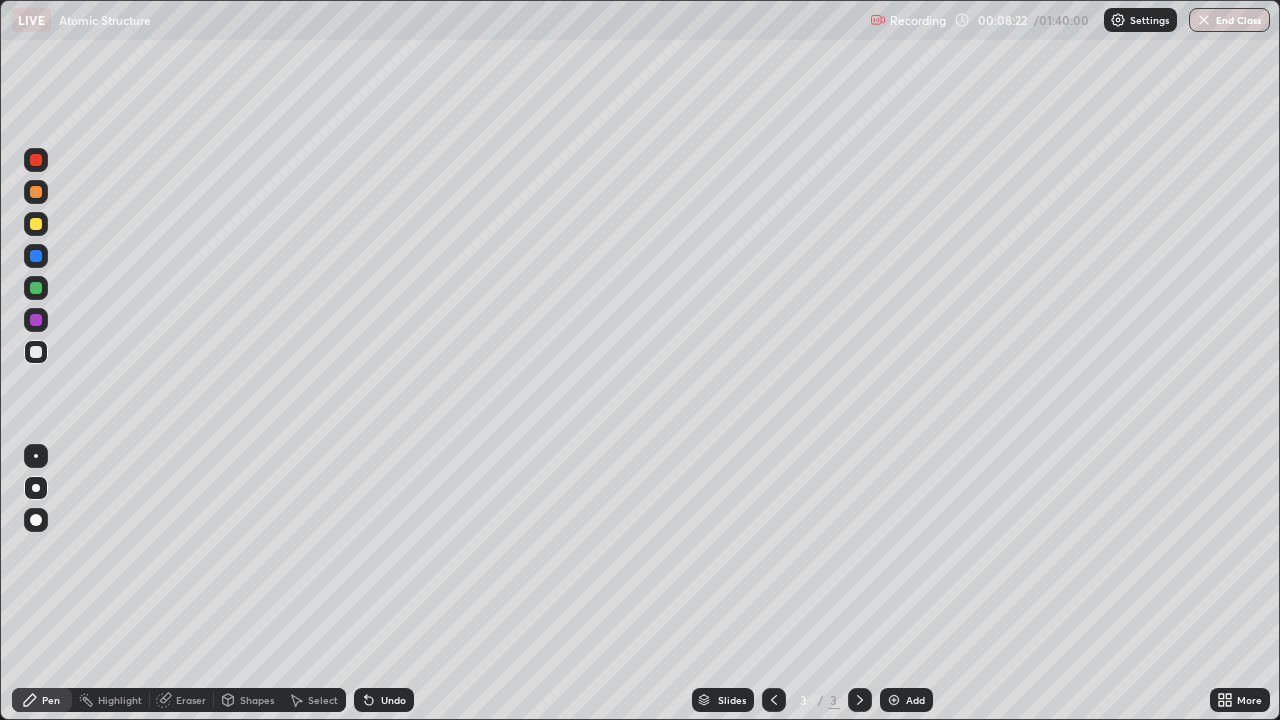 click on "Shapes" at bounding box center (257, 700) 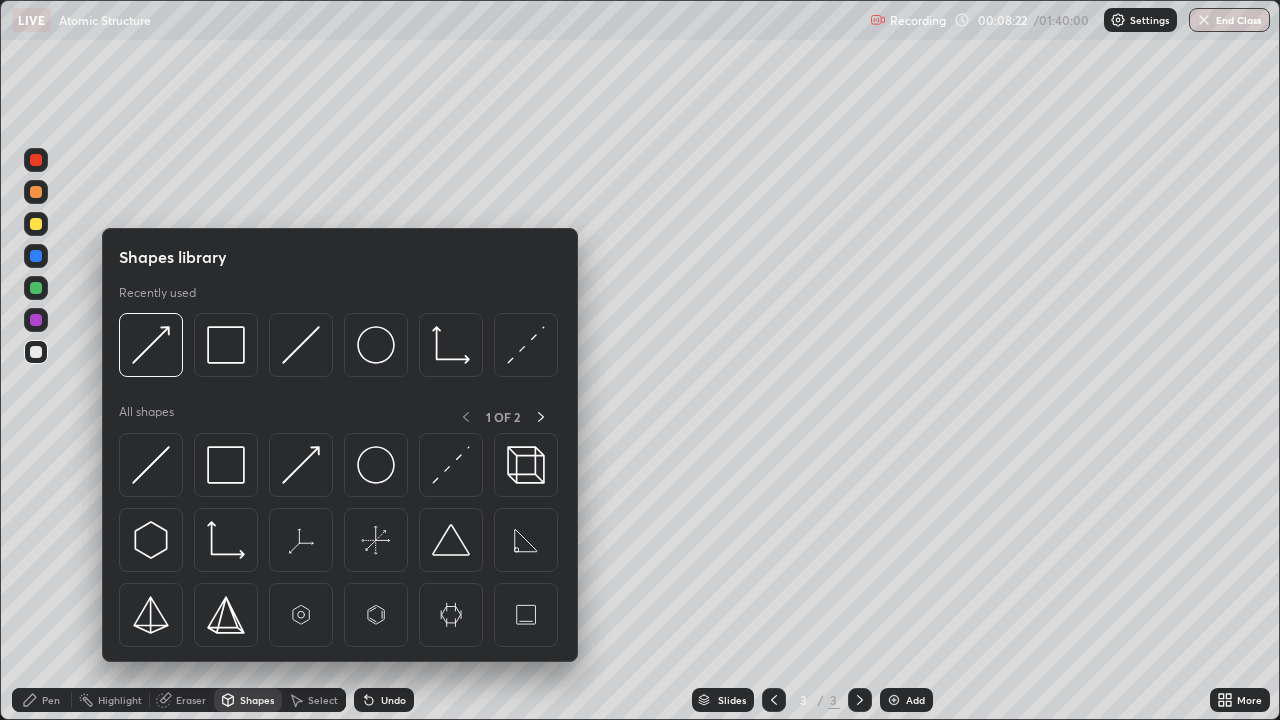 click on "Eraser" at bounding box center (191, 700) 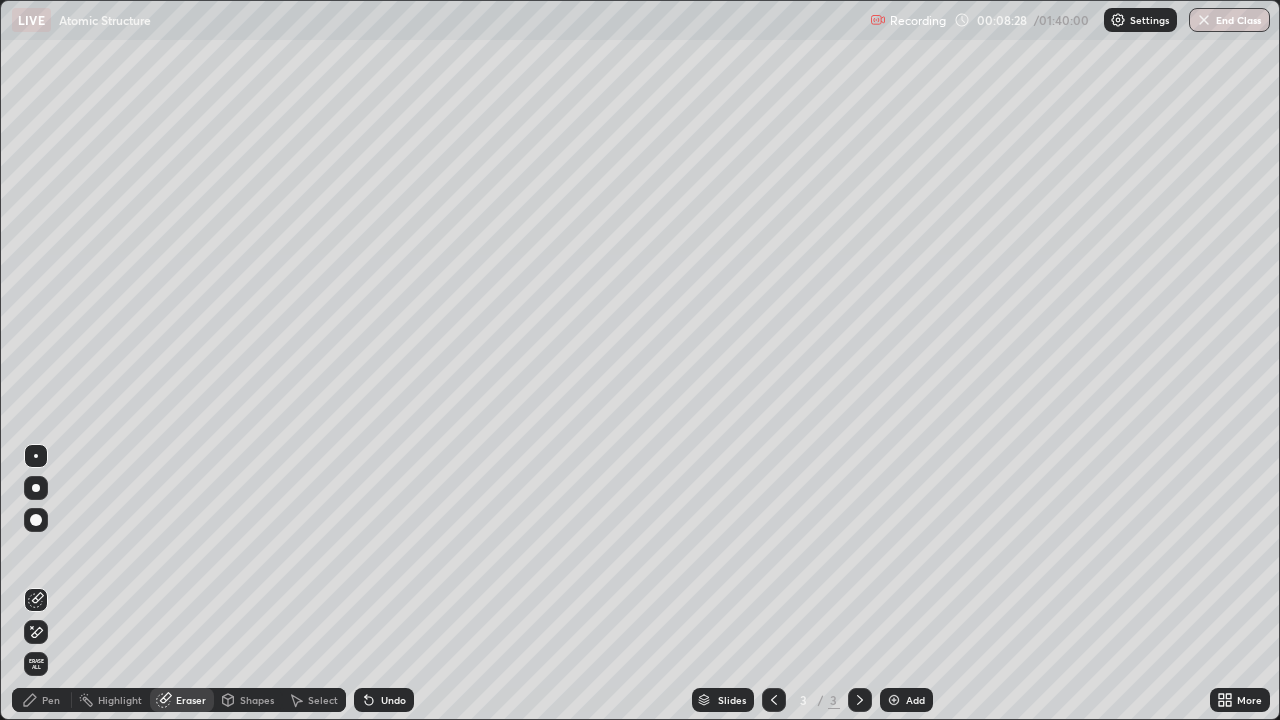click on "Pen" at bounding box center (51, 700) 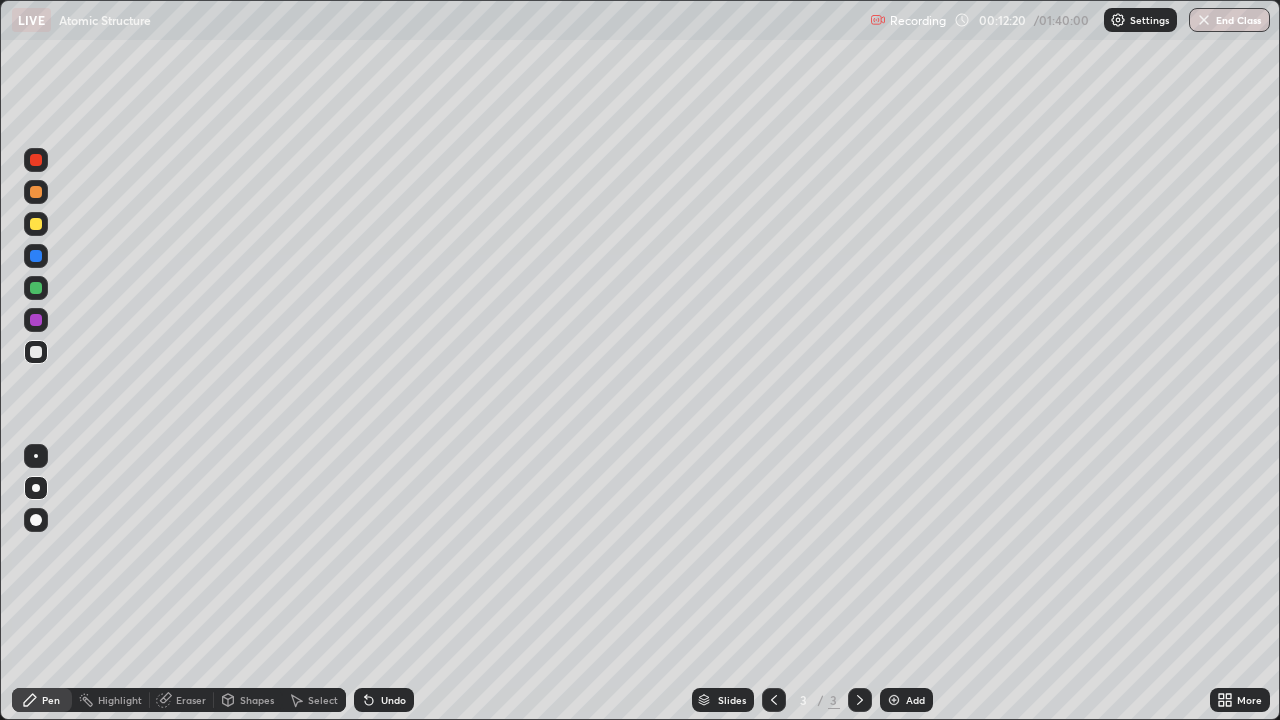 click at bounding box center [894, 700] 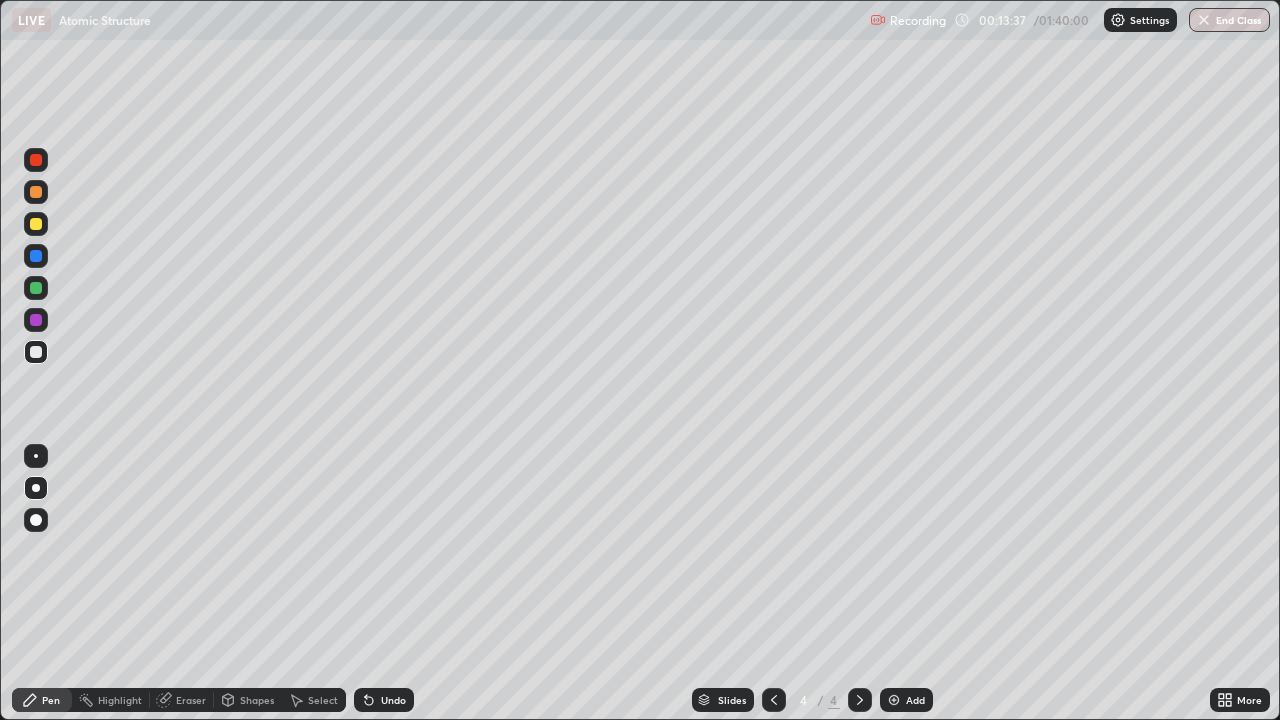 click at bounding box center [36, 320] 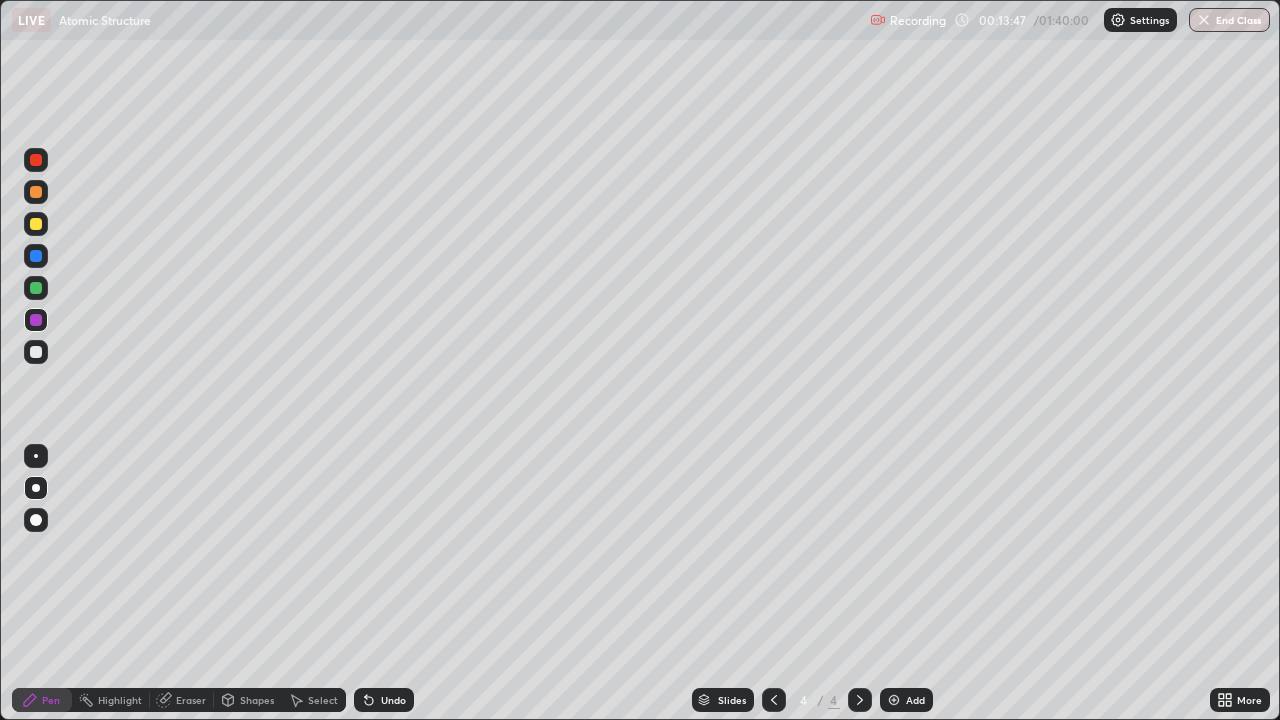 click at bounding box center [36, 352] 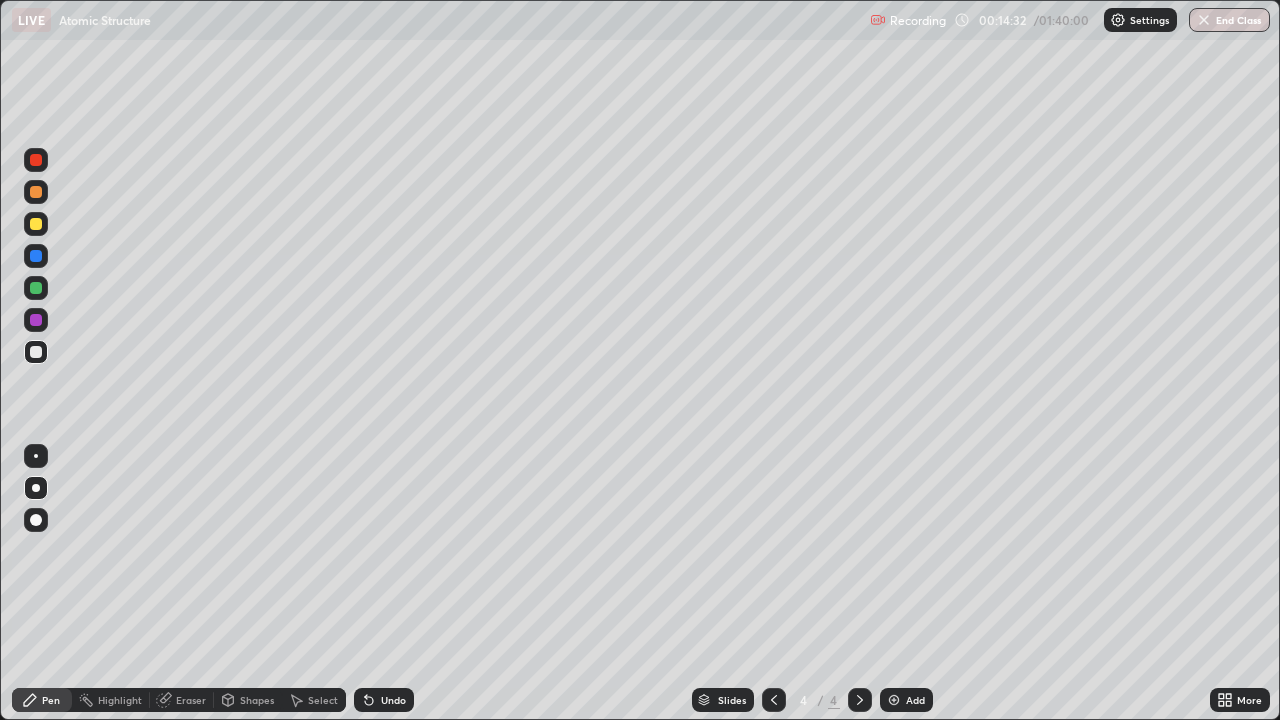 click at bounding box center [36, 320] 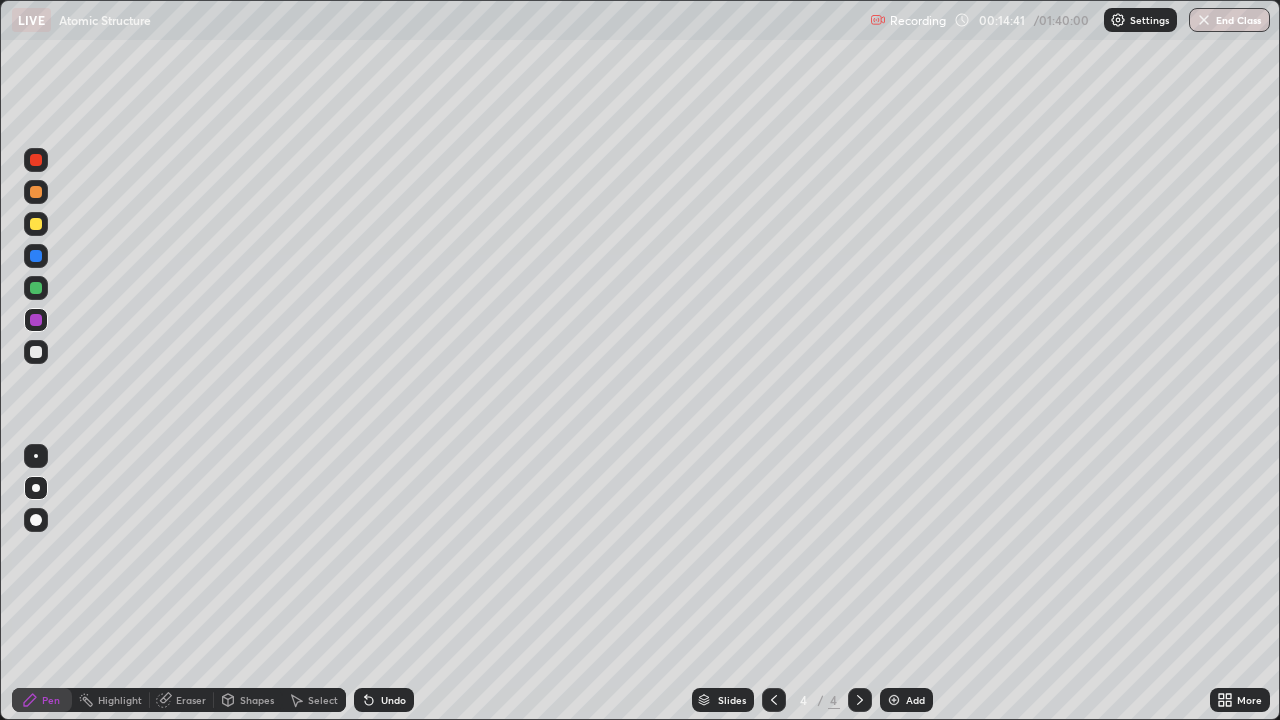 click at bounding box center (36, 352) 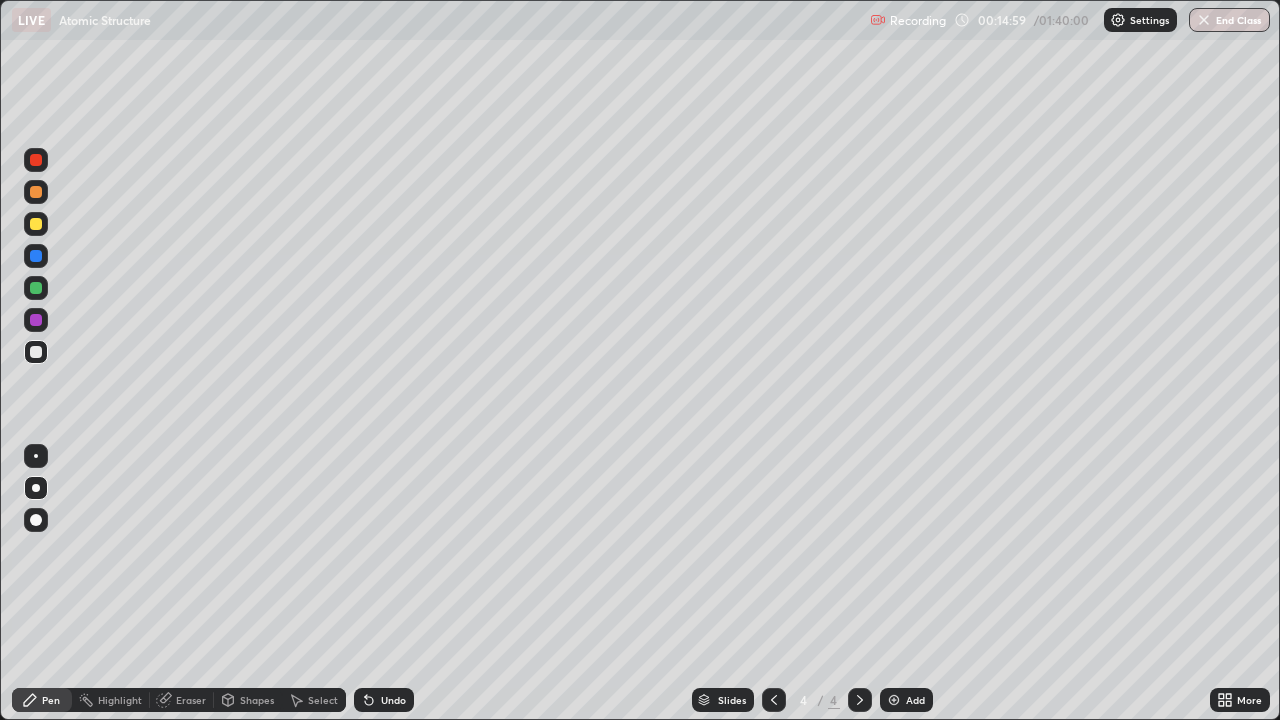 click on "Undo" at bounding box center (393, 700) 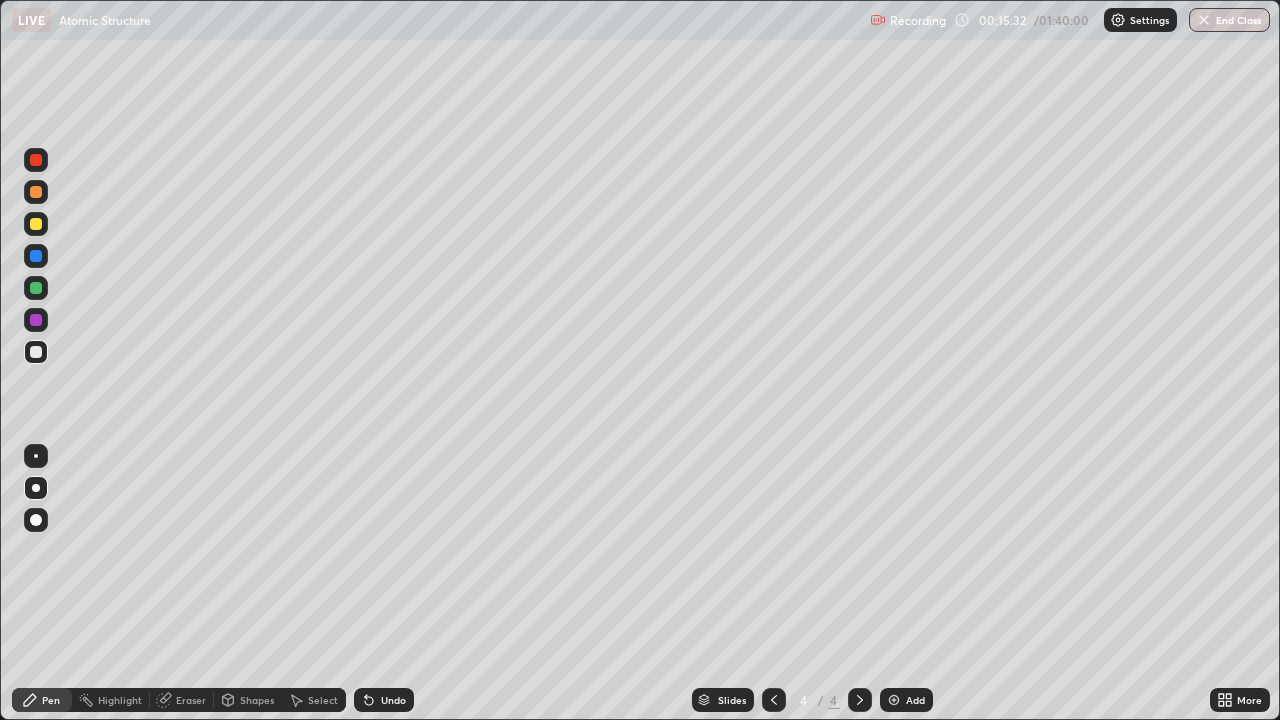 click at bounding box center (36, 320) 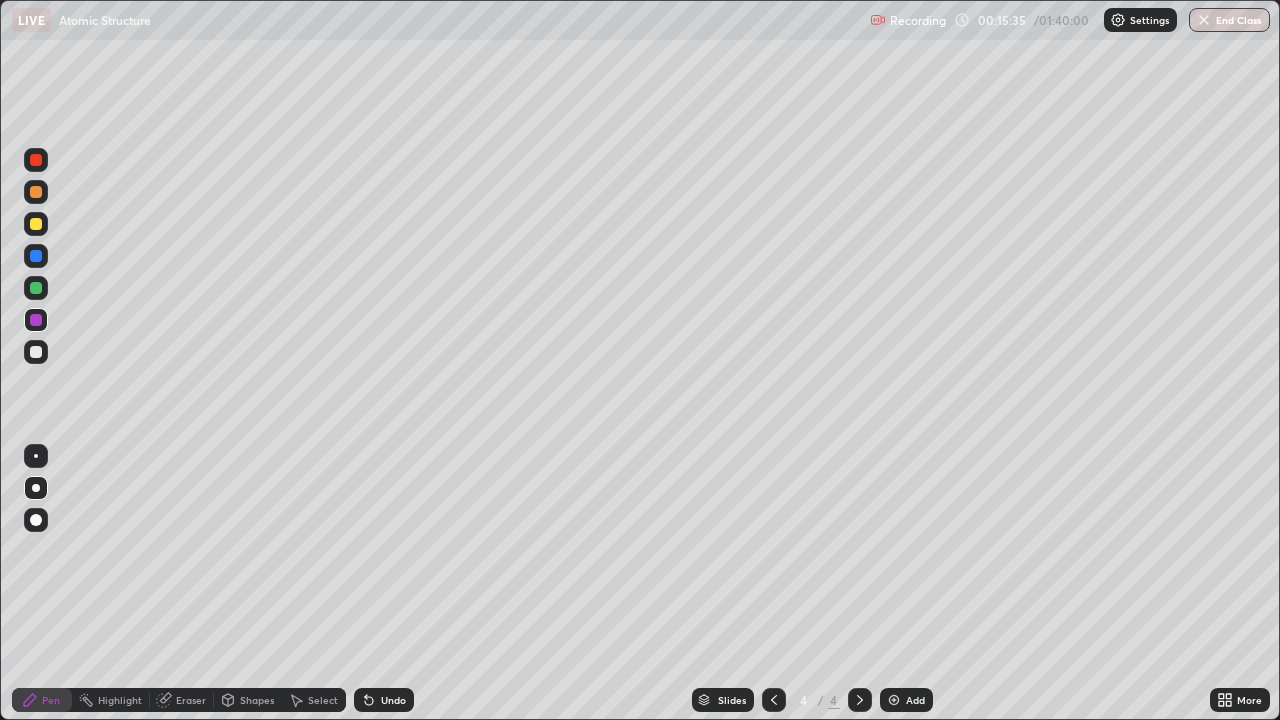 click on "Undo" at bounding box center [393, 700] 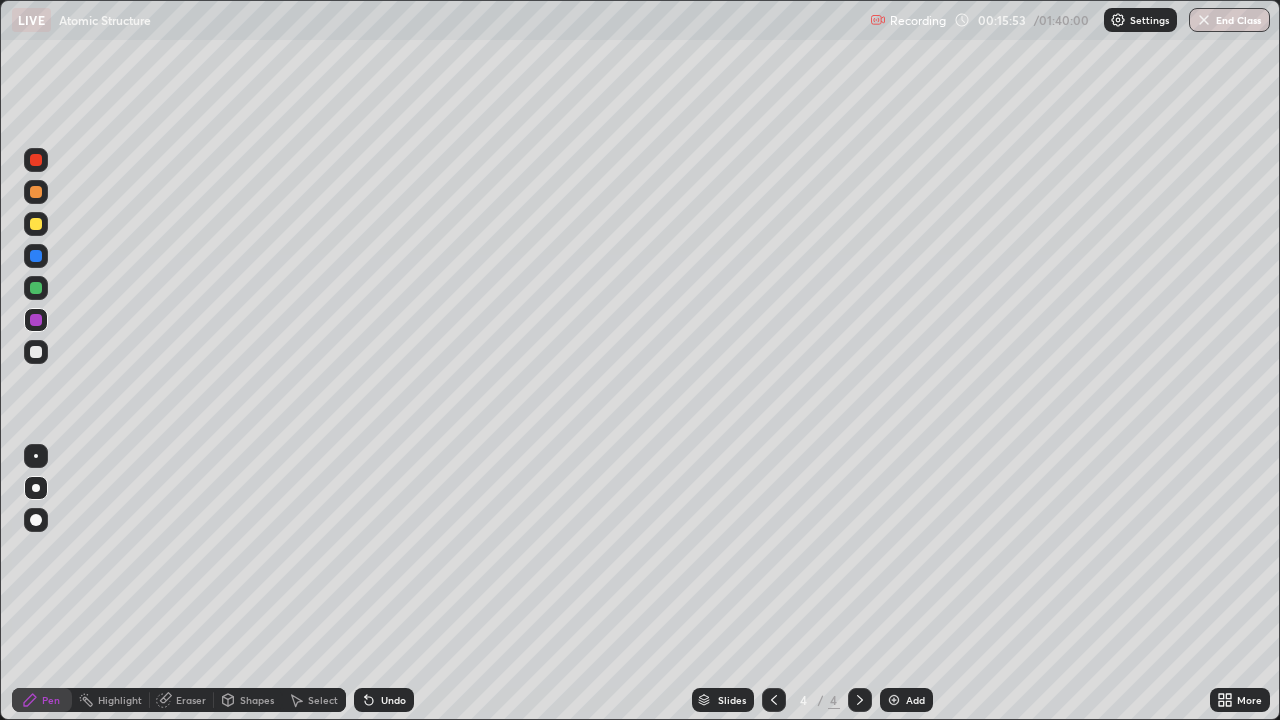 click on "Undo" at bounding box center (393, 700) 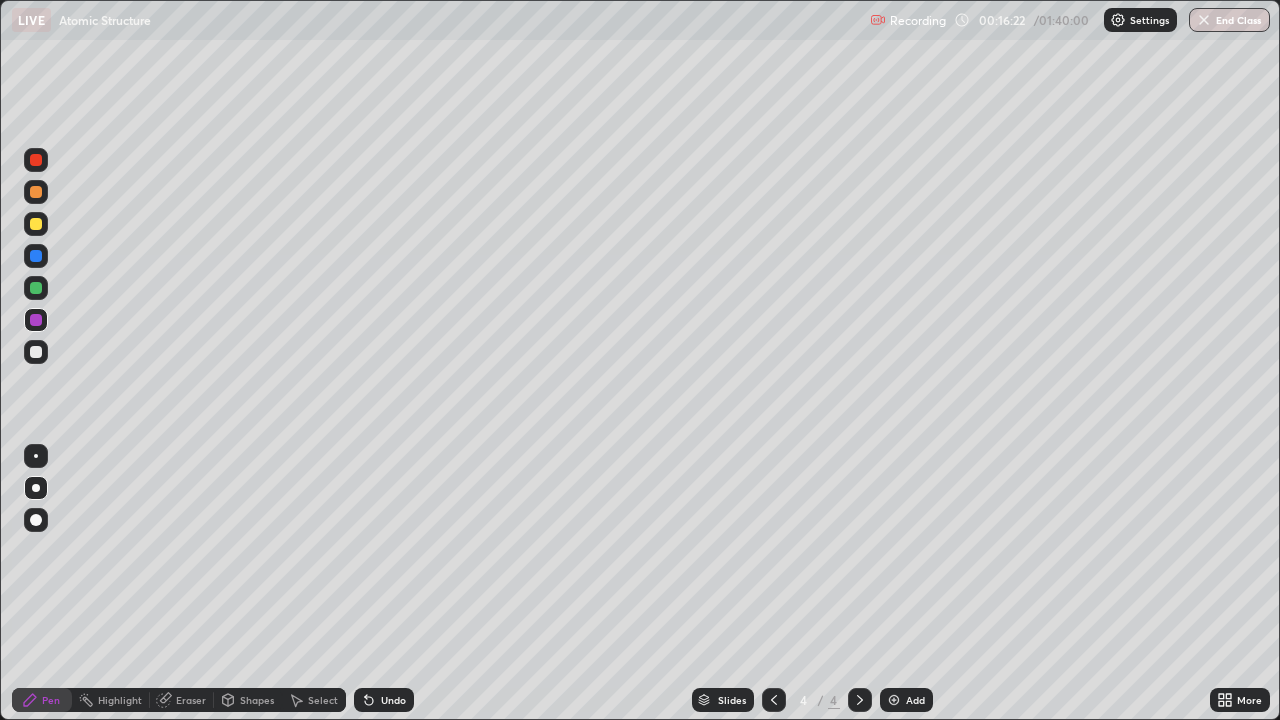 click on "Undo" at bounding box center [384, 700] 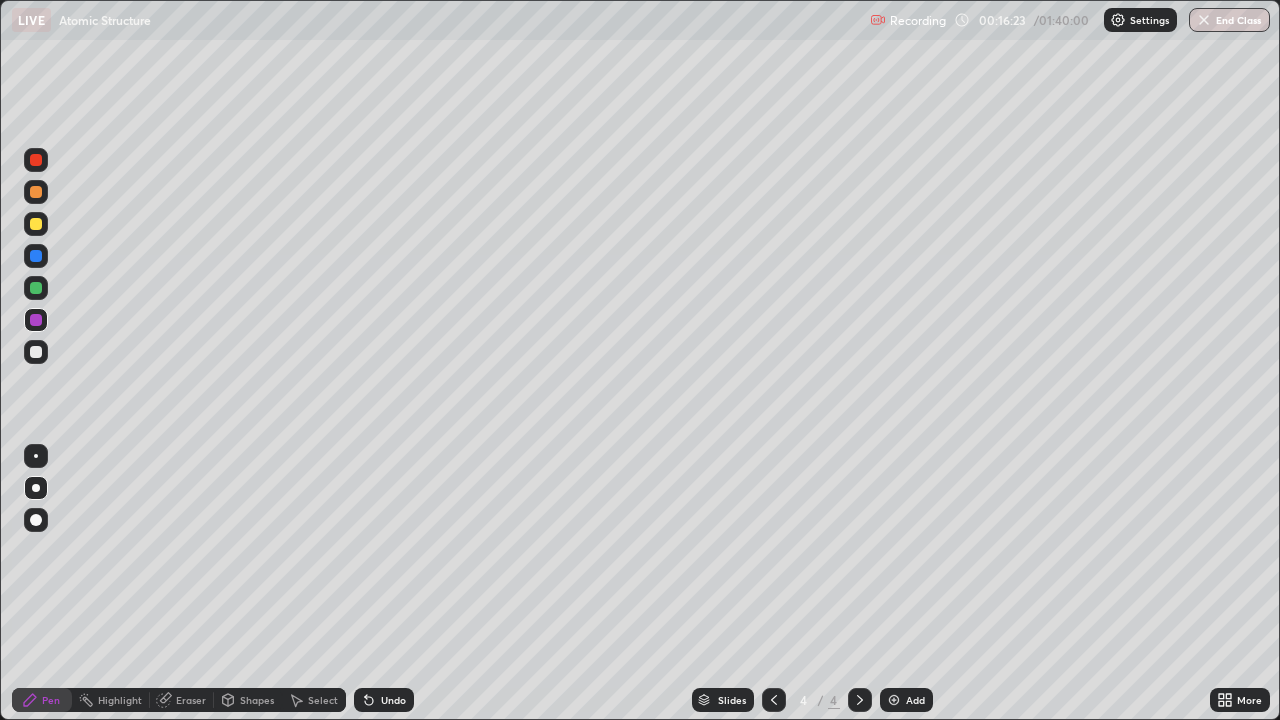 click on "Undo" at bounding box center [384, 700] 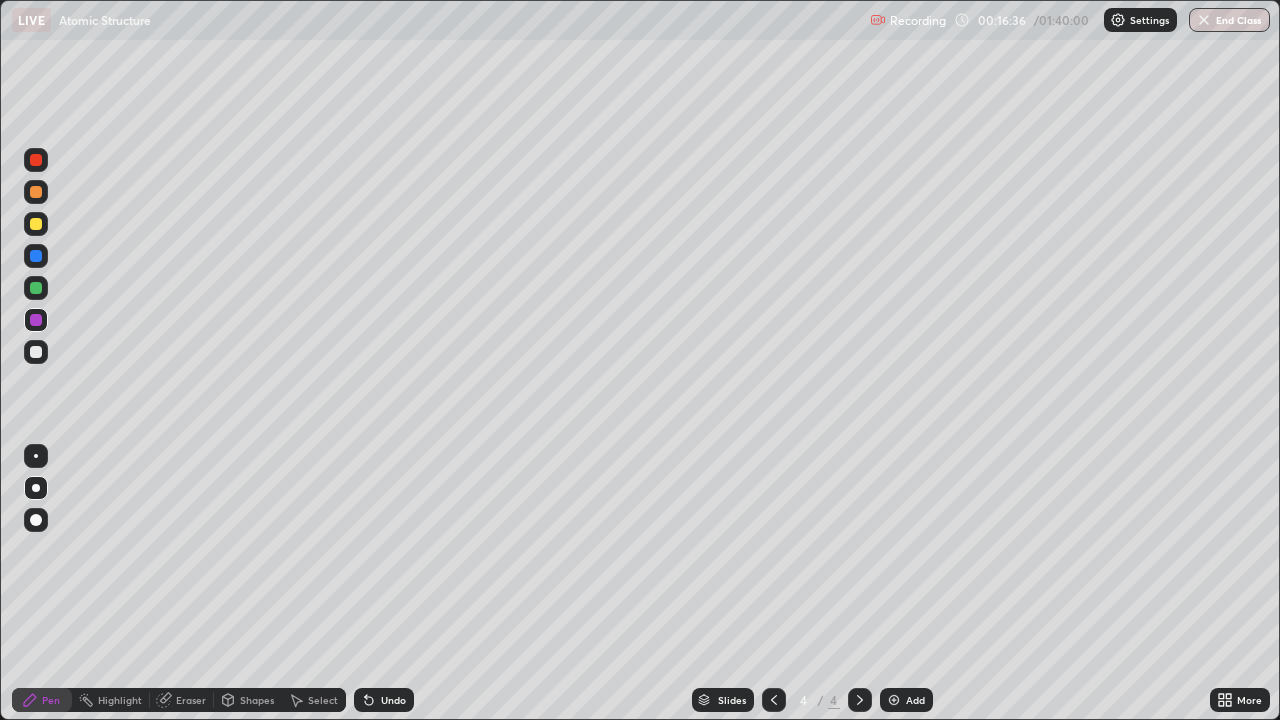 click at bounding box center (36, 352) 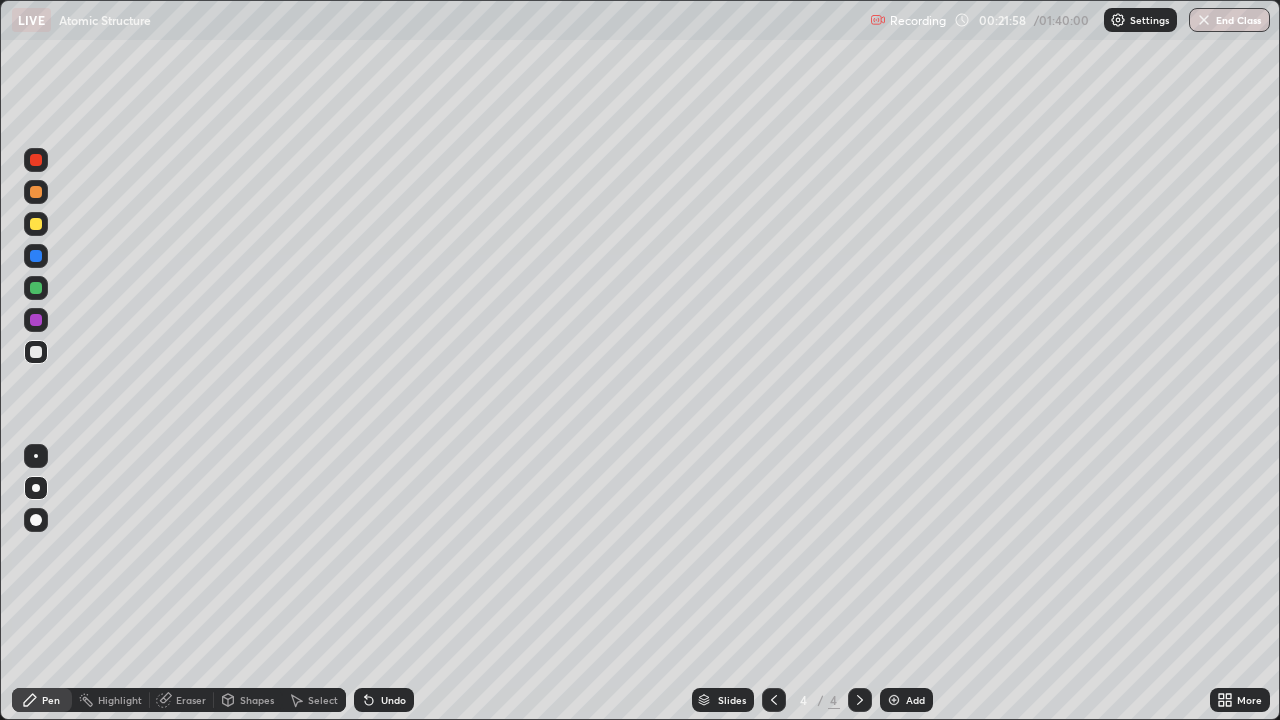click on "Eraser" at bounding box center (191, 700) 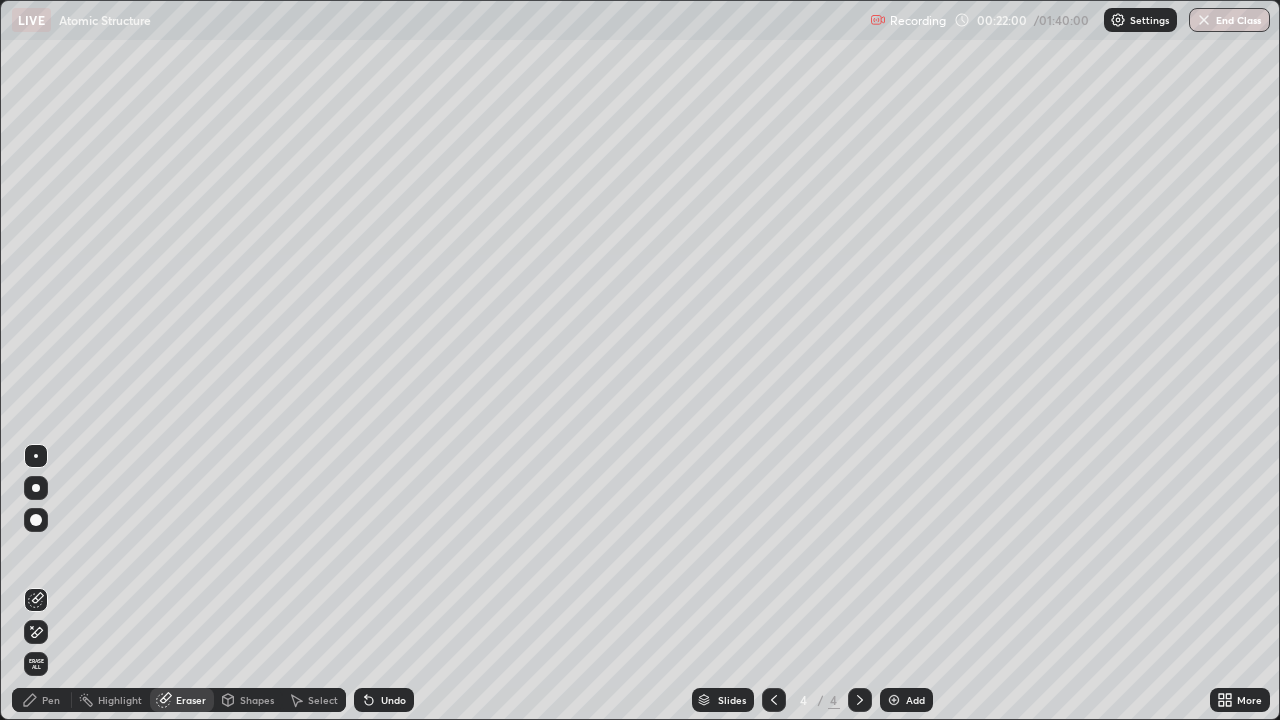 click on "Pen" at bounding box center (42, 700) 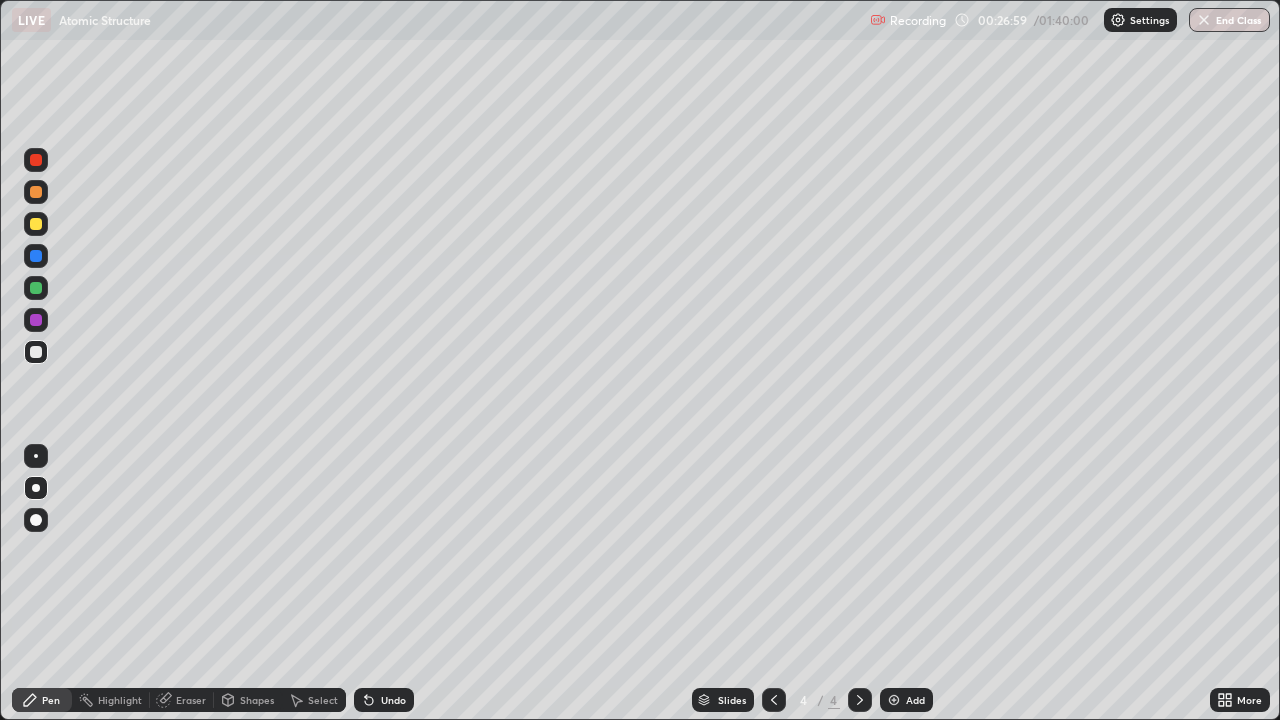 click on "Add" at bounding box center [906, 700] 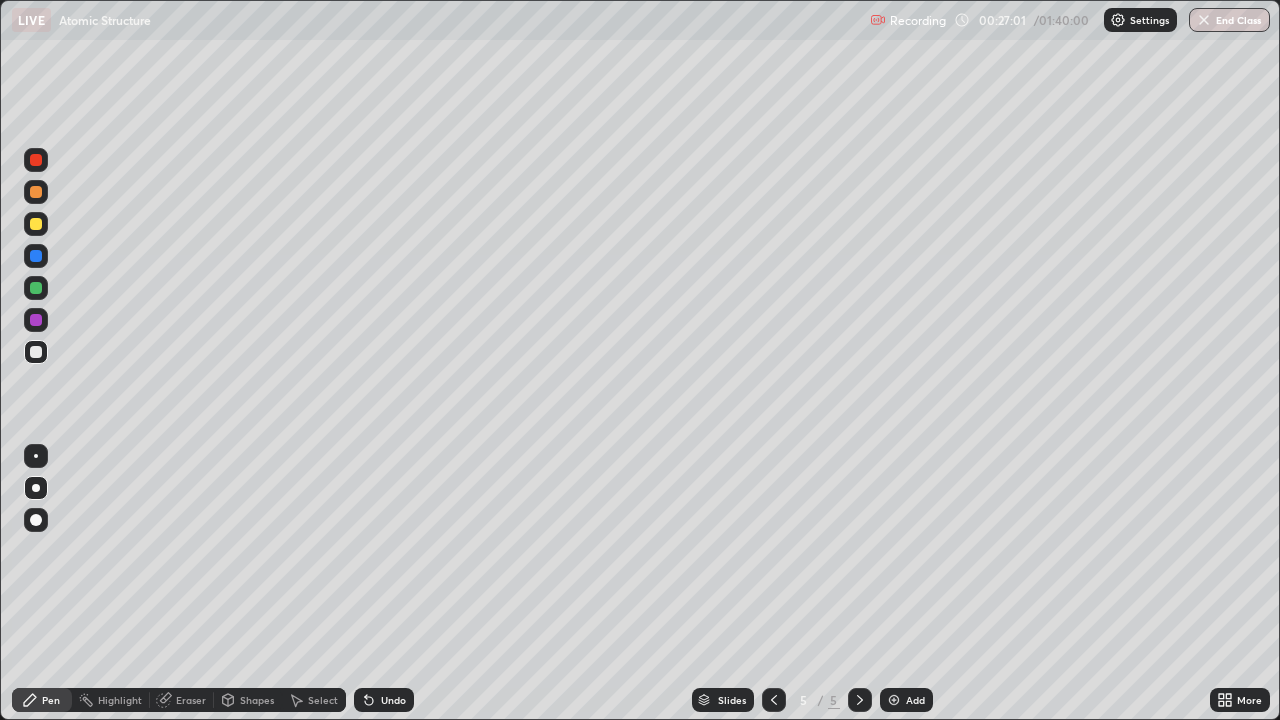 click at bounding box center (36, 288) 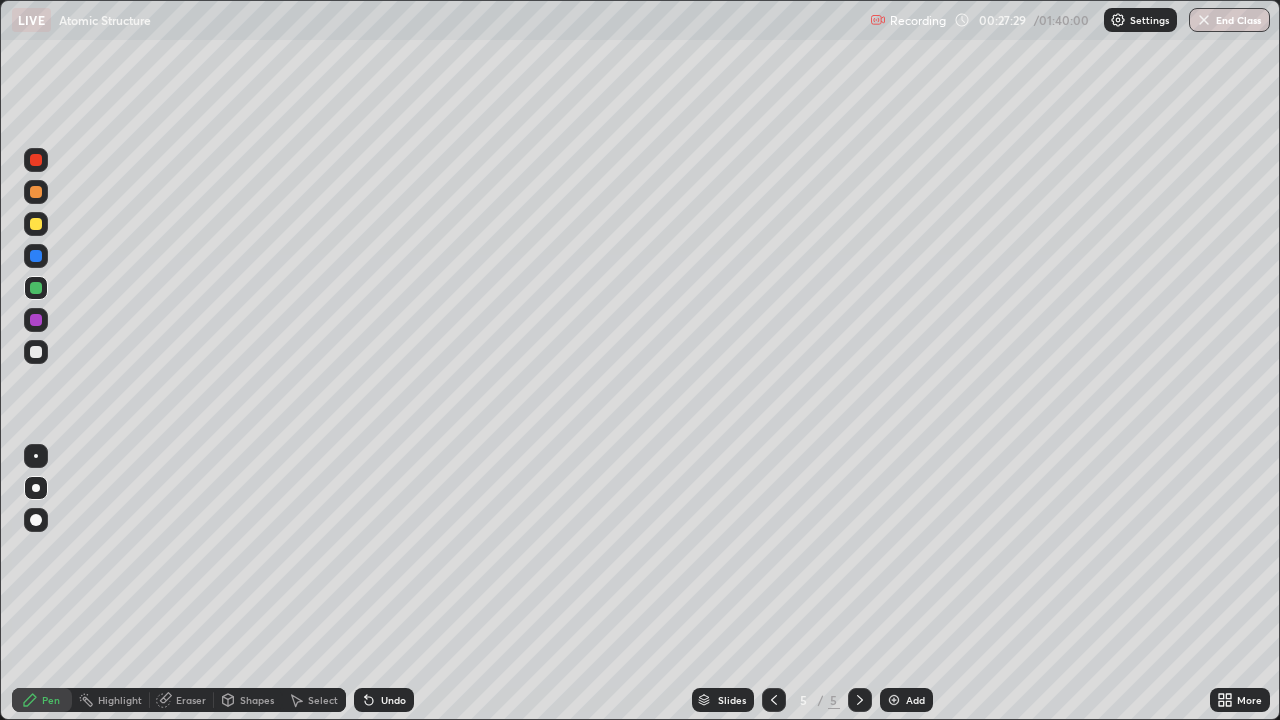 click at bounding box center [36, 320] 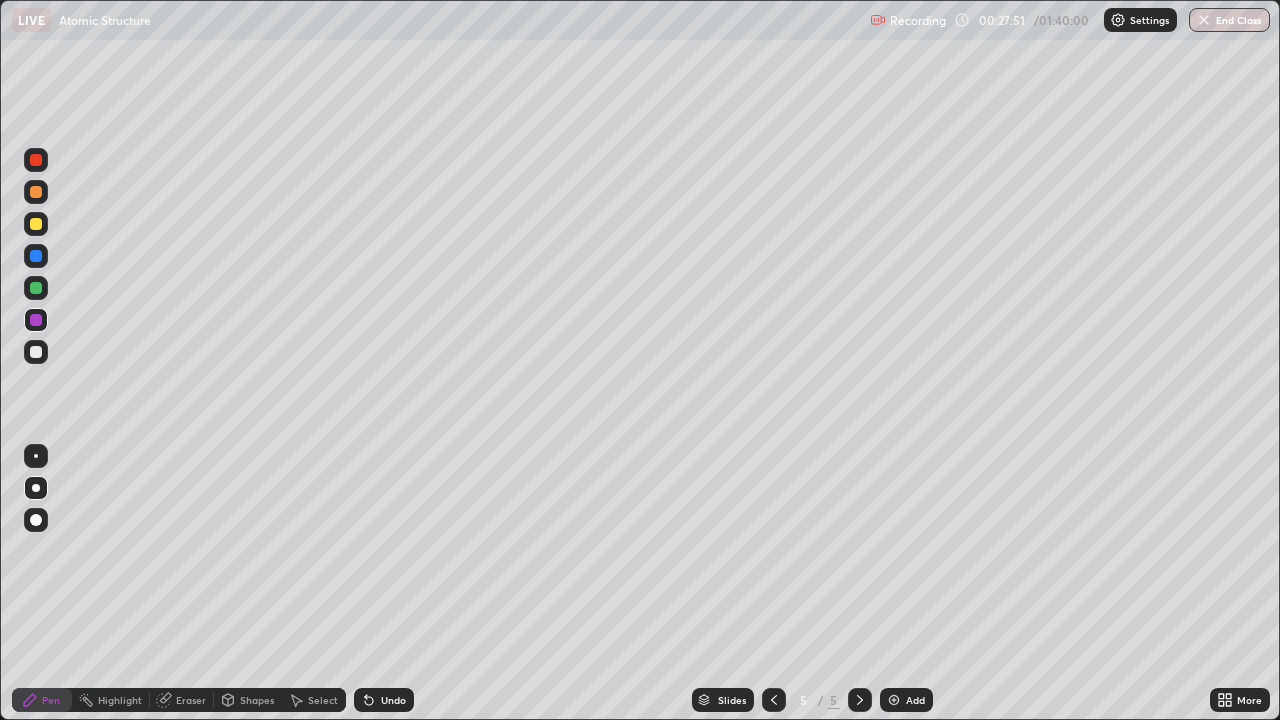 click on "Shapes" at bounding box center (257, 700) 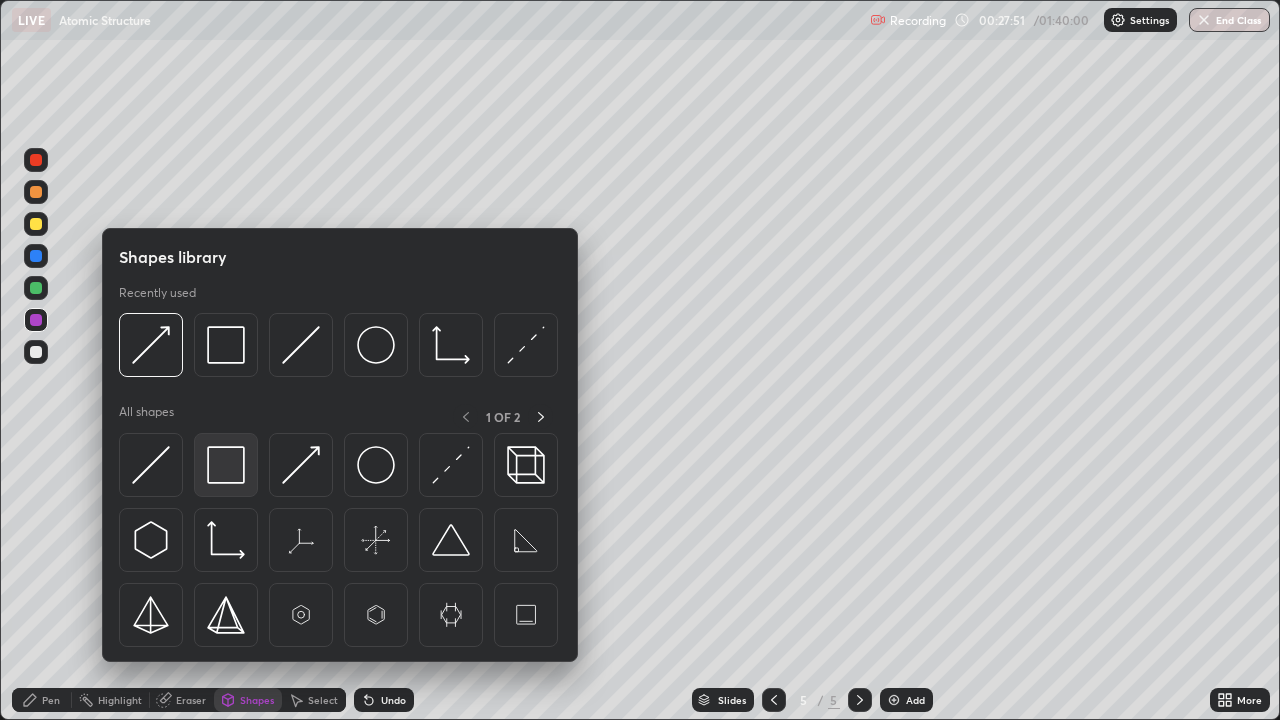 click at bounding box center [226, 465] 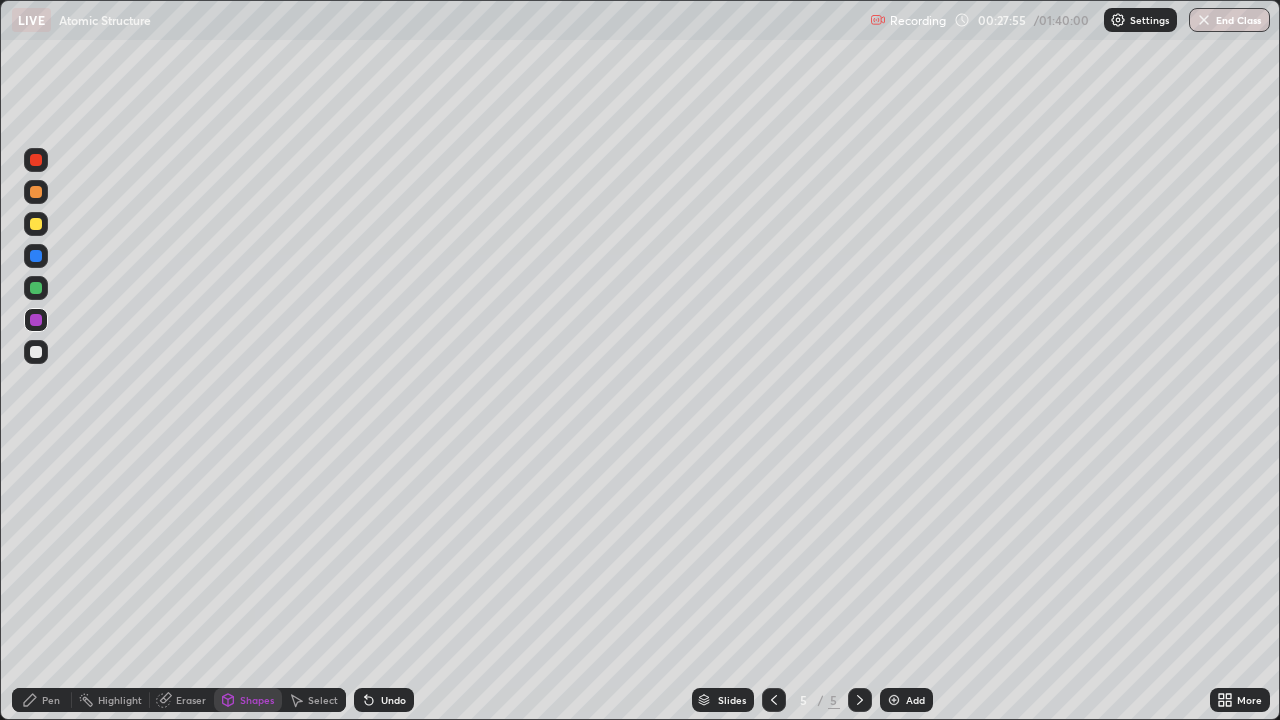 click 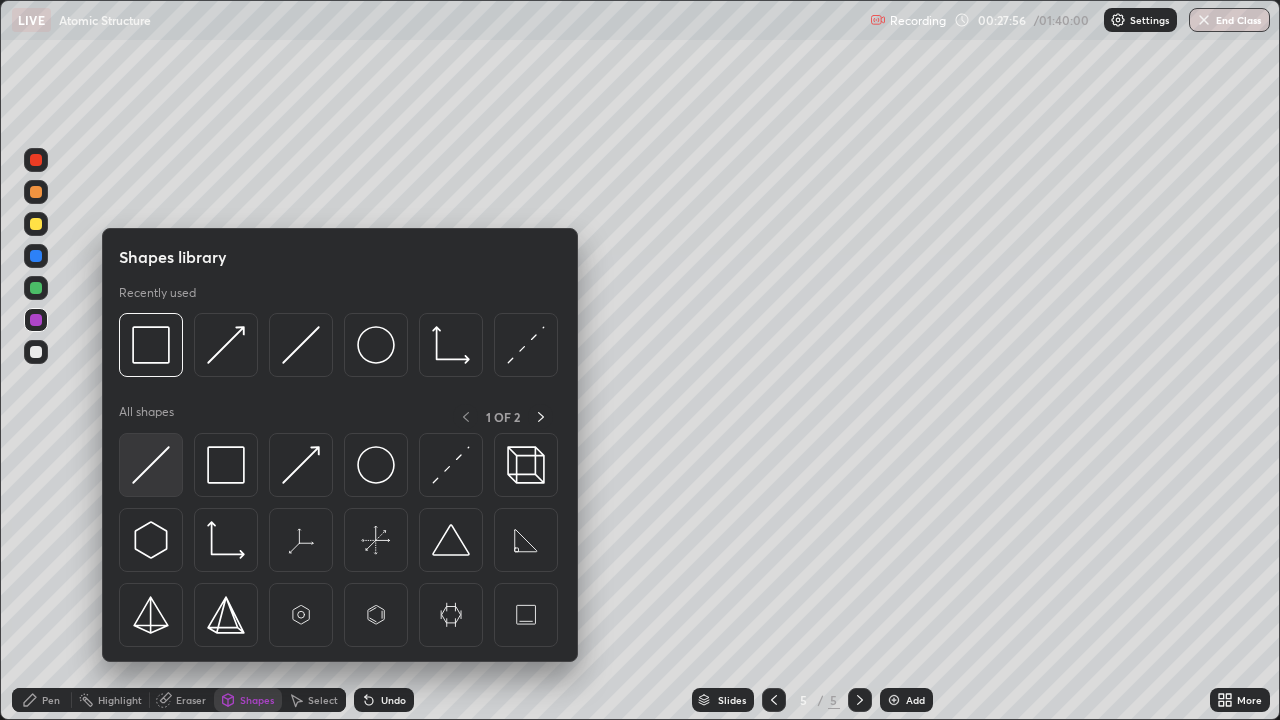click at bounding box center [151, 465] 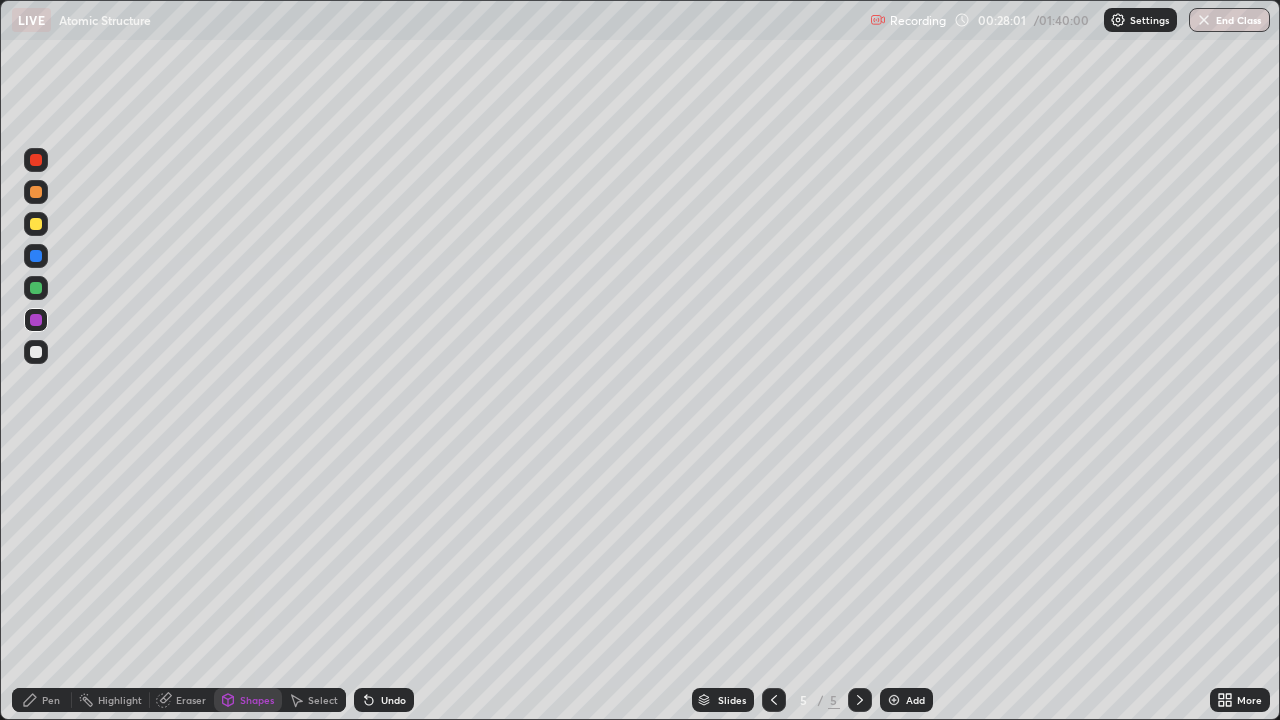 click on "Pen" at bounding box center (51, 700) 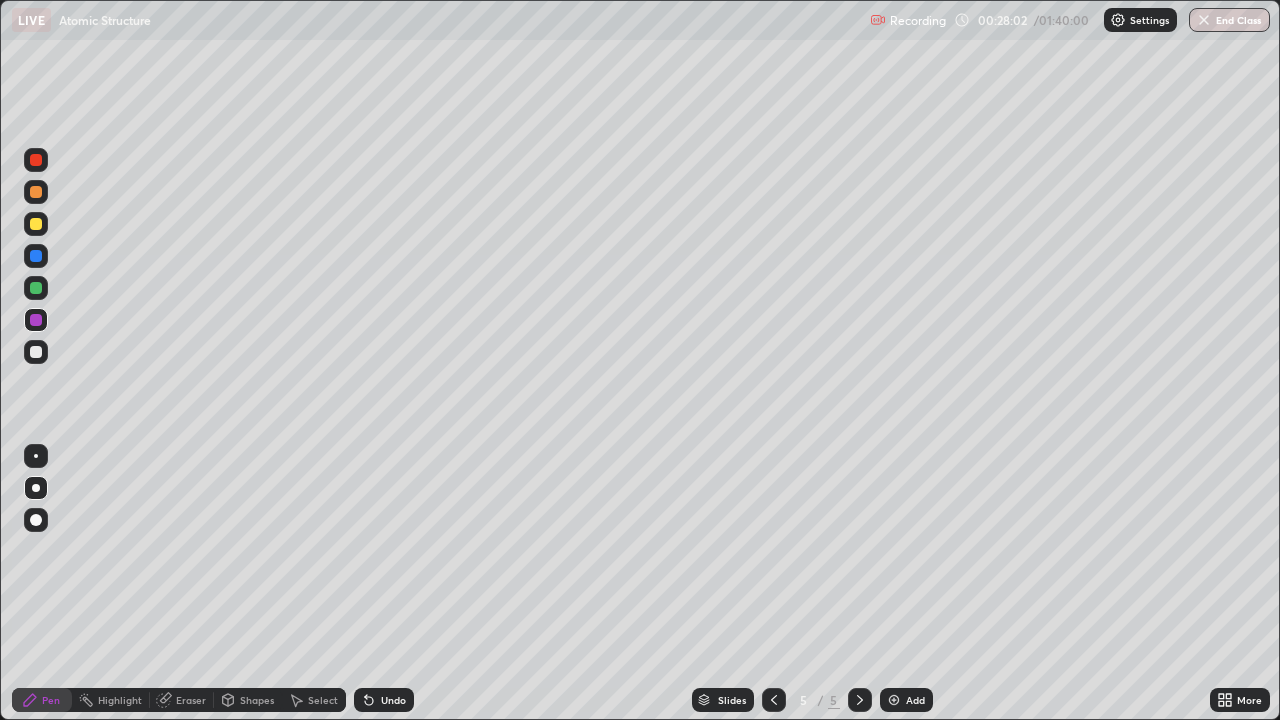 click at bounding box center [36, 488] 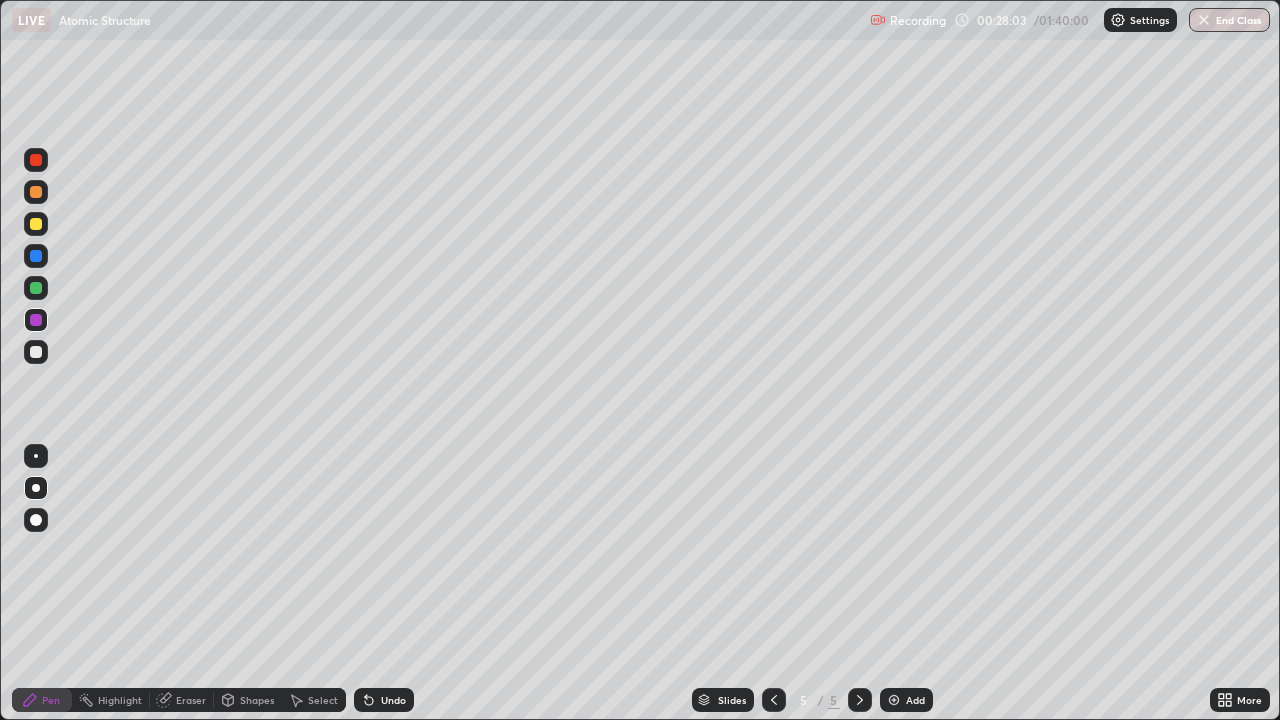 click at bounding box center (36, 352) 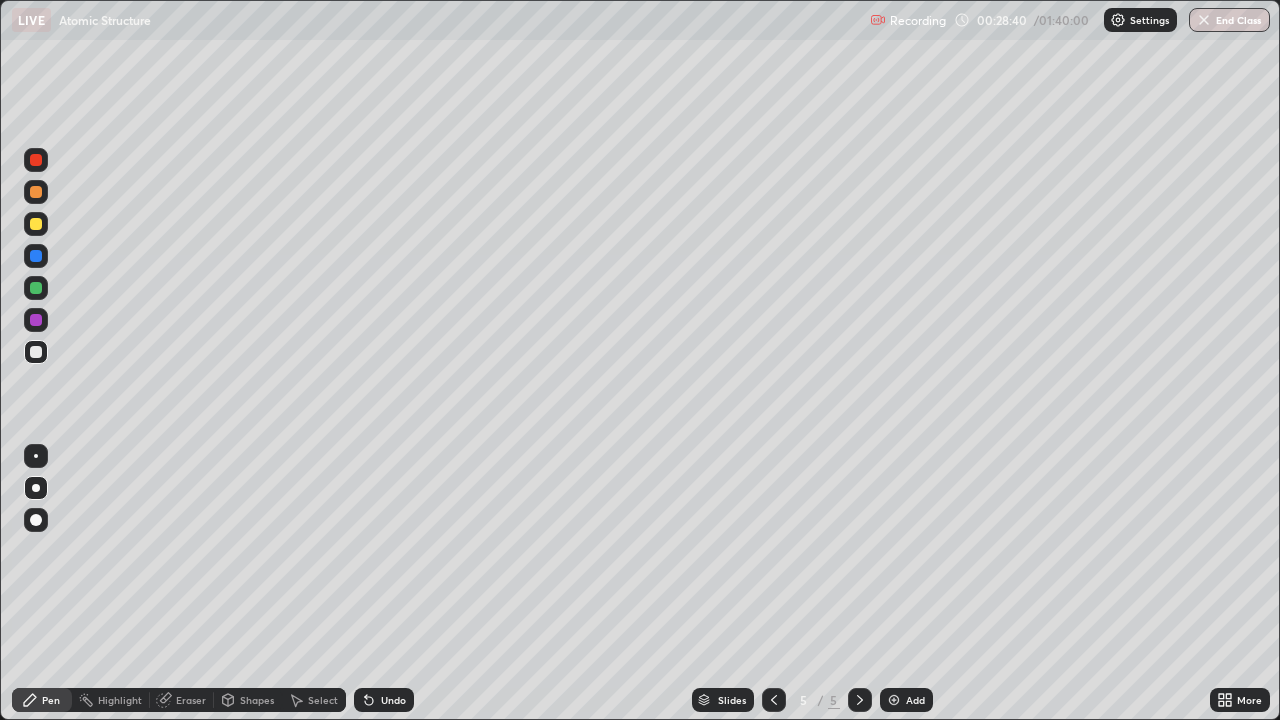 click at bounding box center (36, 320) 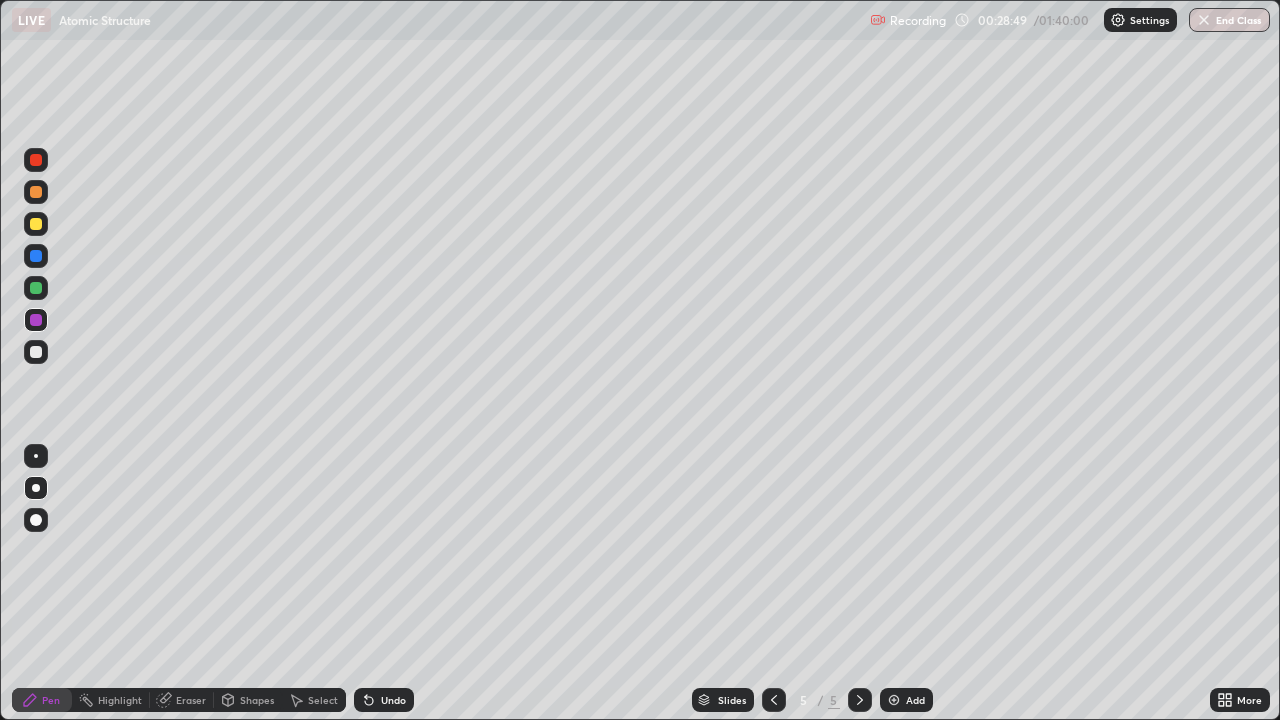 click at bounding box center (36, 352) 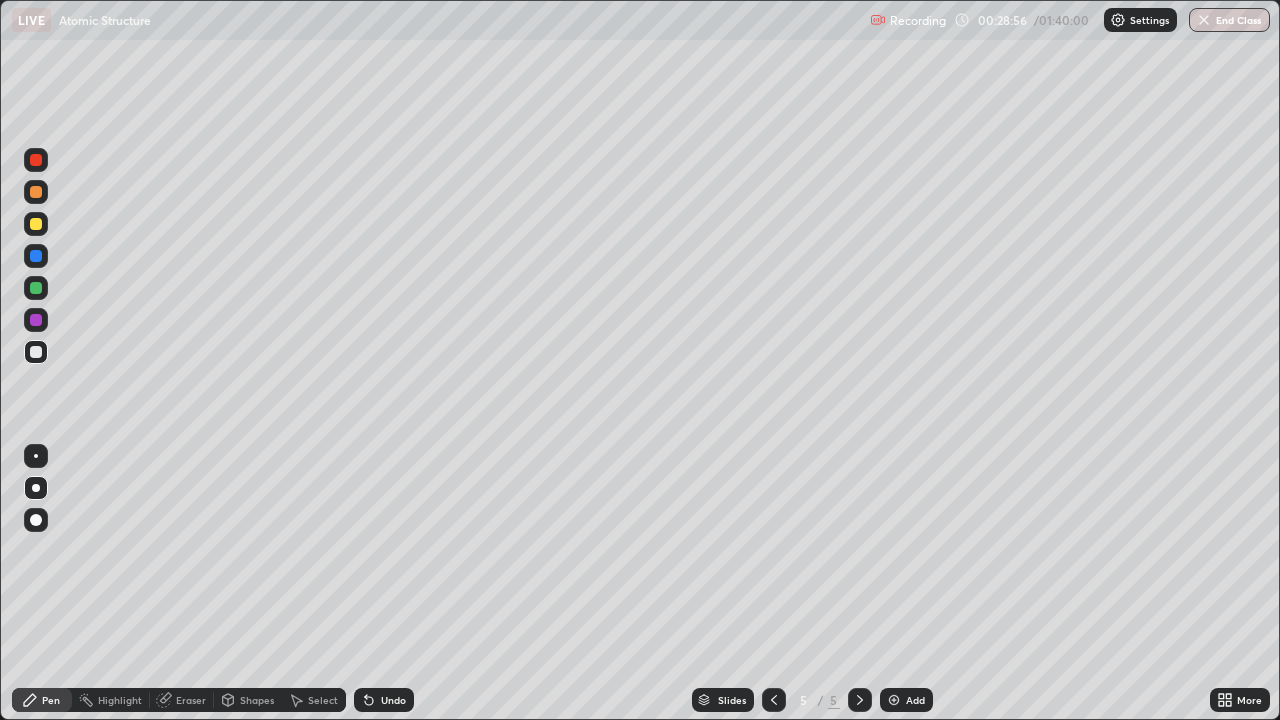click on "Eraser" at bounding box center (191, 700) 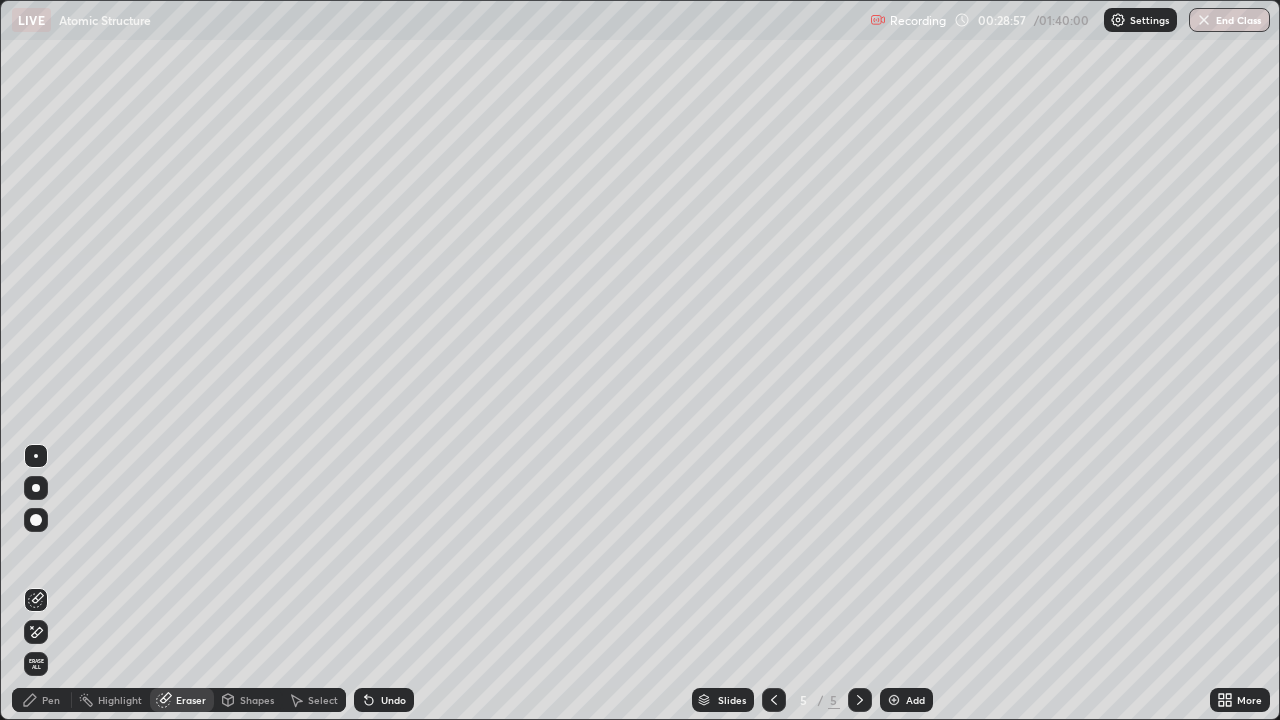 click 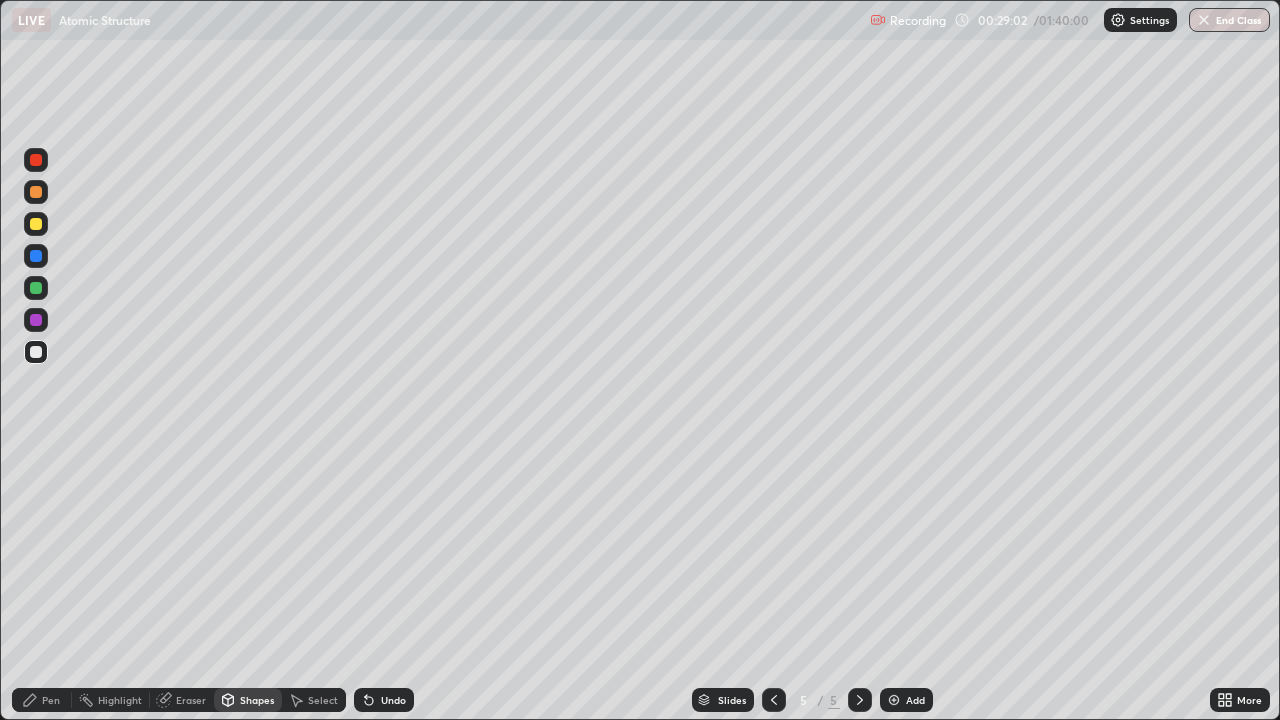 click on "Undo" at bounding box center [384, 700] 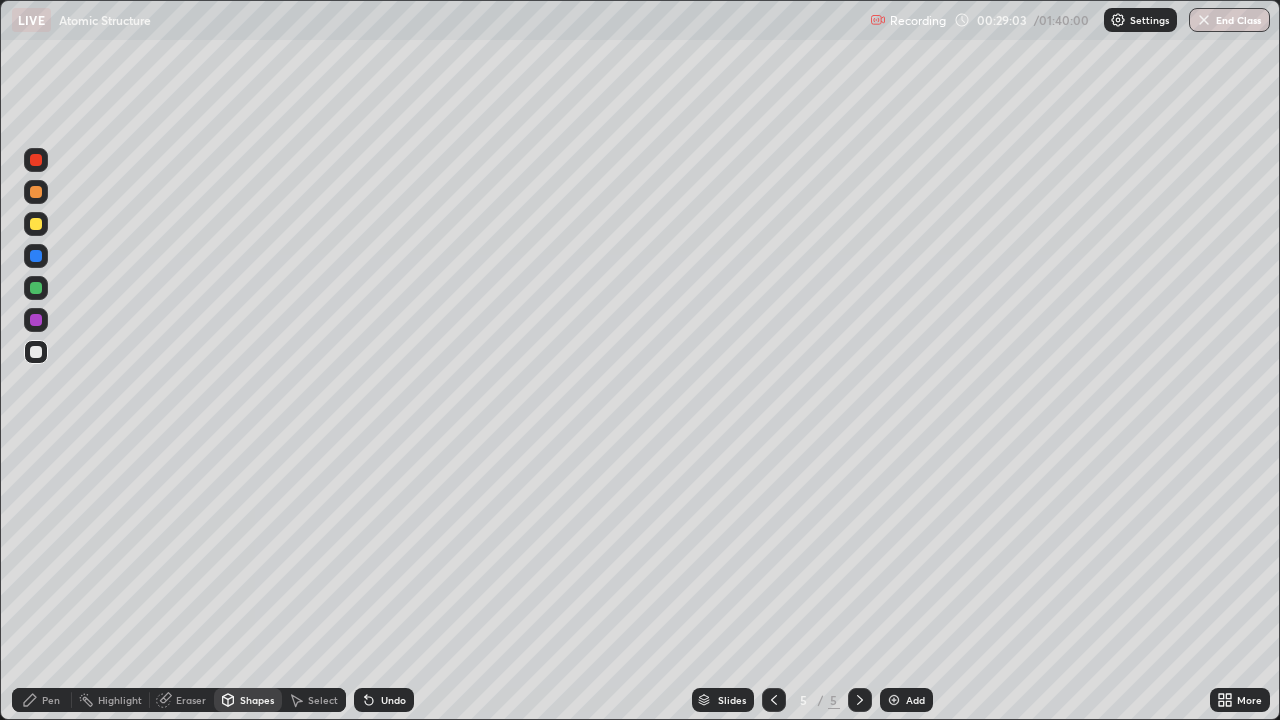 click on "Shapes" at bounding box center [257, 700] 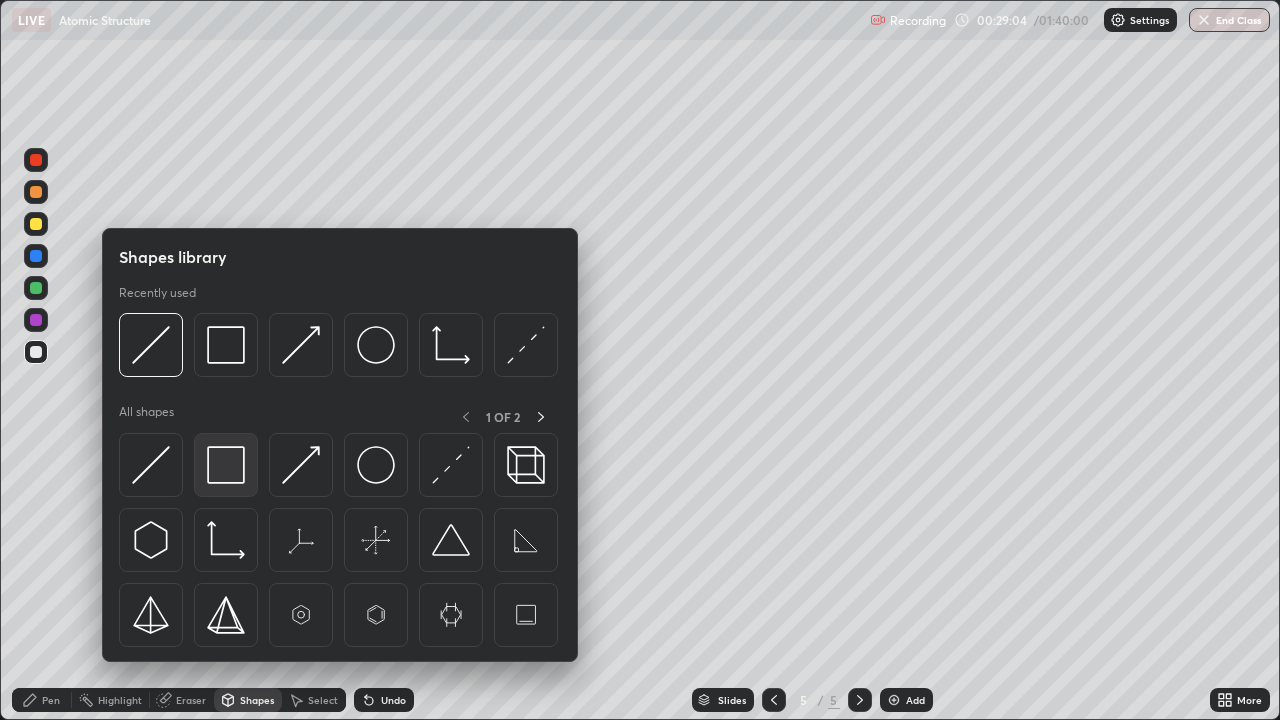 click at bounding box center [226, 465] 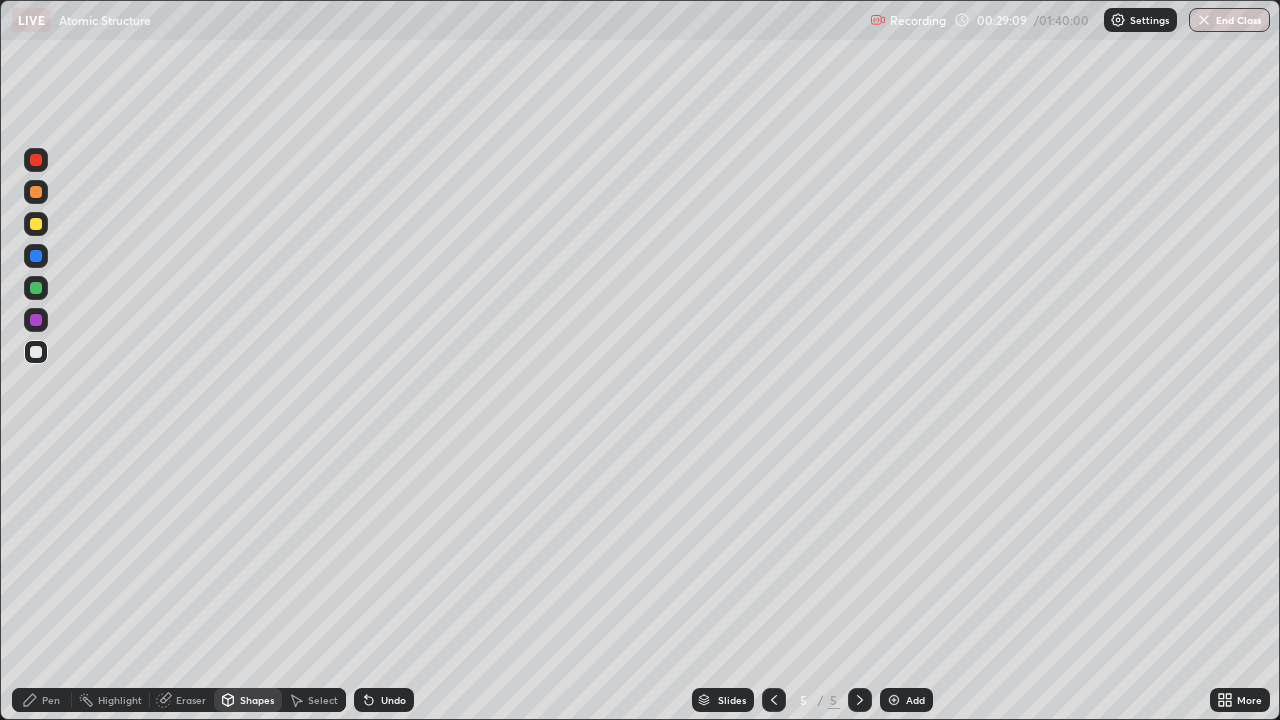 click on "Shapes" at bounding box center (257, 700) 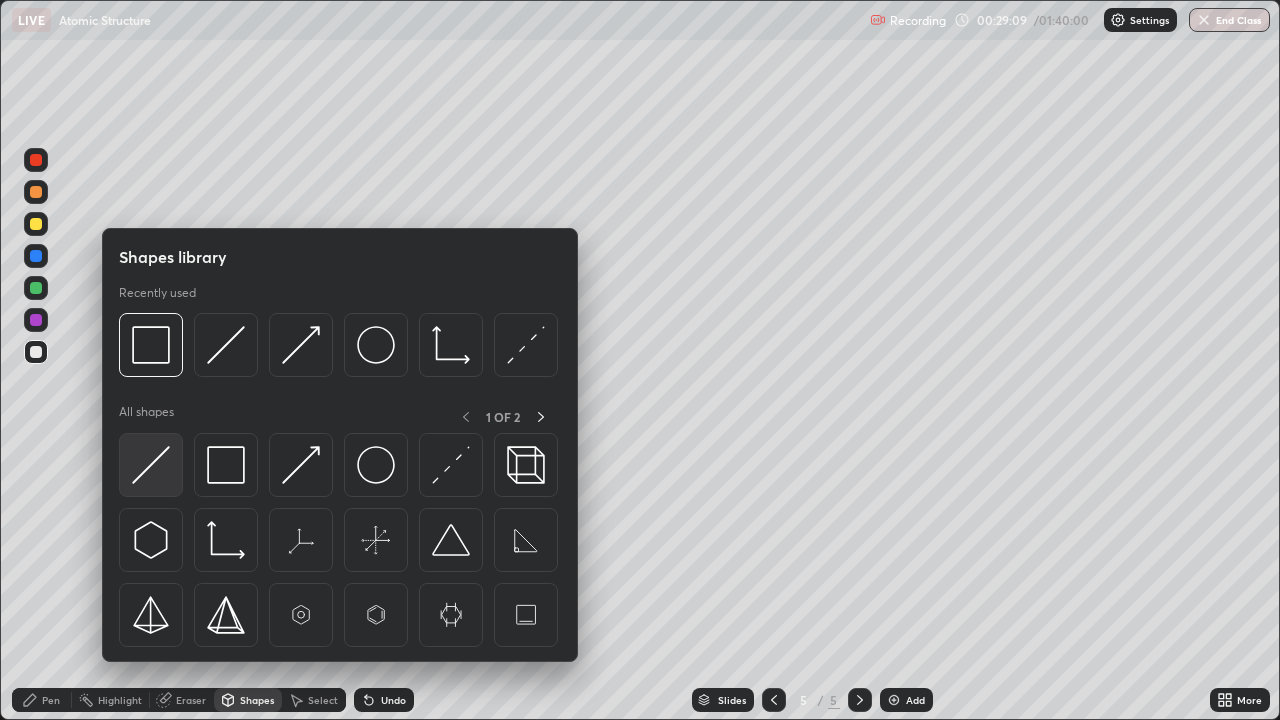 click at bounding box center [151, 465] 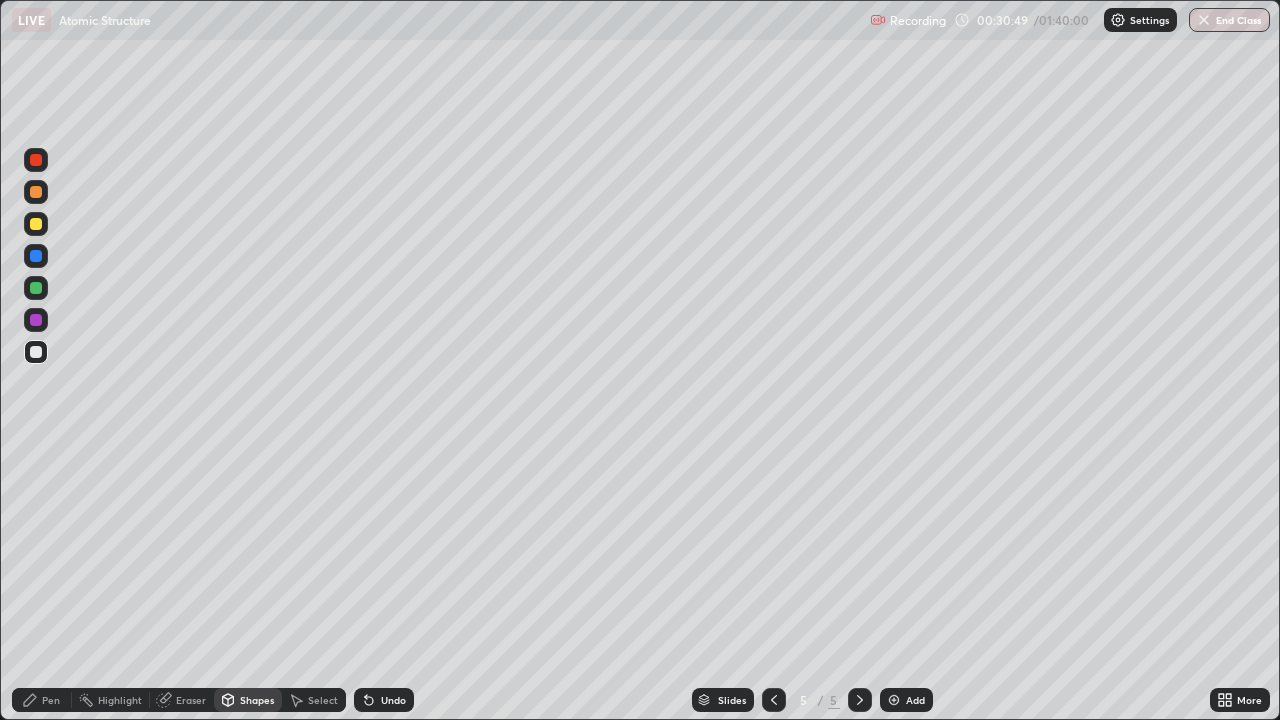click at bounding box center (36, 352) 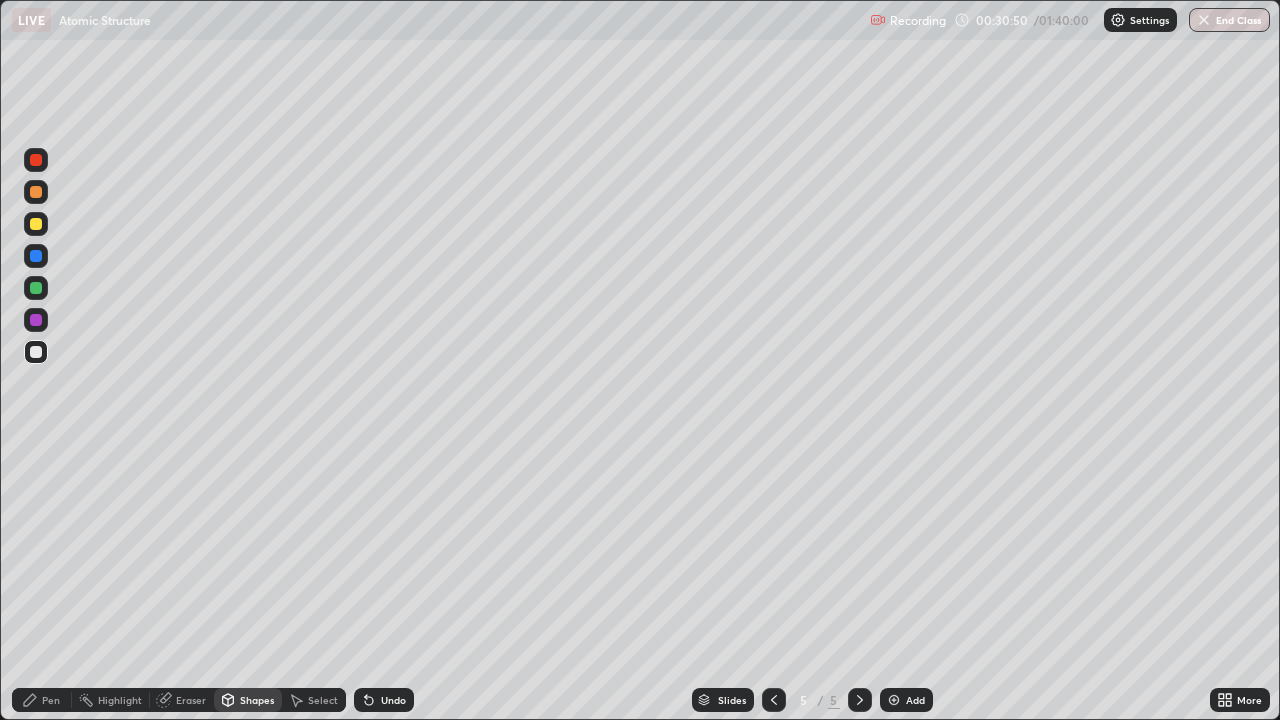 click on "Pen" at bounding box center (42, 700) 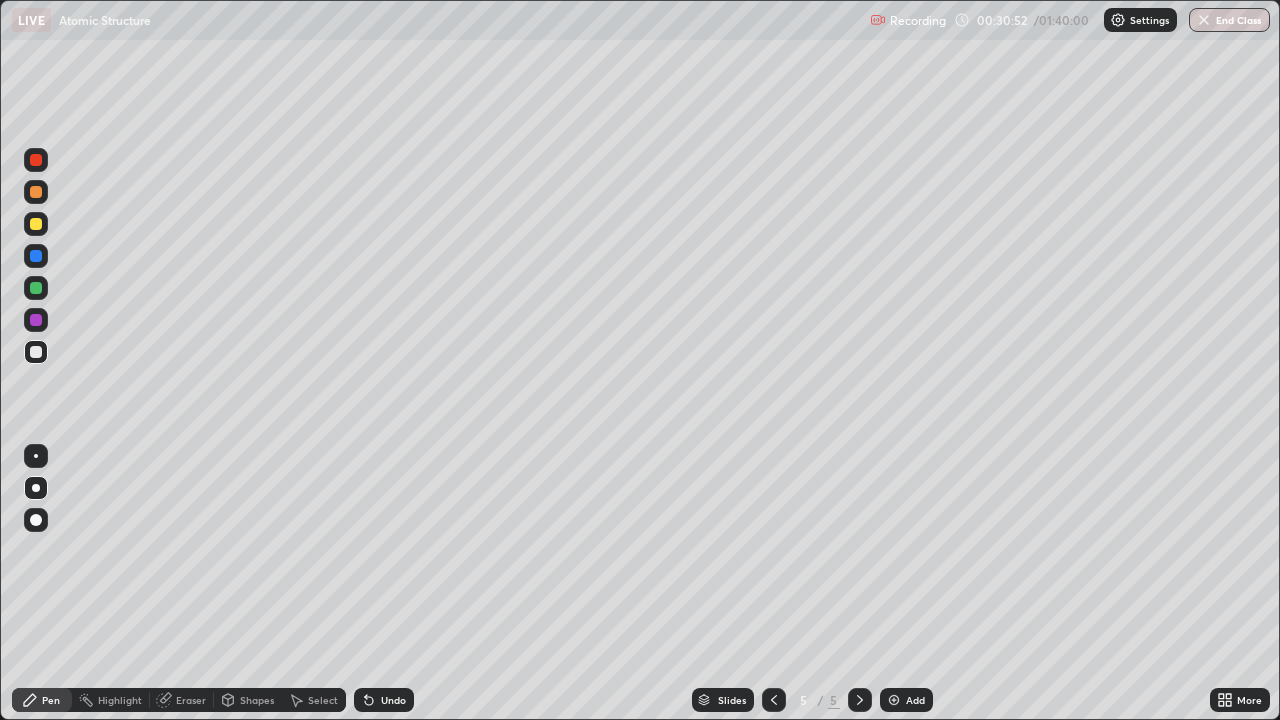 click at bounding box center [36, 224] 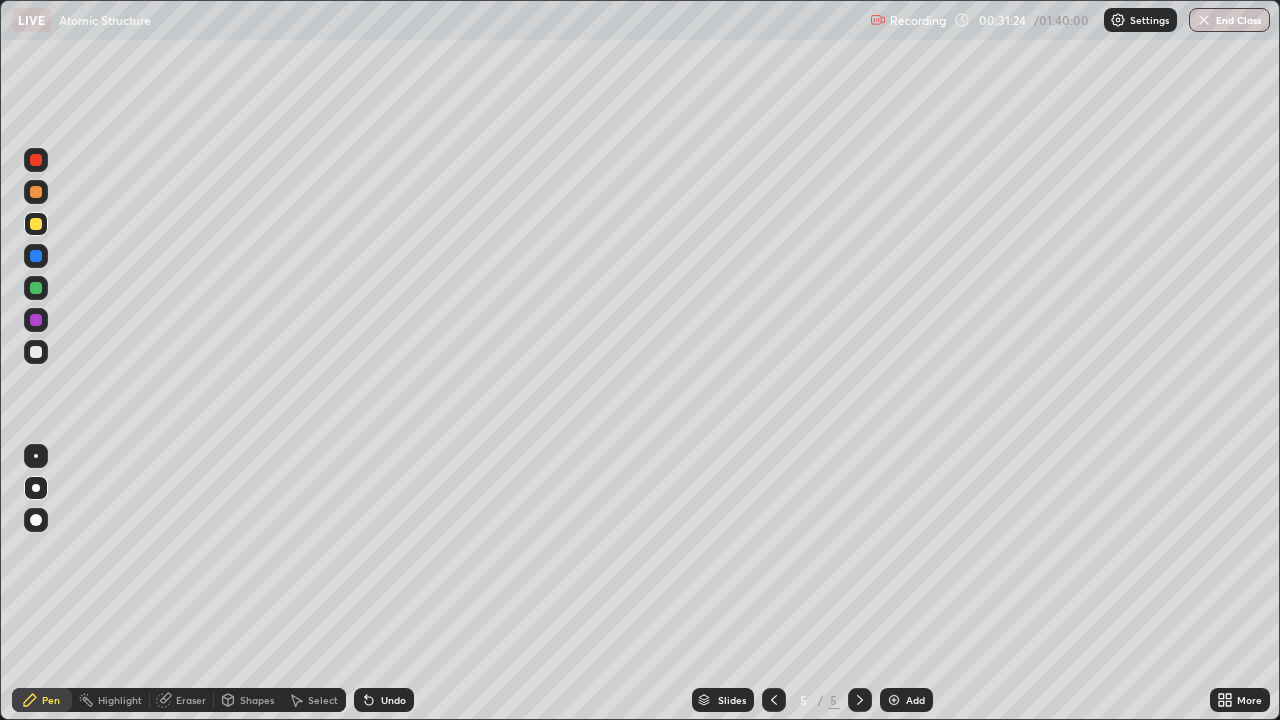 click on "Shapes" at bounding box center (257, 700) 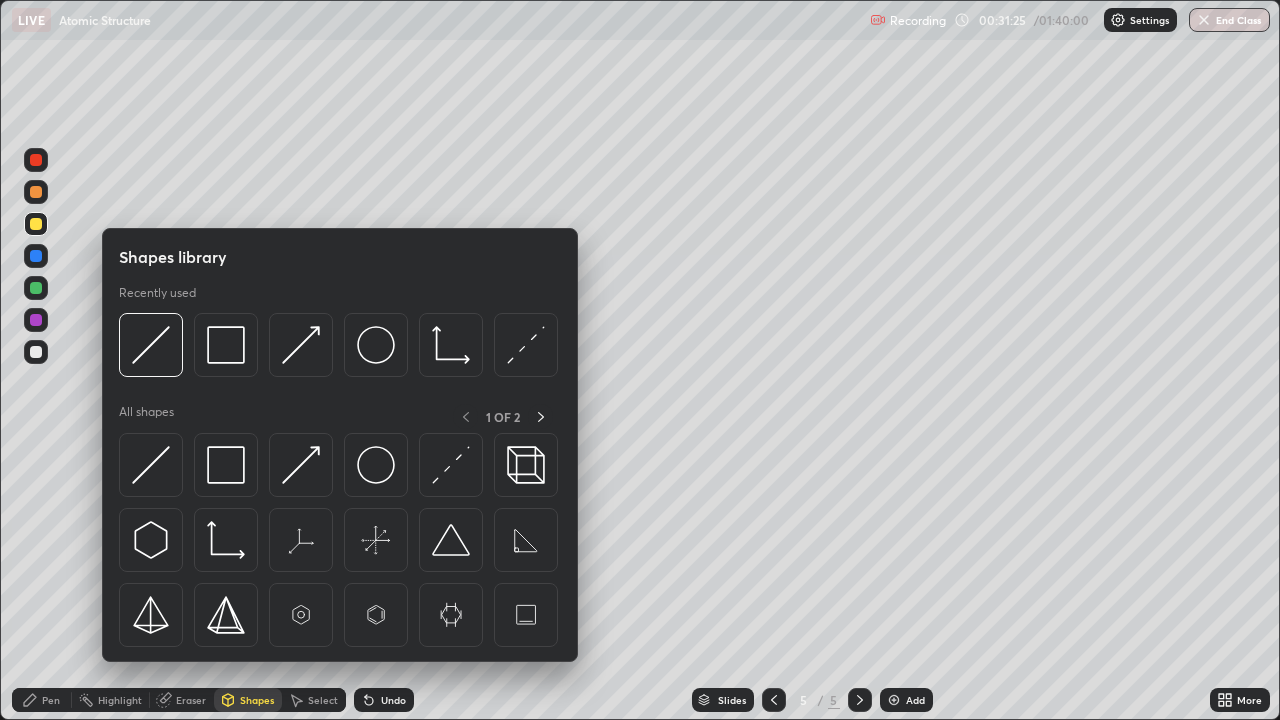 click on "Shapes" at bounding box center [248, 700] 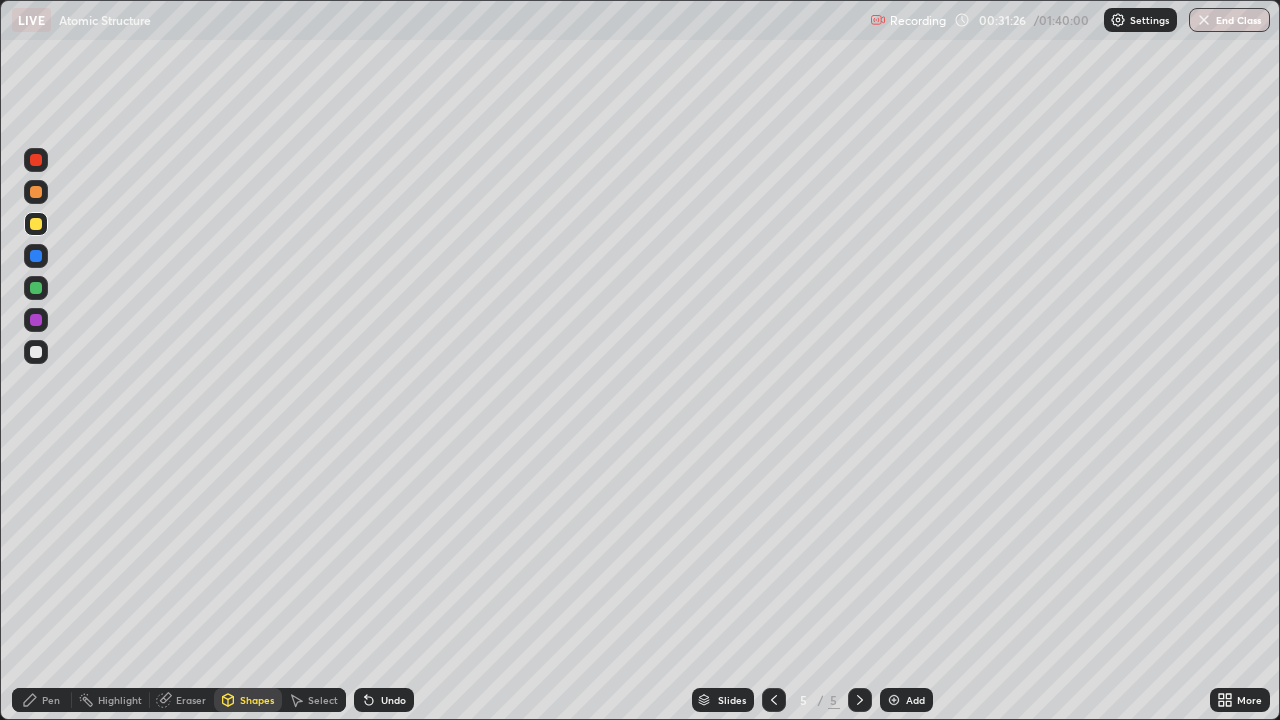 click on "Eraser" at bounding box center [191, 700] 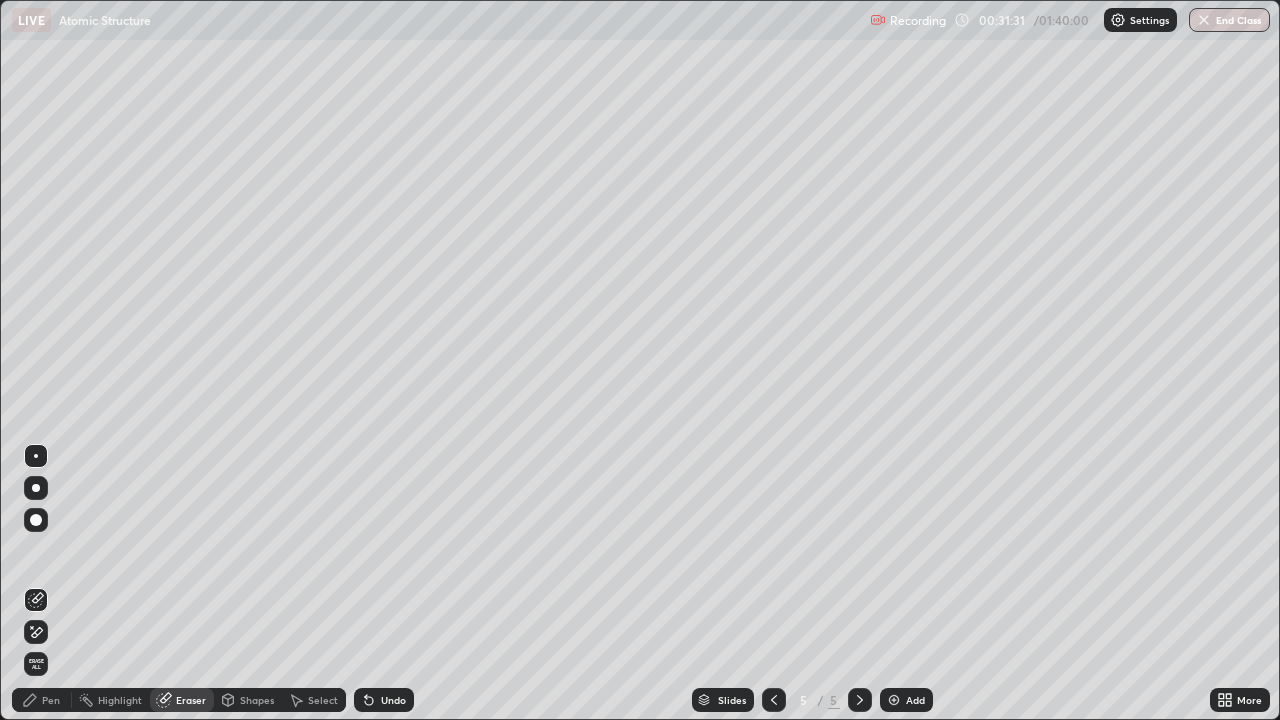 click on "Pen" at bounding box center [51, 700] 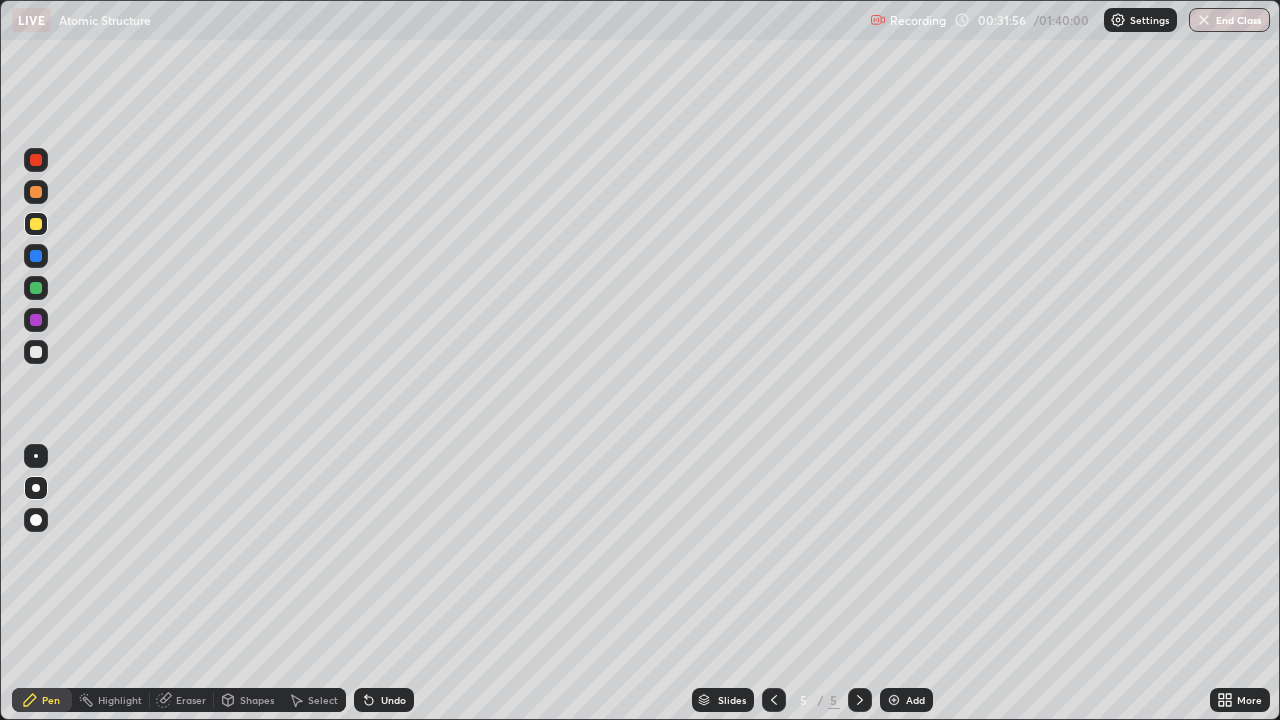 click on "Undo" at bounding box center [393, 700] 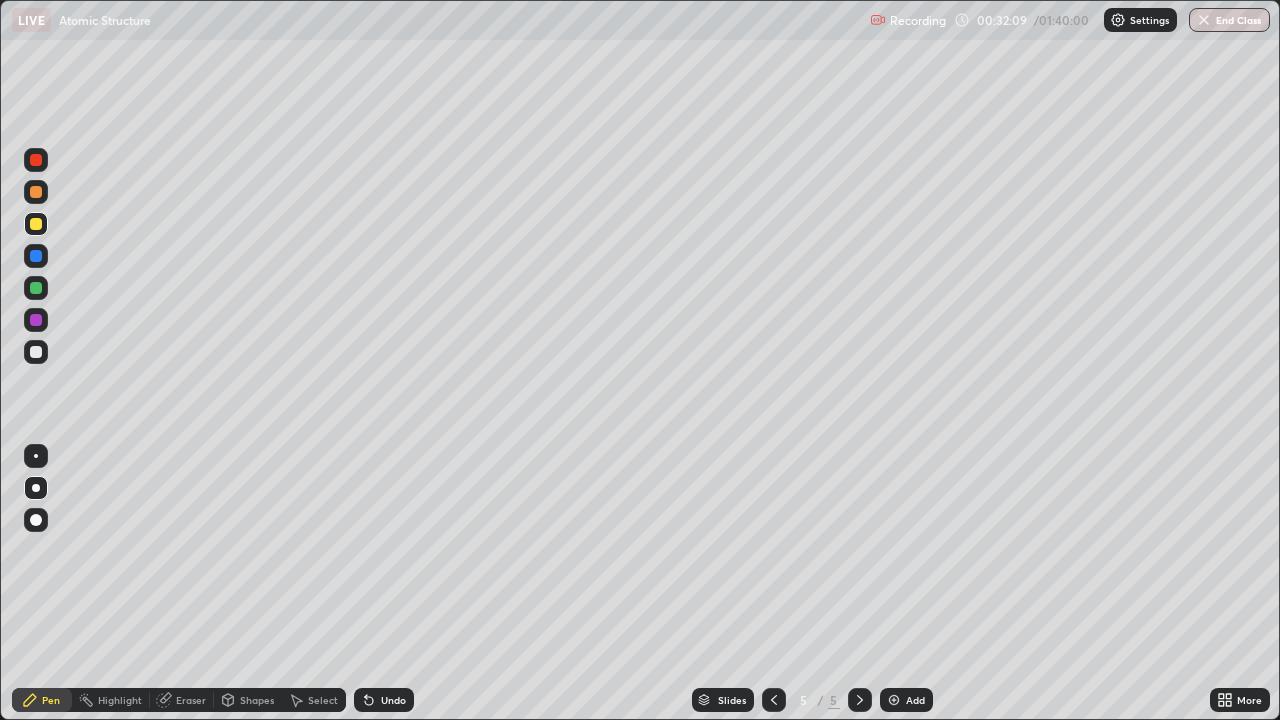 click at bounding box center [36, 160] 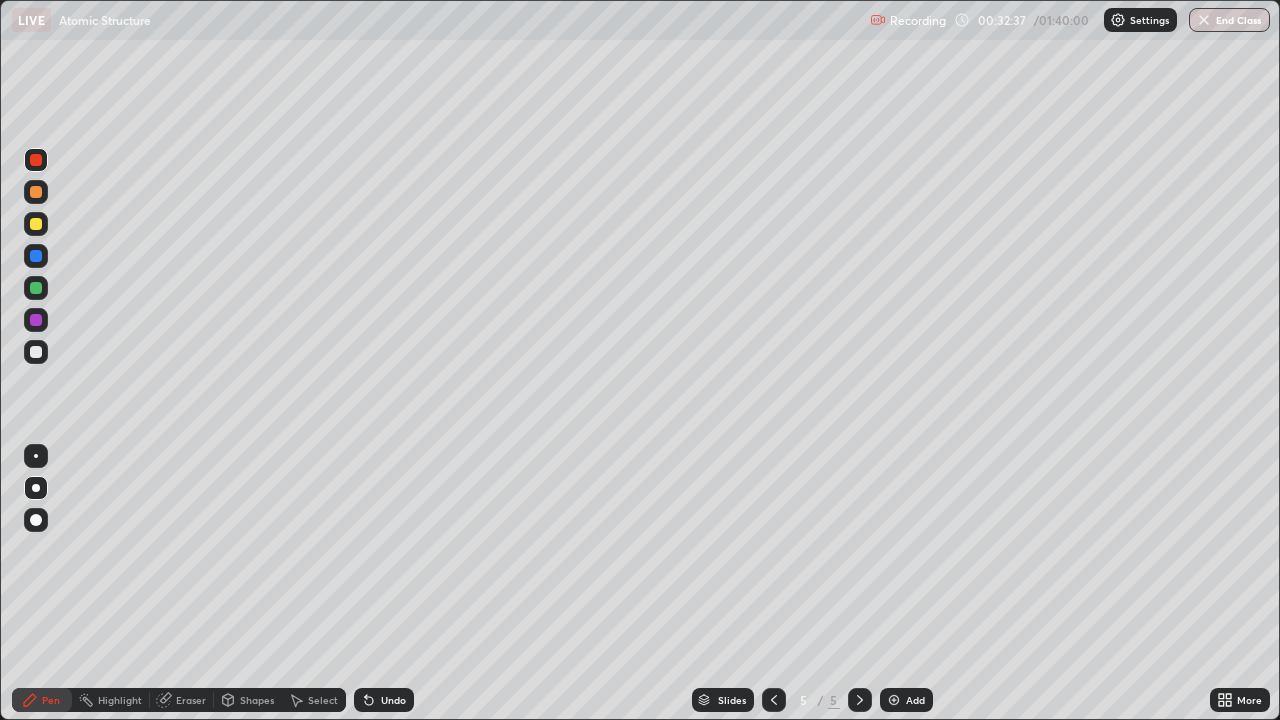 click at bounding box center (36, 352) 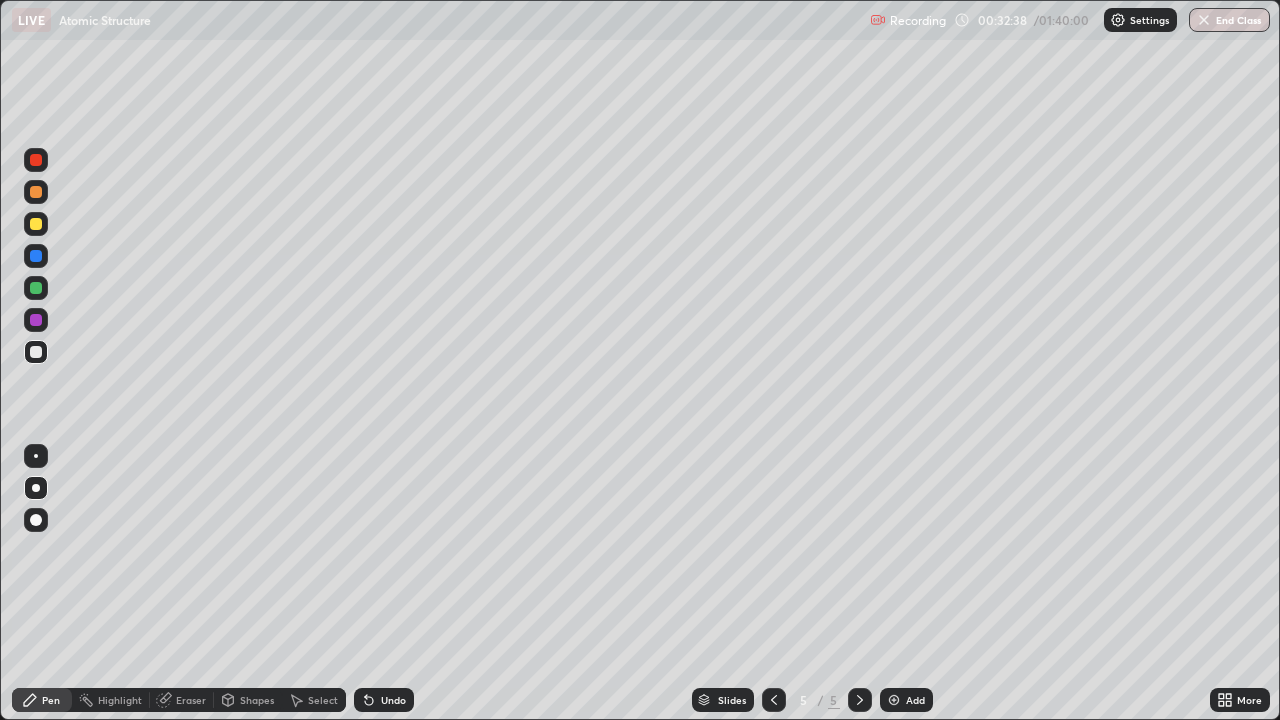 click on "Eraser" at bounding box center (182, 700) 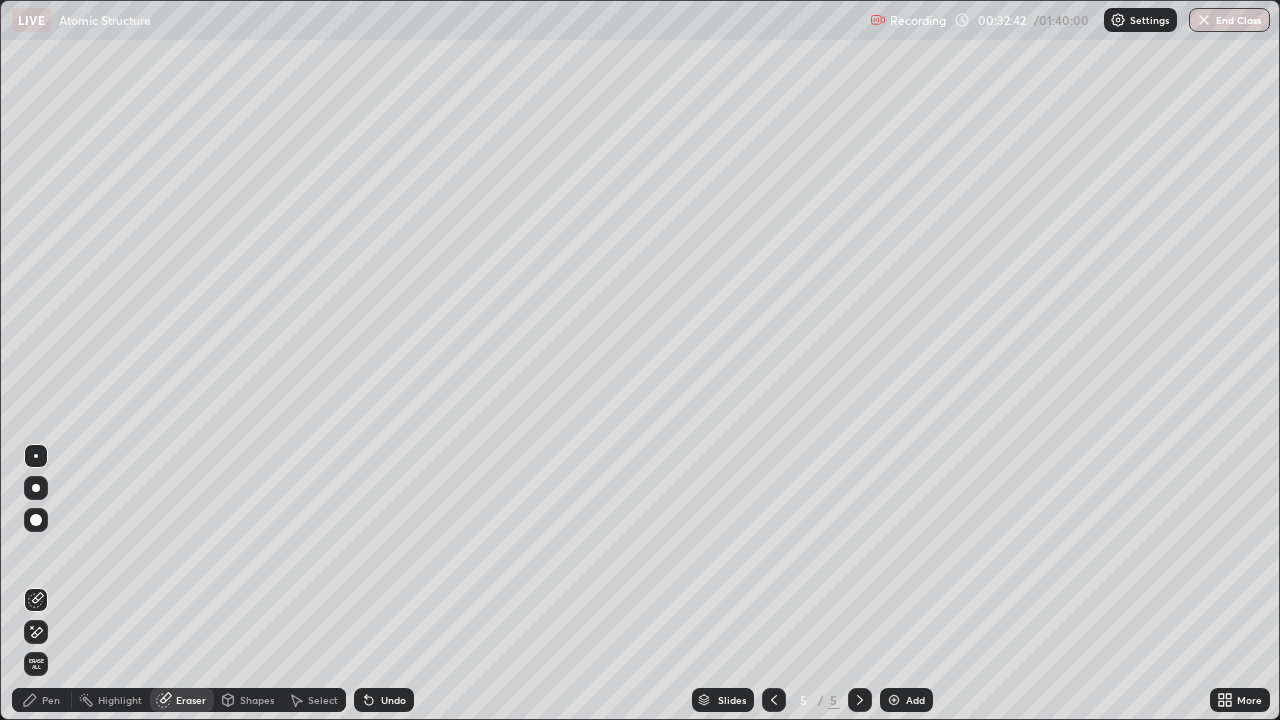 click on "Pen" at bounding box center [51, 700] 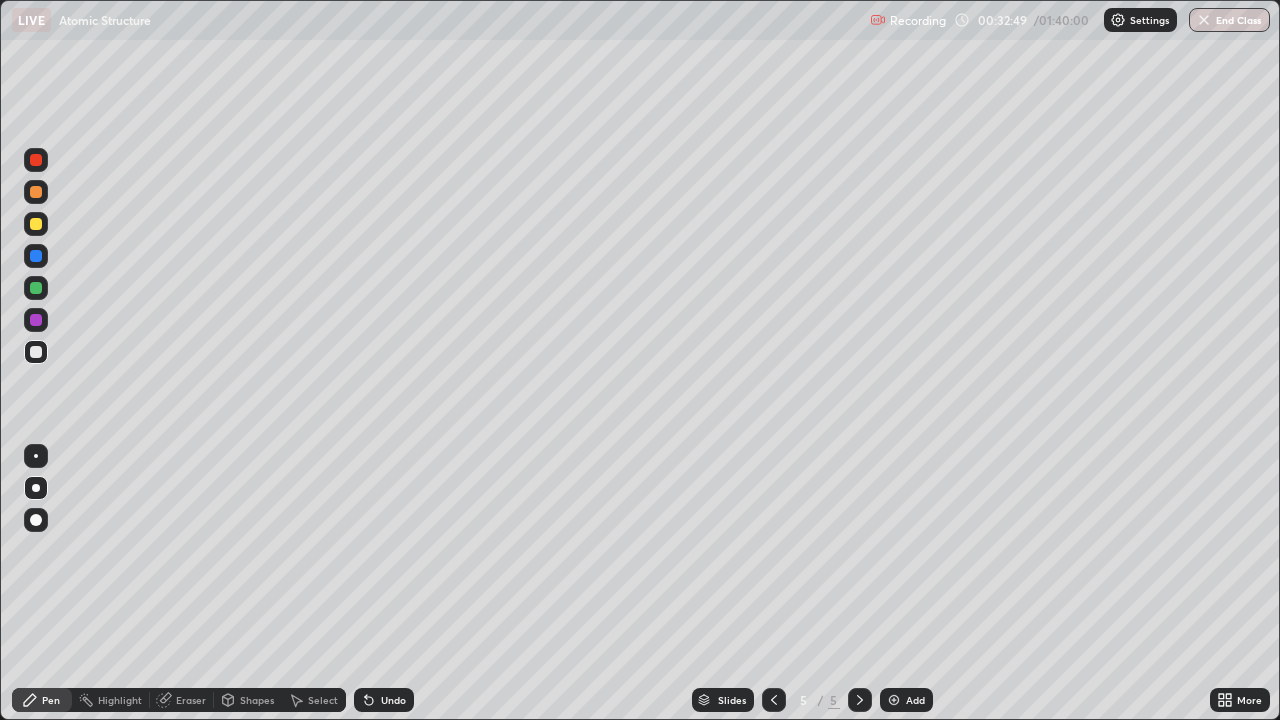 click on "Undo" at bounding box center (393, 700) 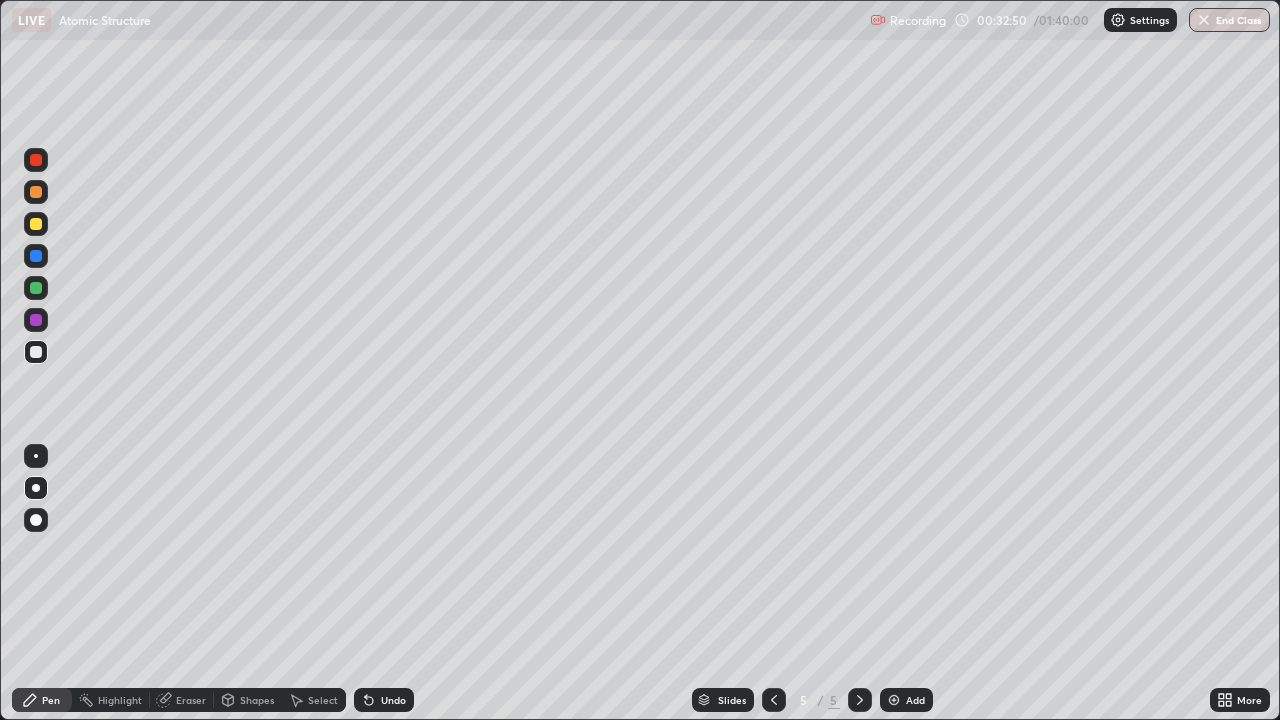click on "Undo" at bounding box center (393, 700) 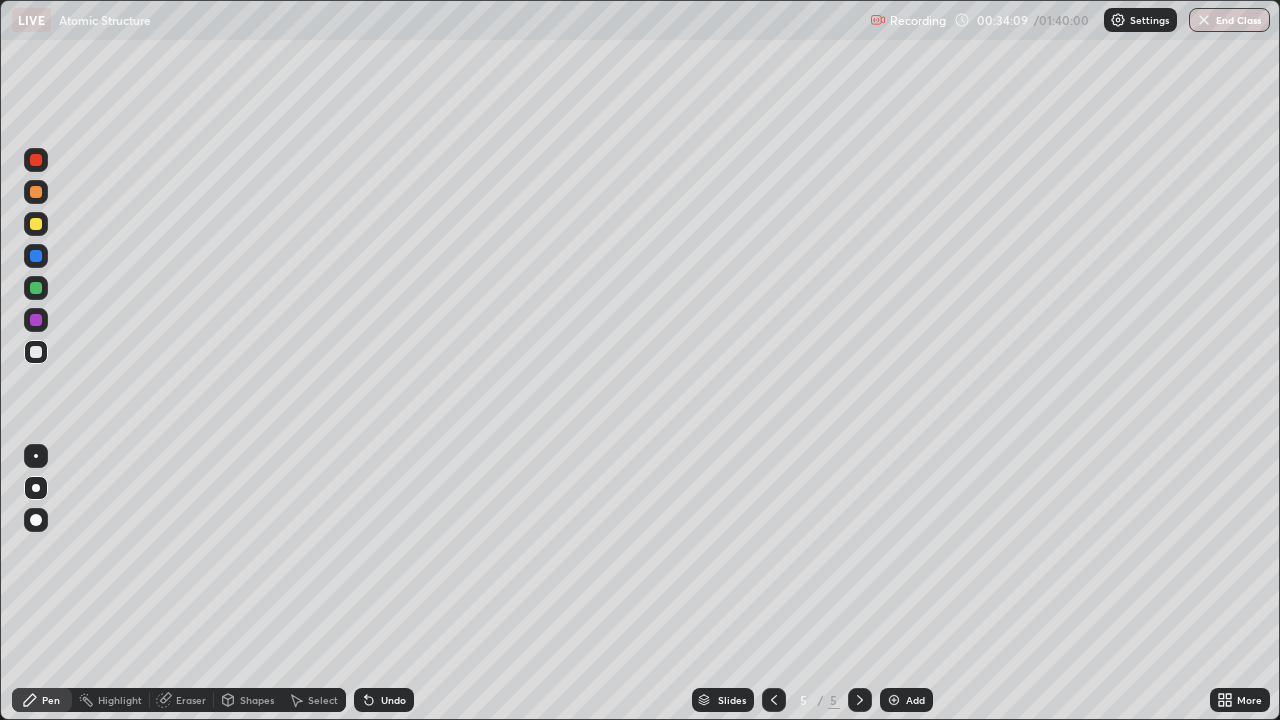 click at bounding box center (36, 224) 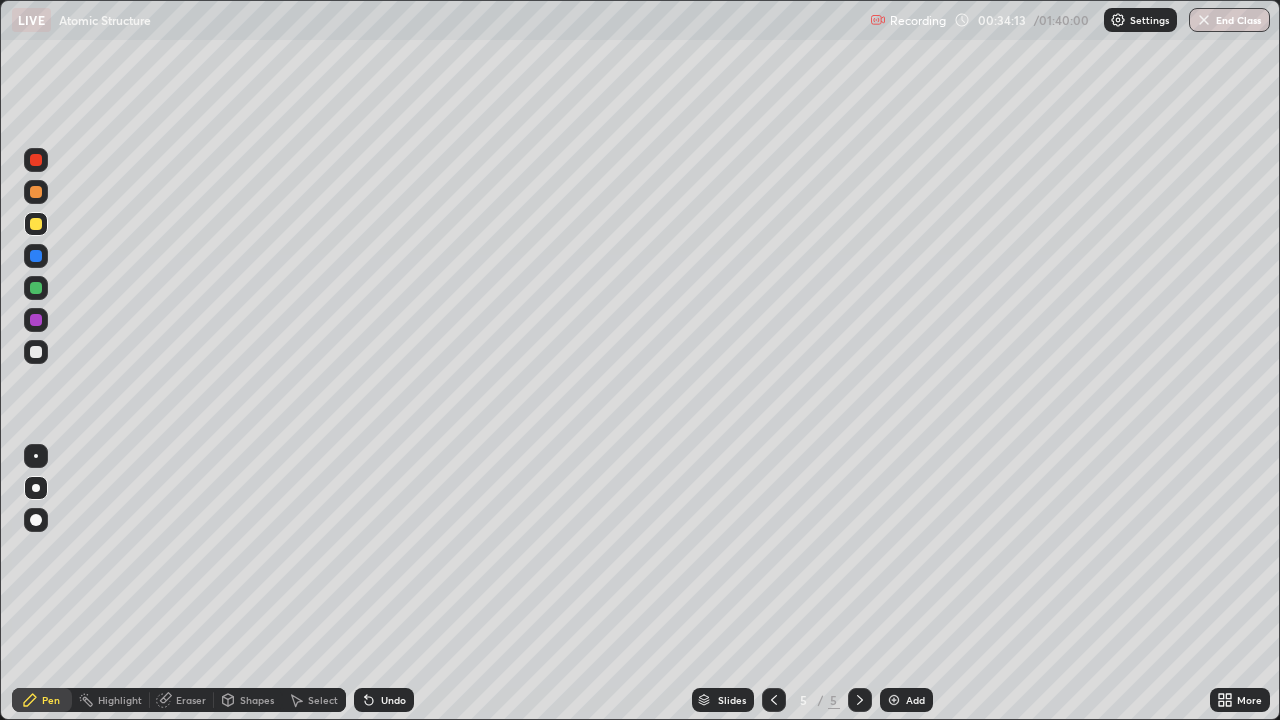 click on "Eraser" at bounding box center [191, 700] 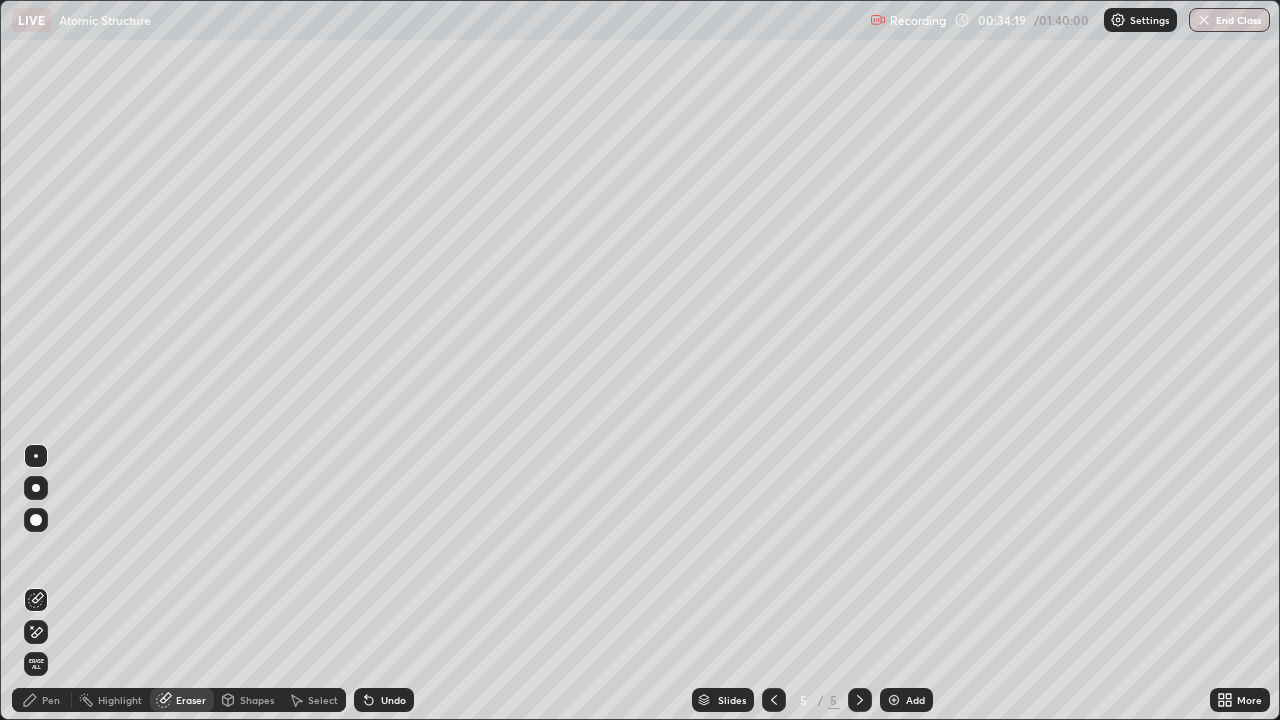 click on "Pen" at bounding box center (51, 700) 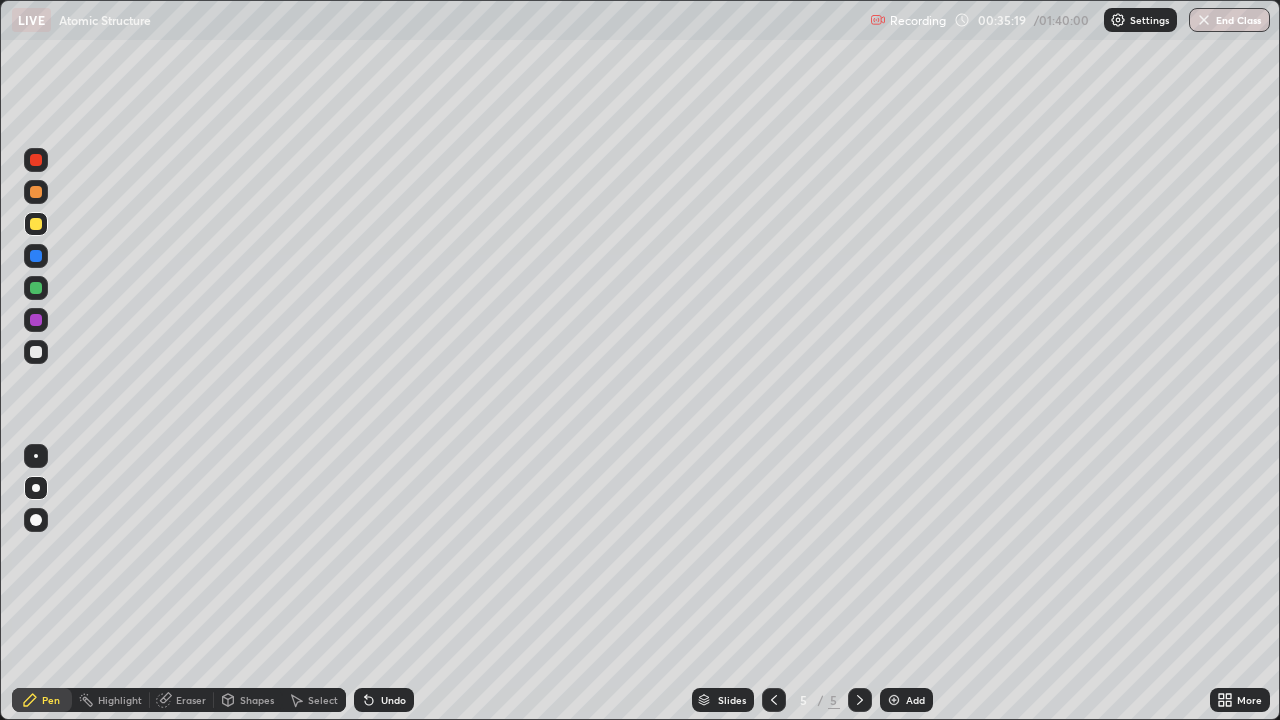 click at bounding box center [36, 288] 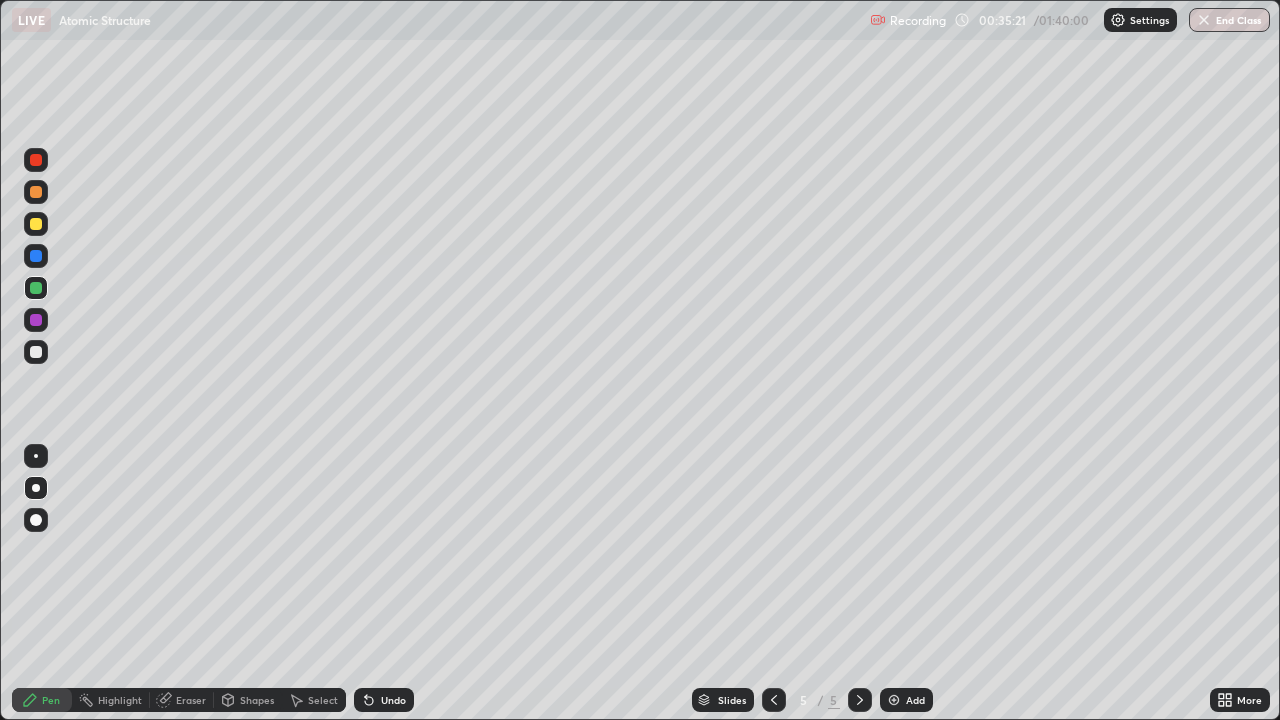 click on "Shapes" at bounding box center [257, 700] 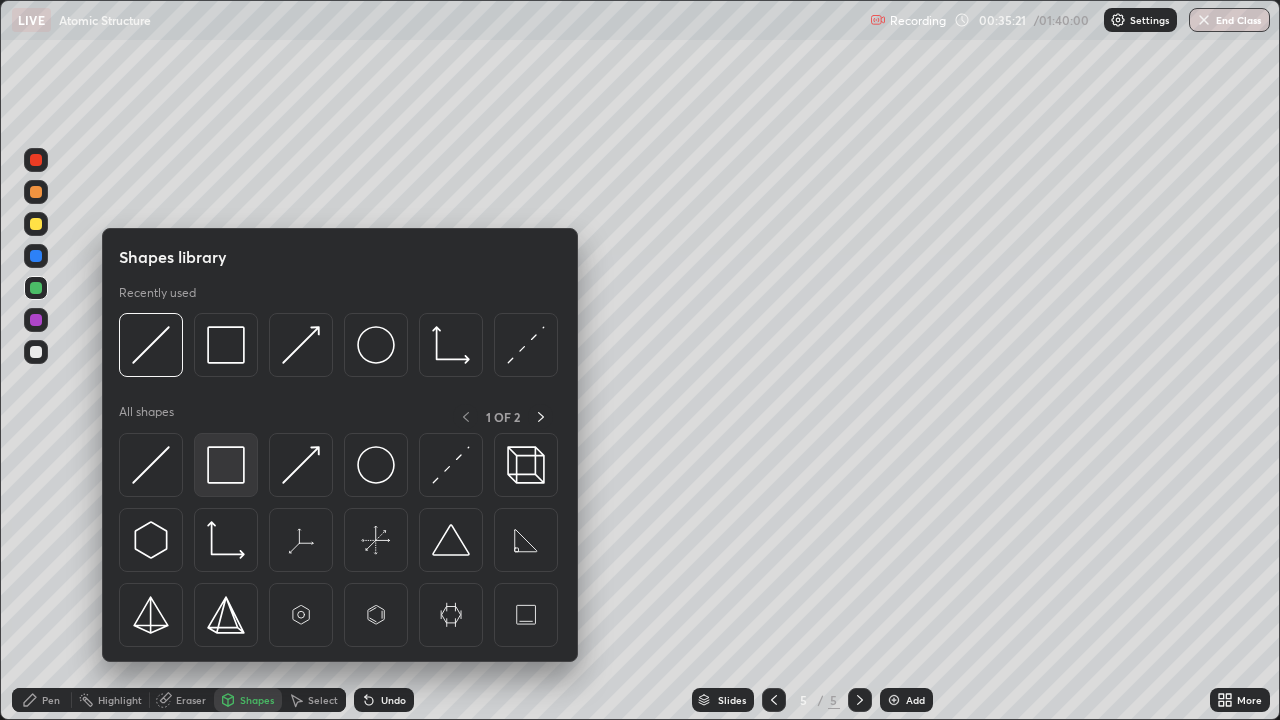 click at bounding box center [226, 465] 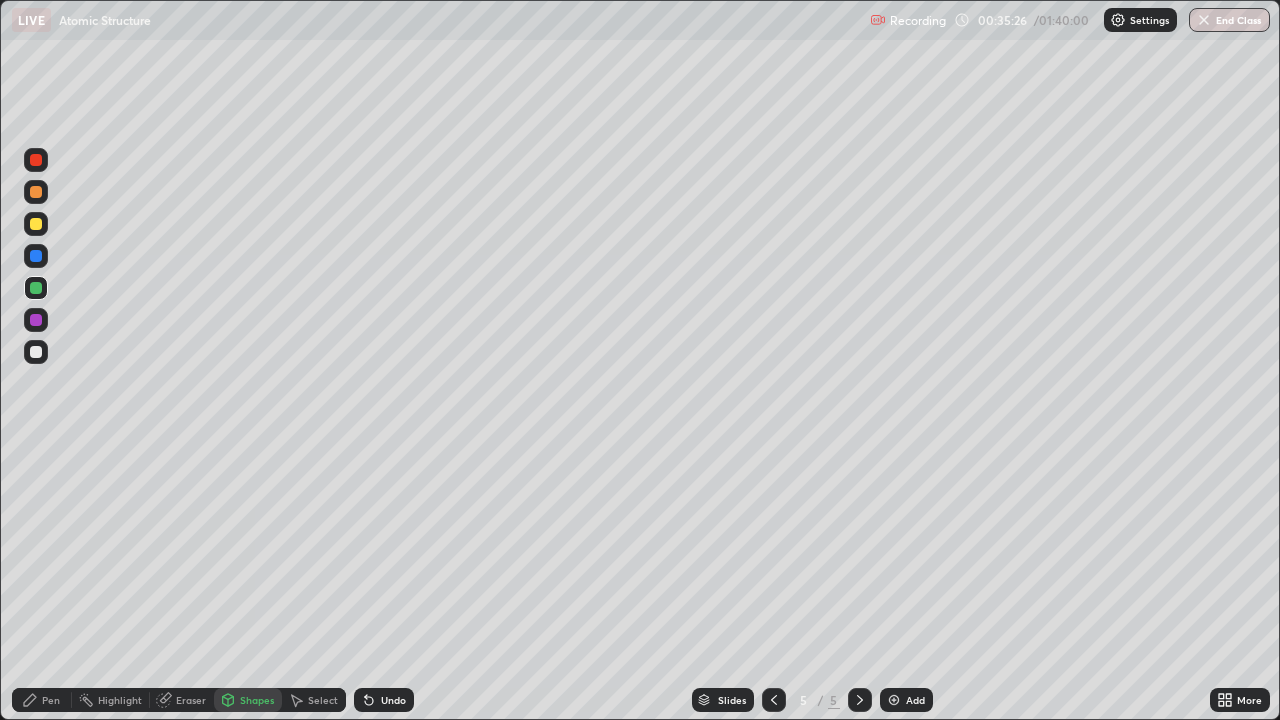 click on "Pen" at bounding box center [42, 700] 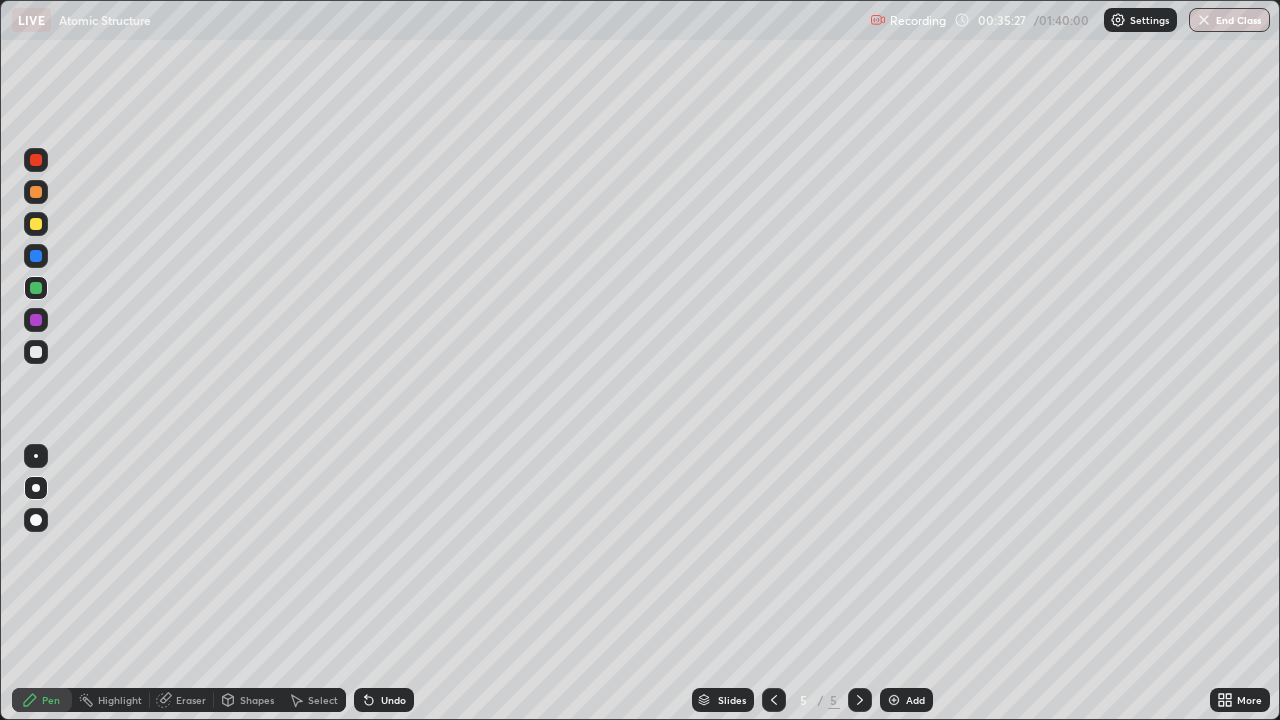 click at bounding box center [36, 352] 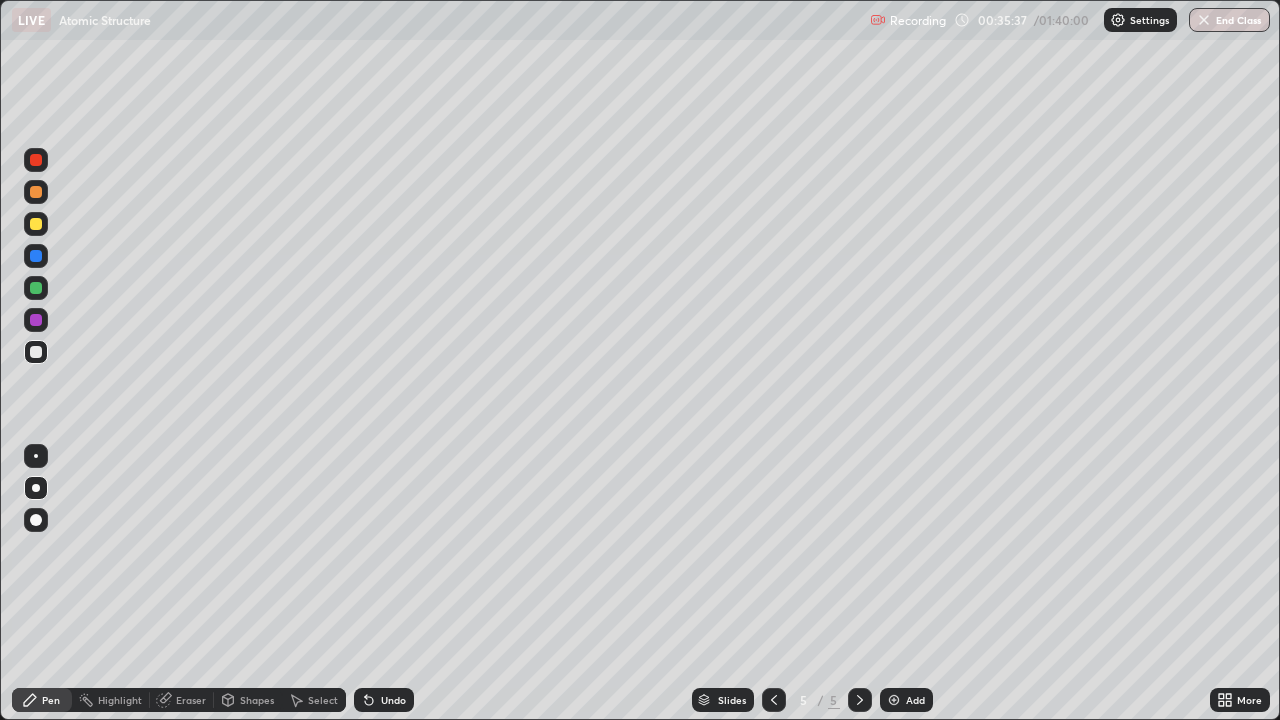 click on "Eraser" at bounding box center (191, 700) 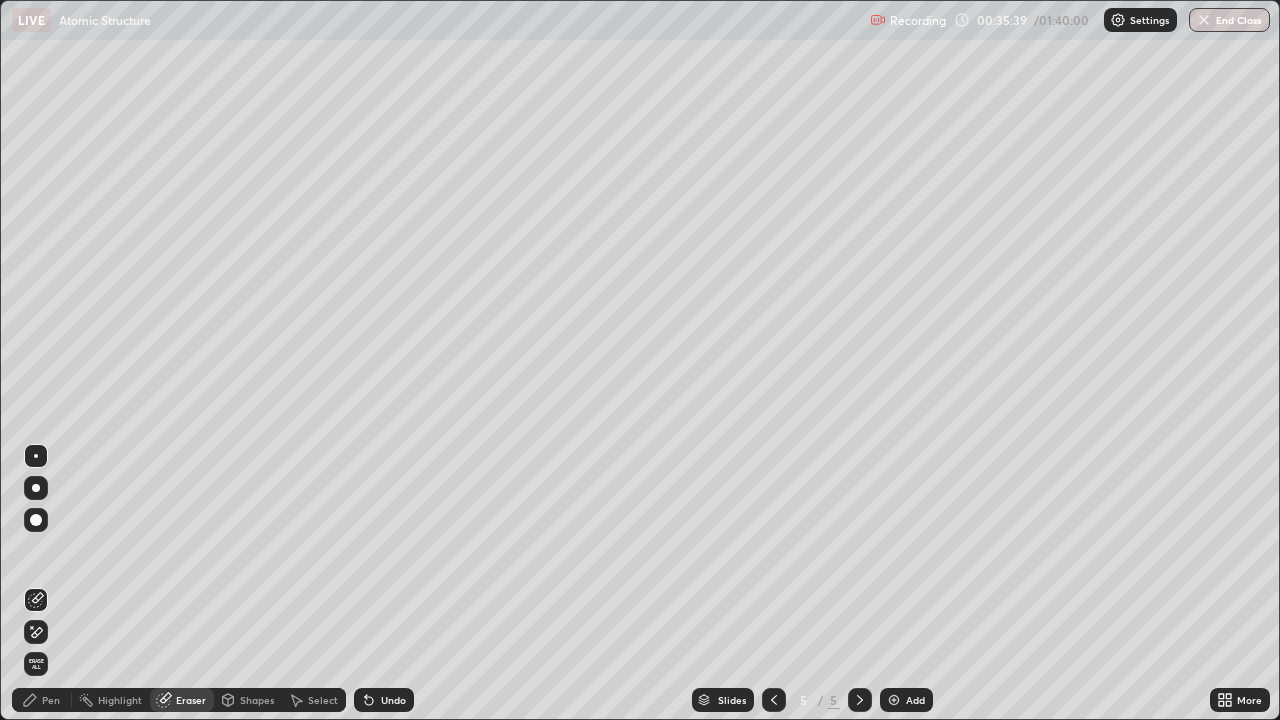 click on "Pen" at bounding box center (51, 700) 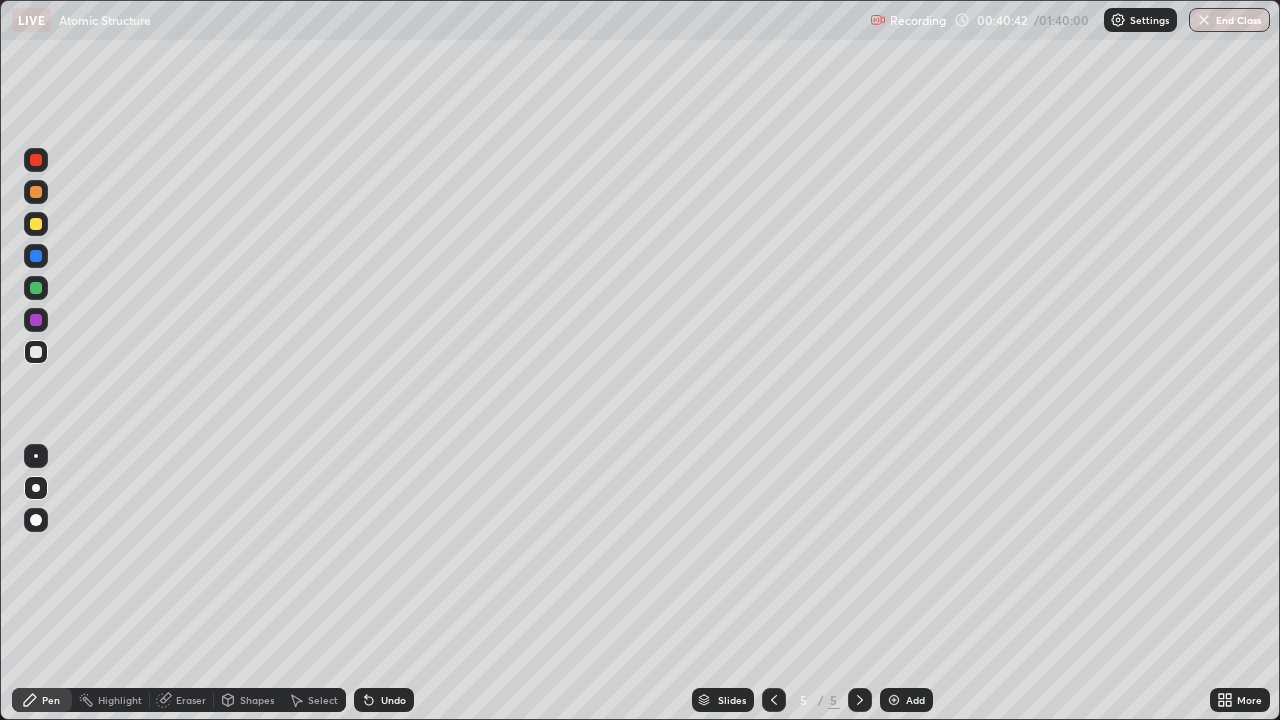 click on "Add" at bounding box center (906, 700) 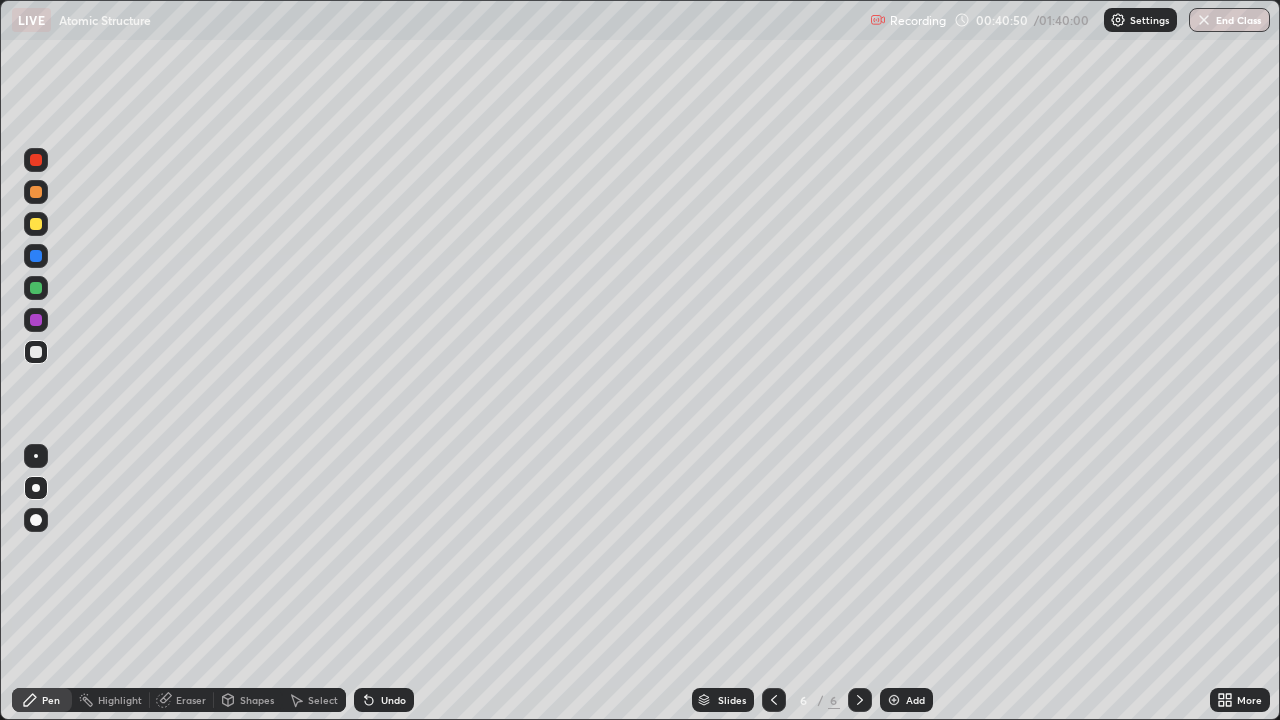 click at bounding box center (36, 224) 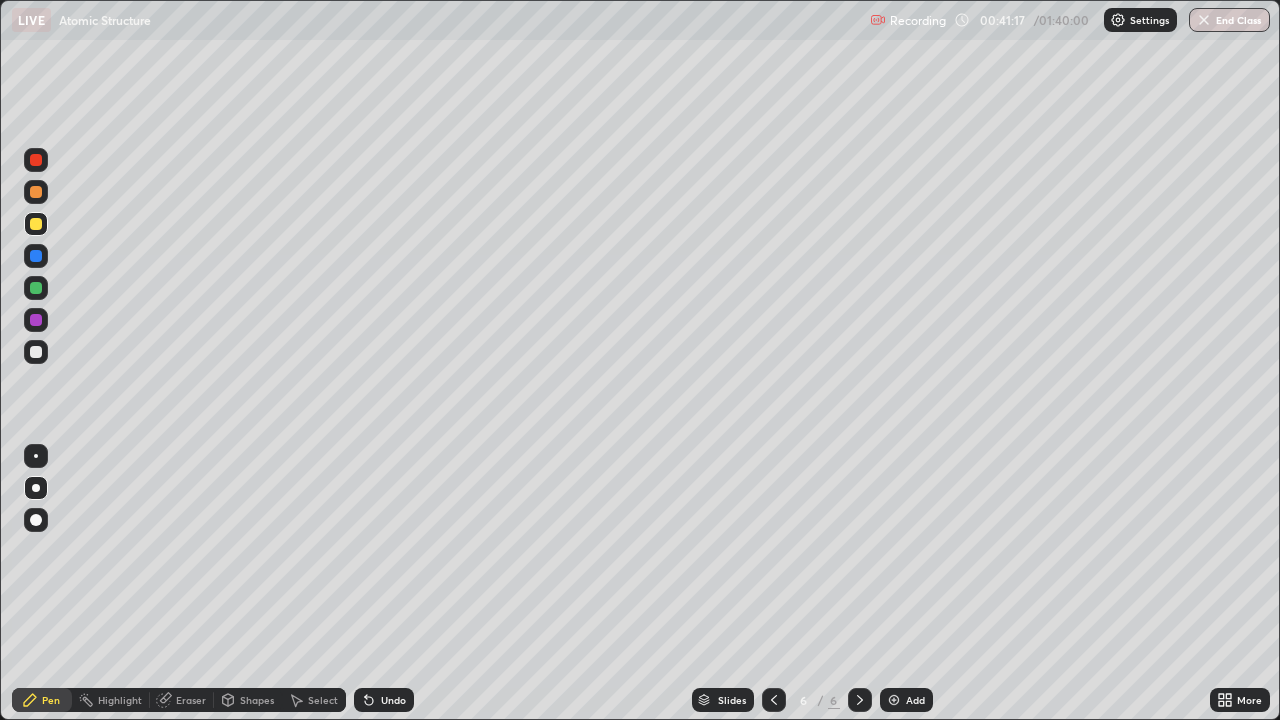 click at bounding box center [36, 352] 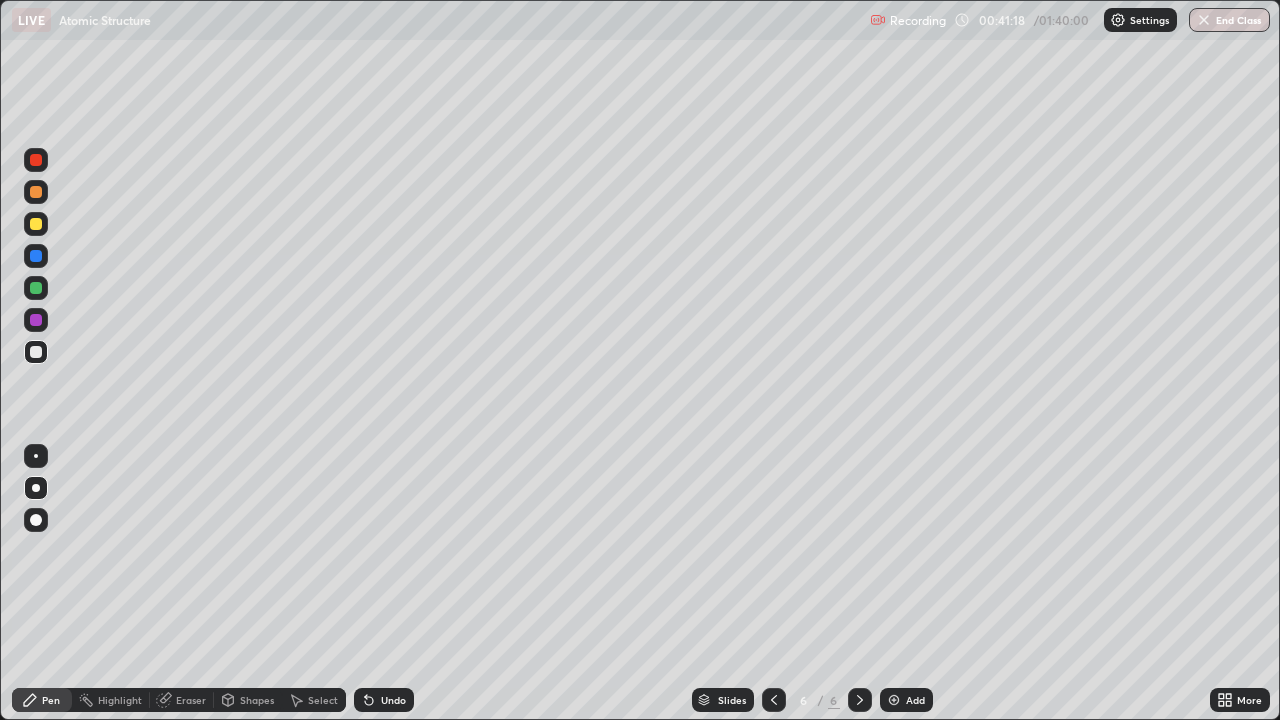 click 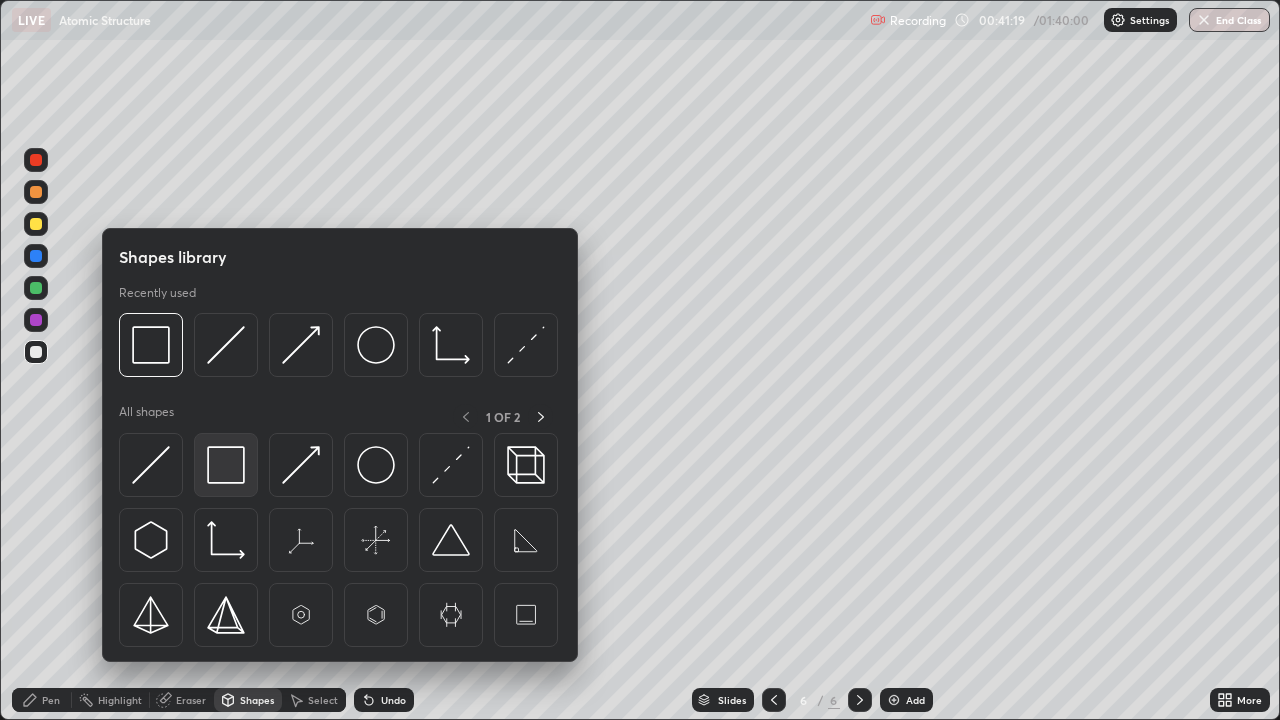 click at bounding box center [226, 465] 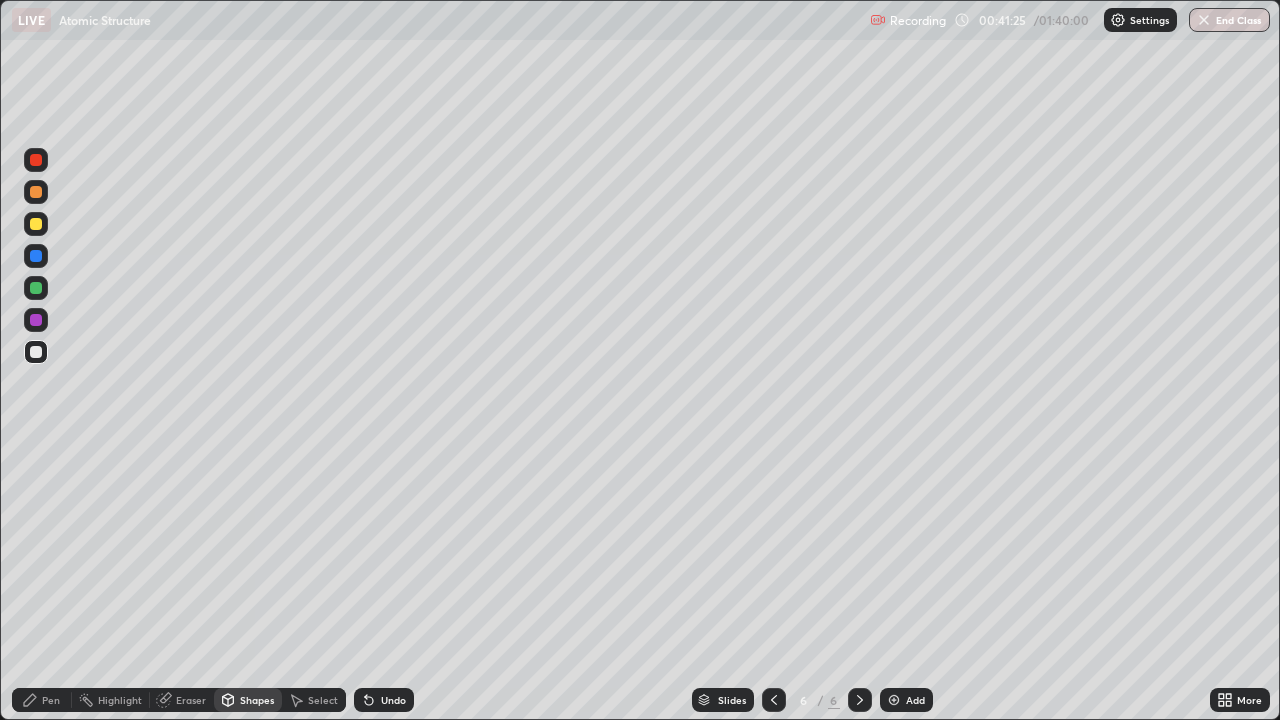 click on "Pen" at bounding box center (51, 700) 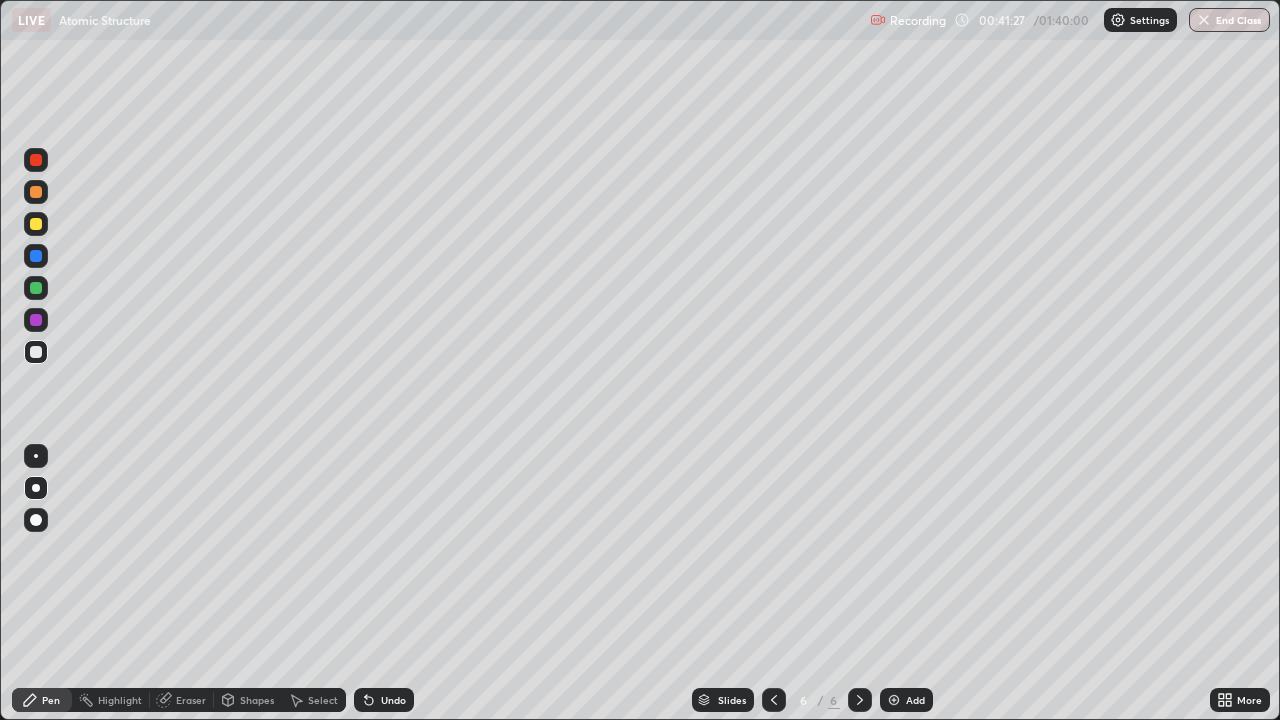 click at bounding box center (36, 320) 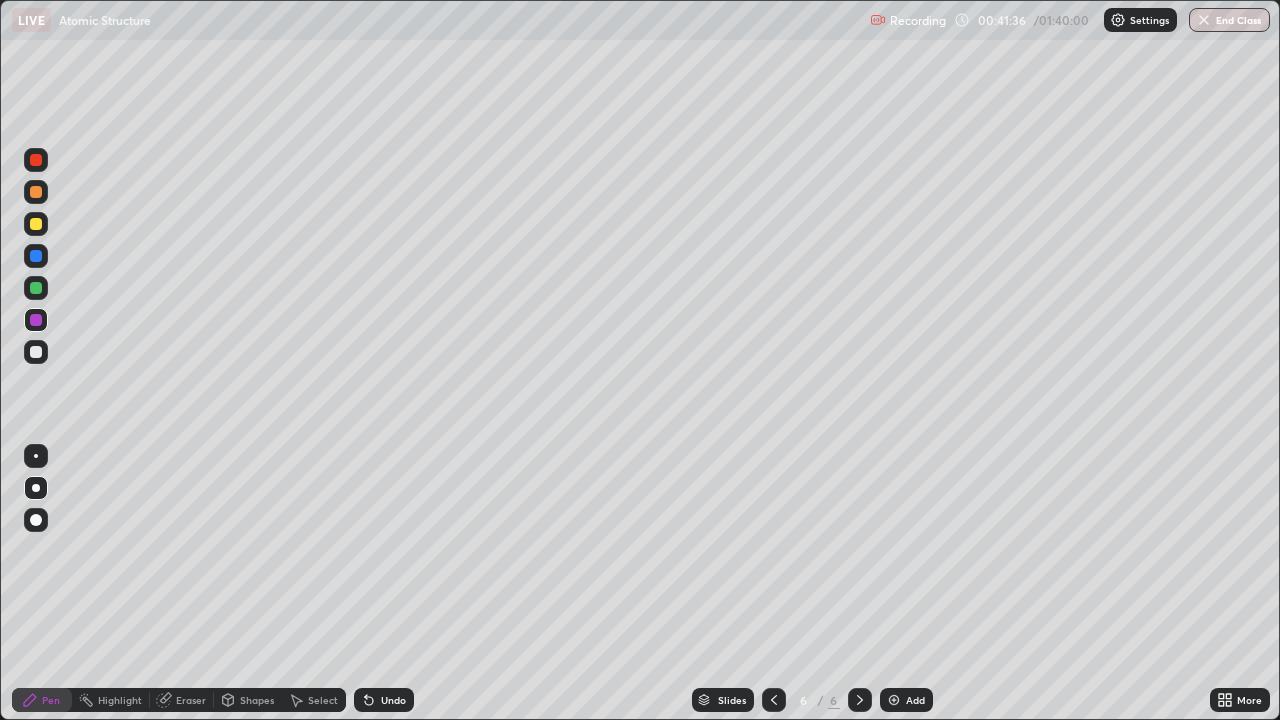 click at bounding box center [36, 352] 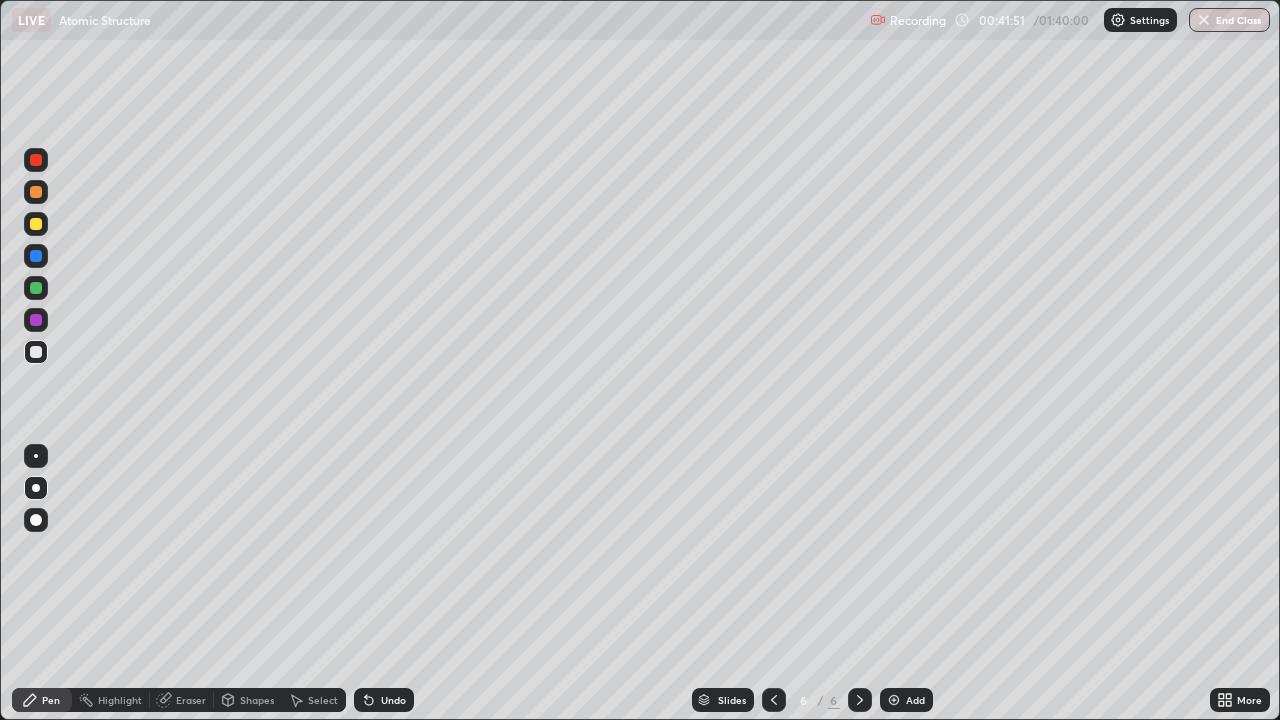 click at bounding box center [36, 320] 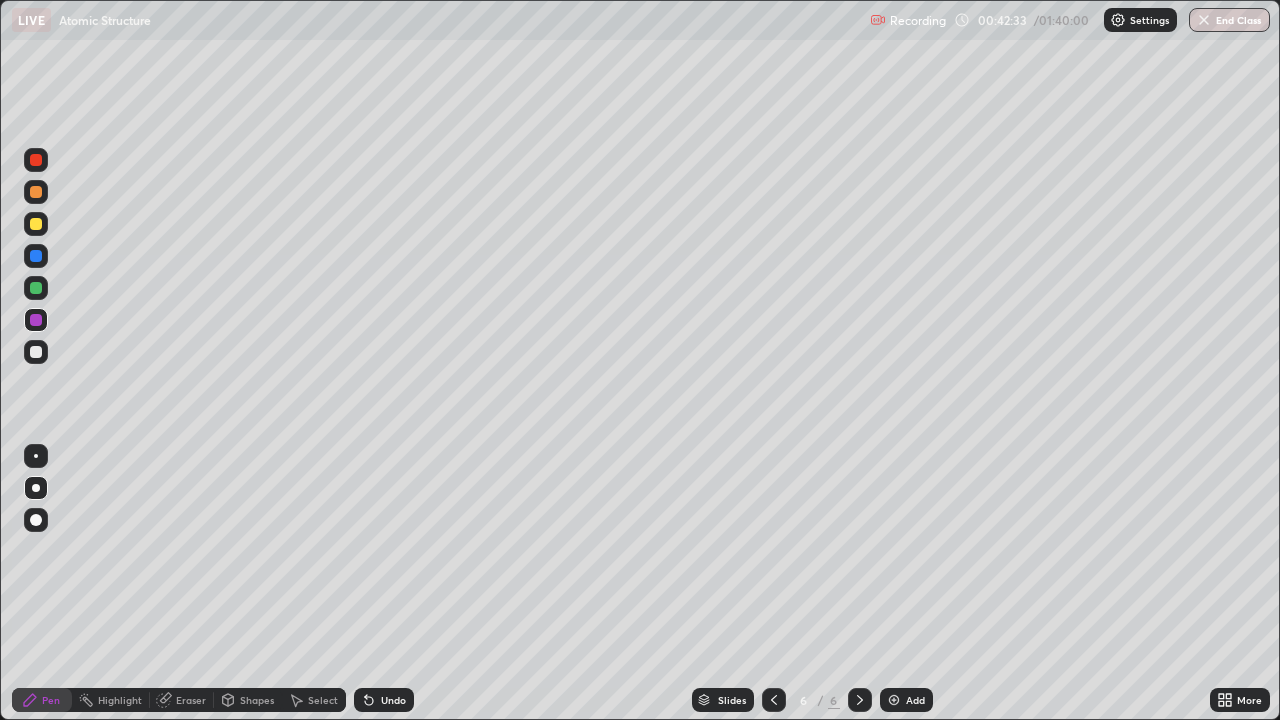 click on "Undo" at bounding box center (384, 700) 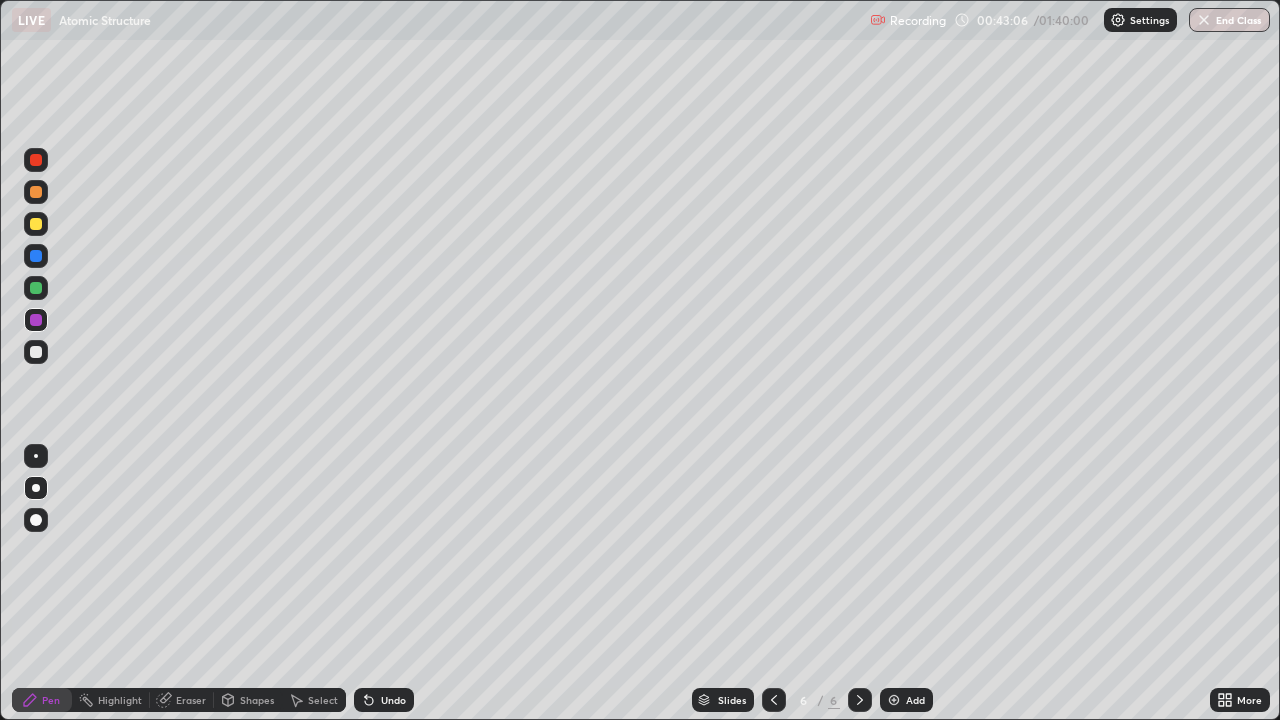 click at bounding box center (36, 352) 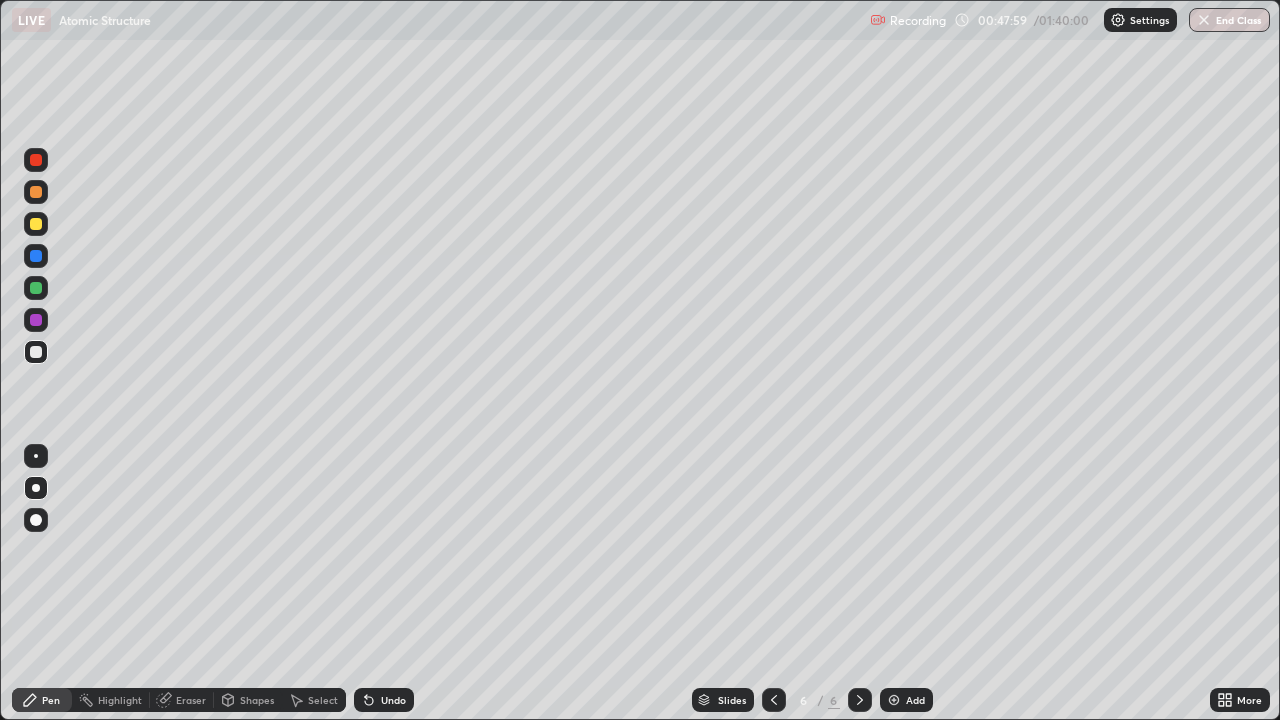 click on "Eraser" at bounding box center [191, 700] 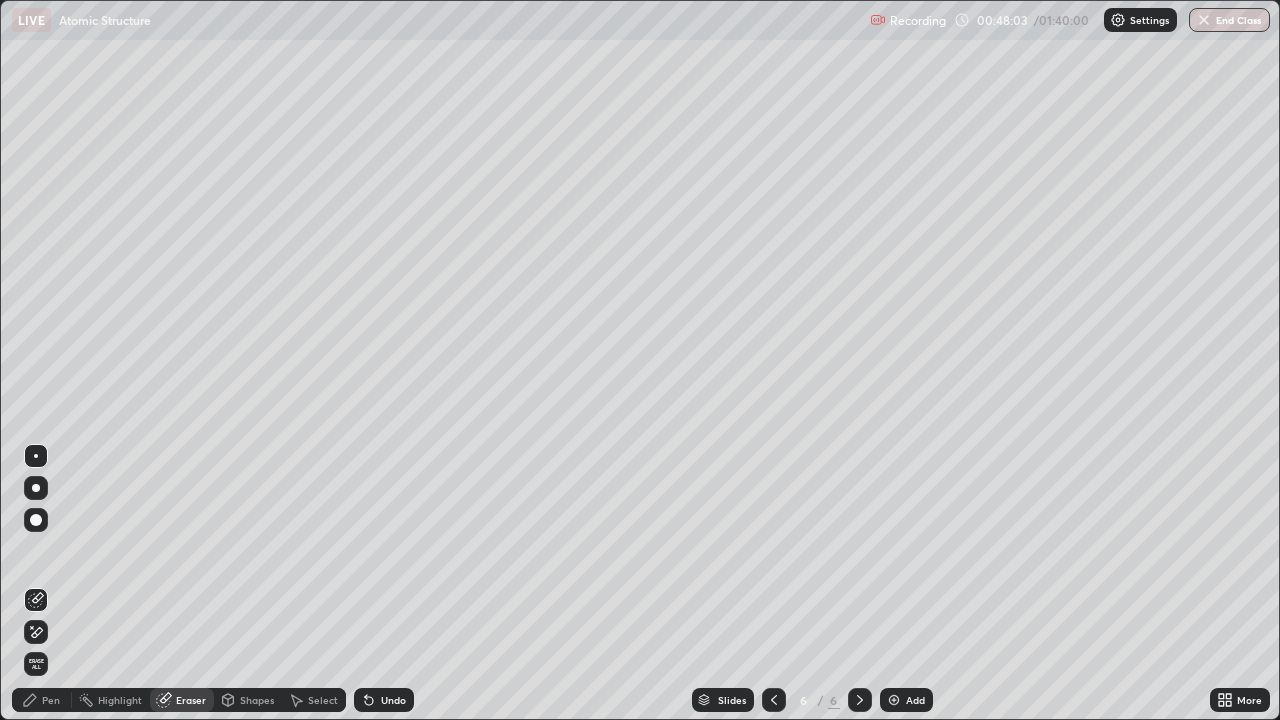 click on "Pen" at bounding box center [42, 700] 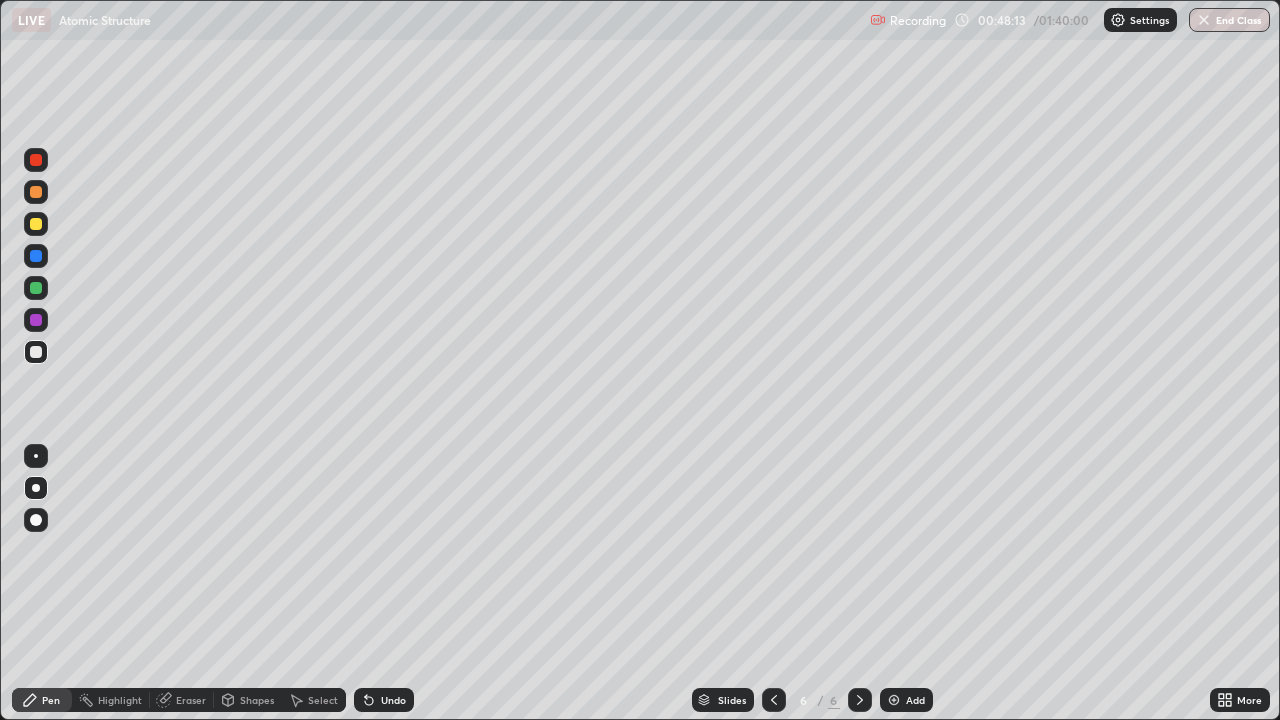 click on "Undo" at bounding box center [384, 700] 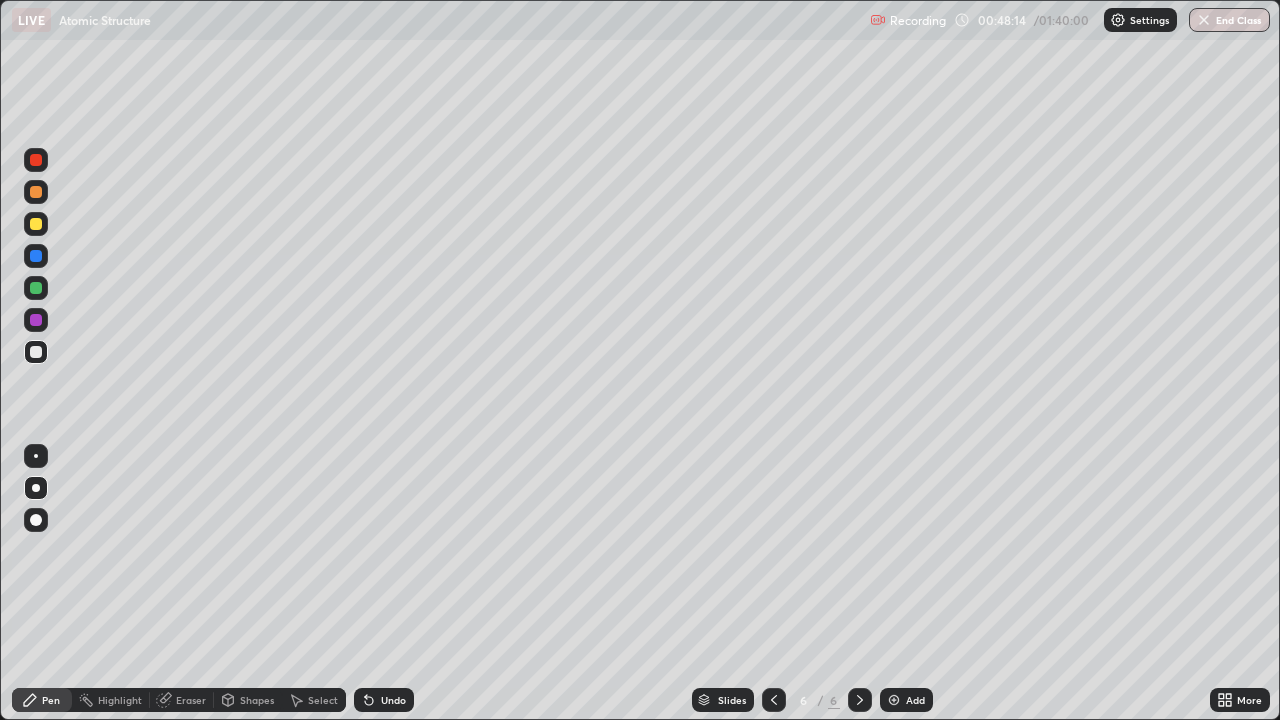 click on "Undo" at bounding box center (384, 700) 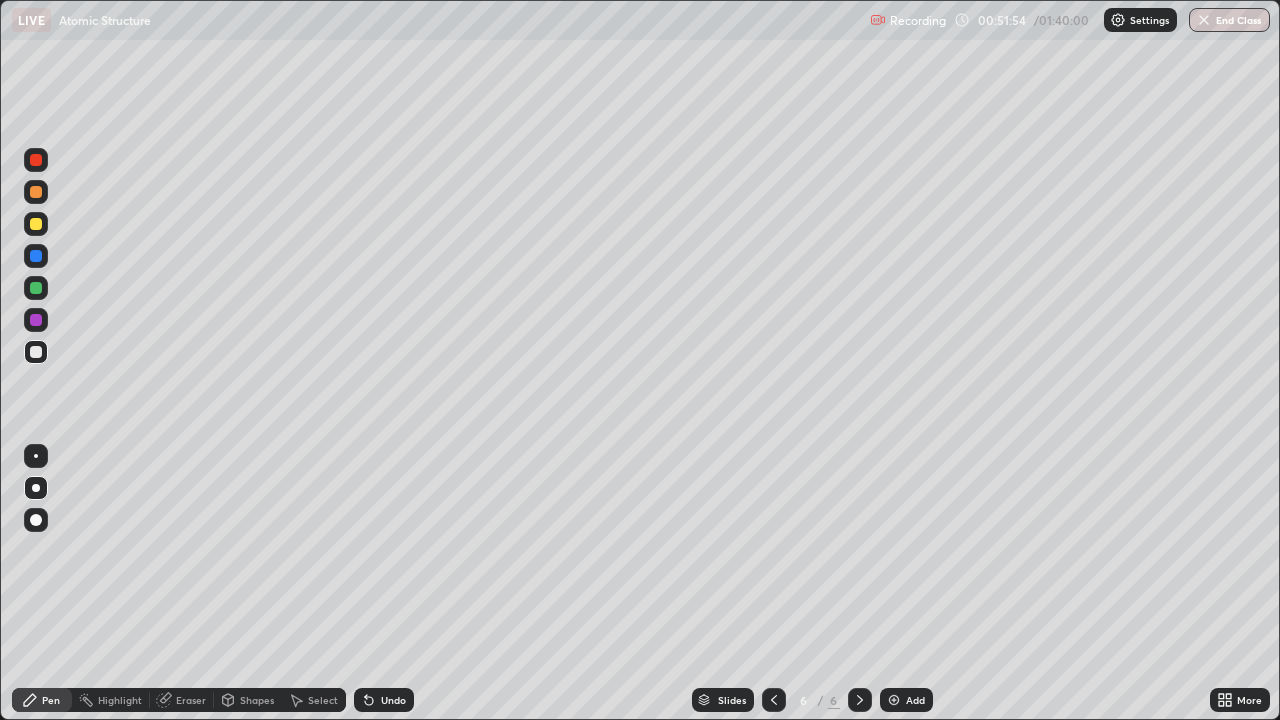 click at bounding box center (894, 700) 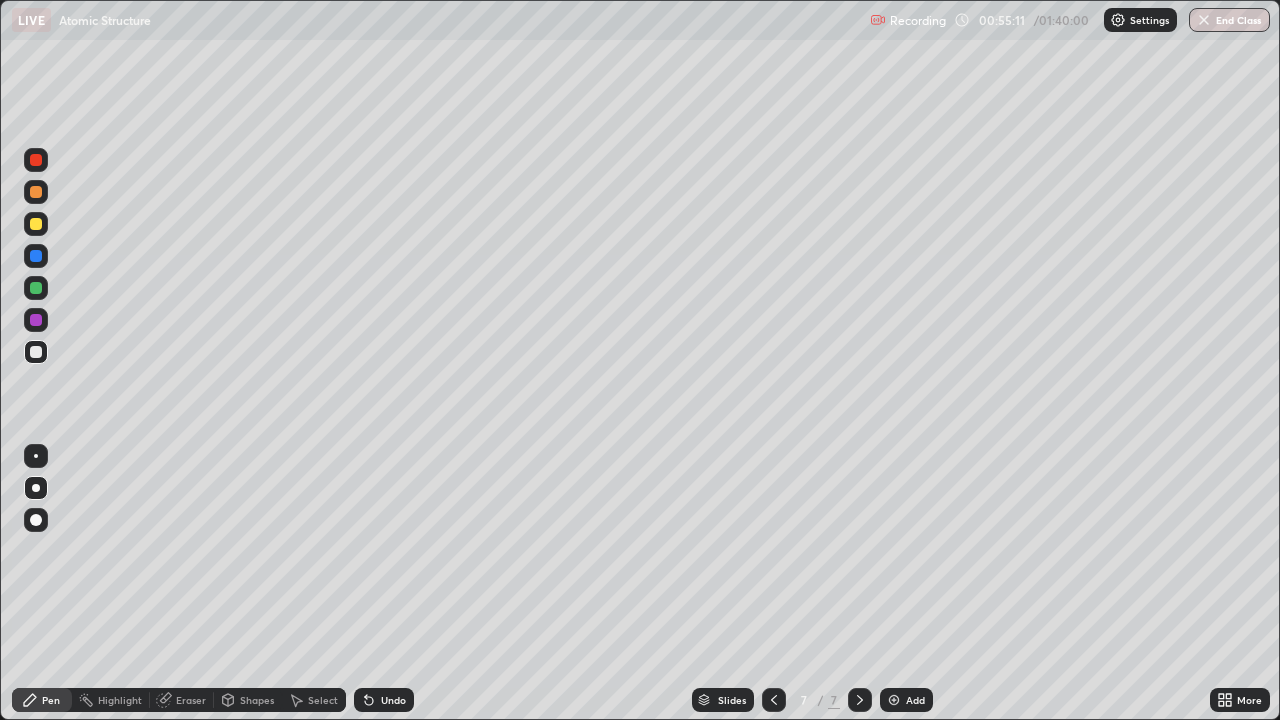 click on "Undo" at bounding box center [393, 700] 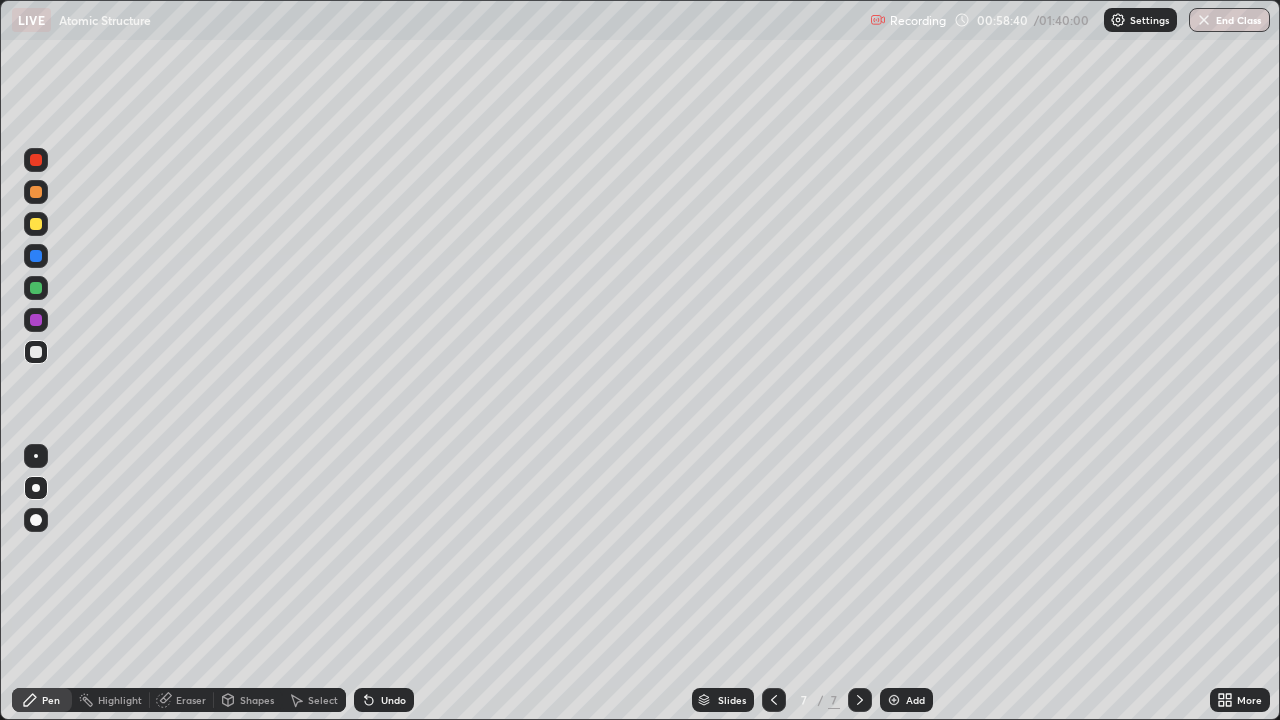click on "Add" at bounding box center [915, 700] 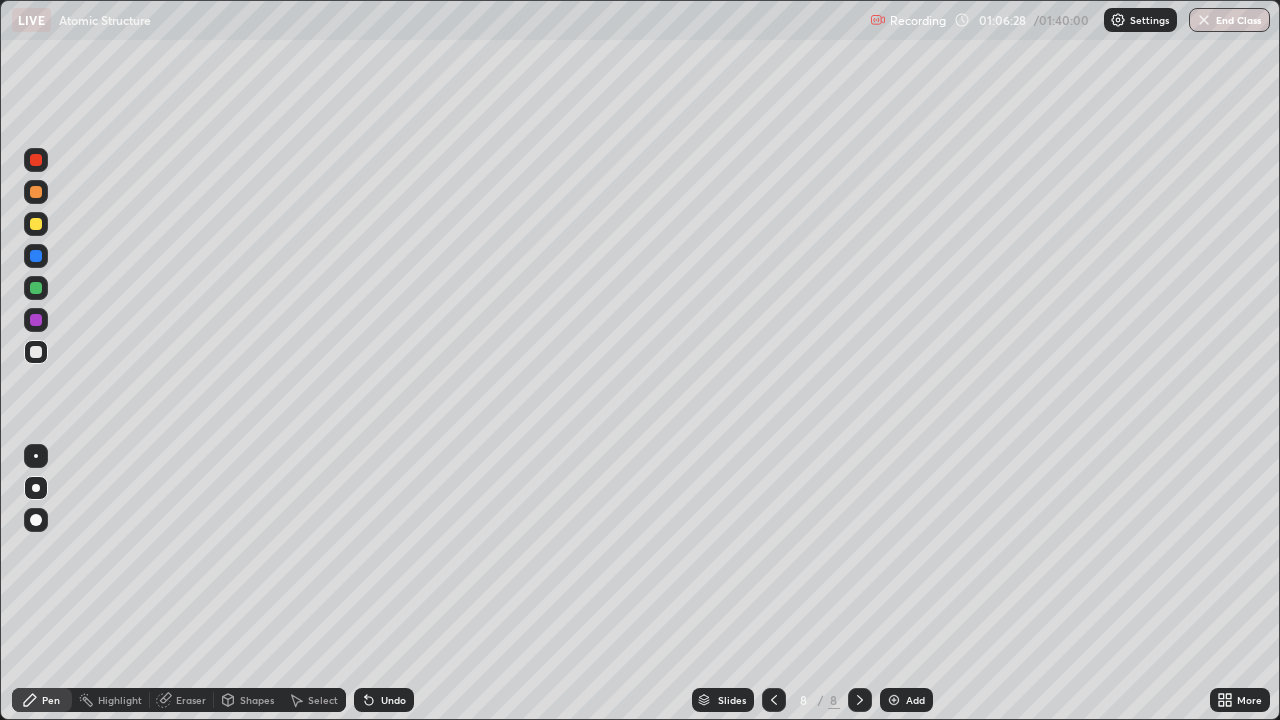 click on "Undo" at bounding box center (384, 700) 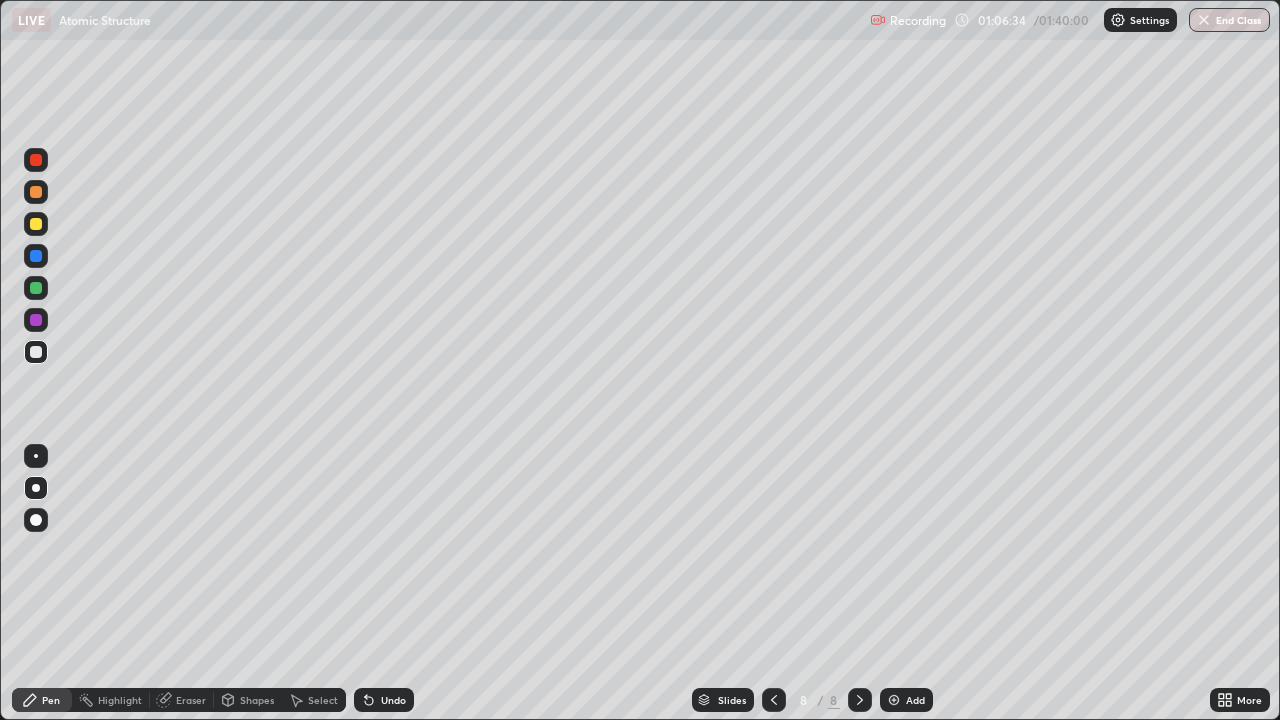 click at bounding box center (36, 320) 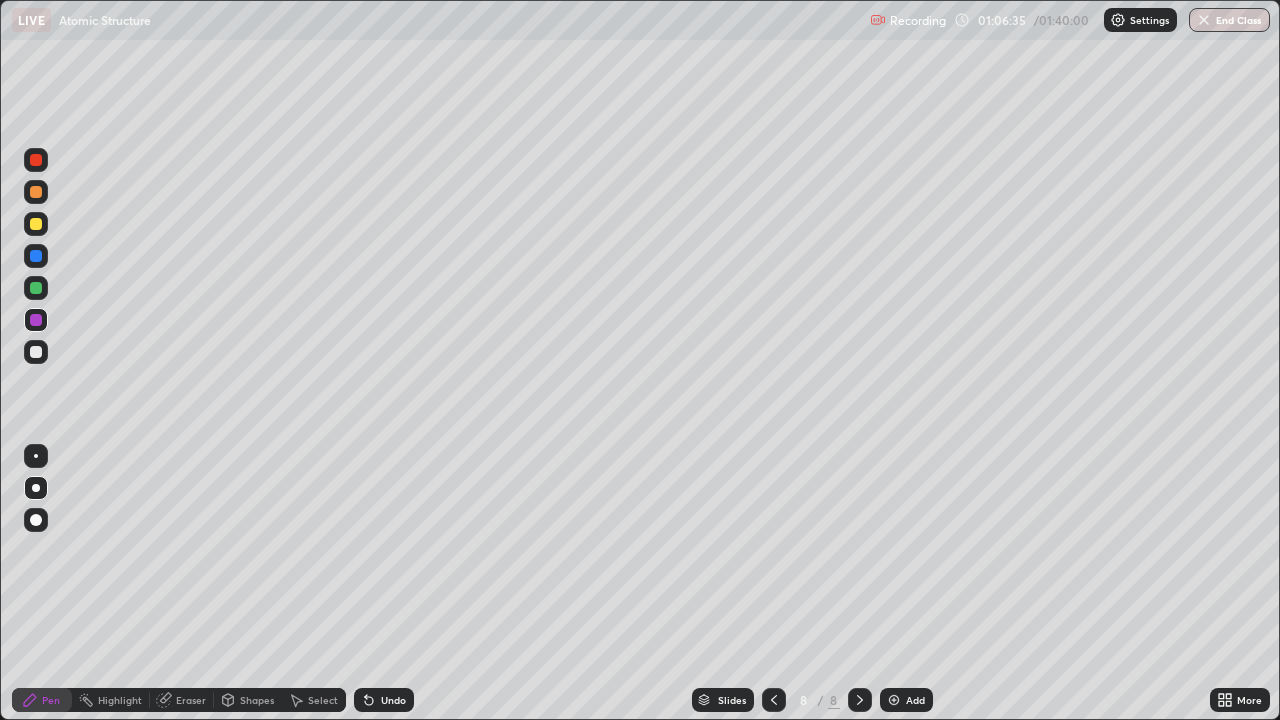 click at bounding box center (36, 288) 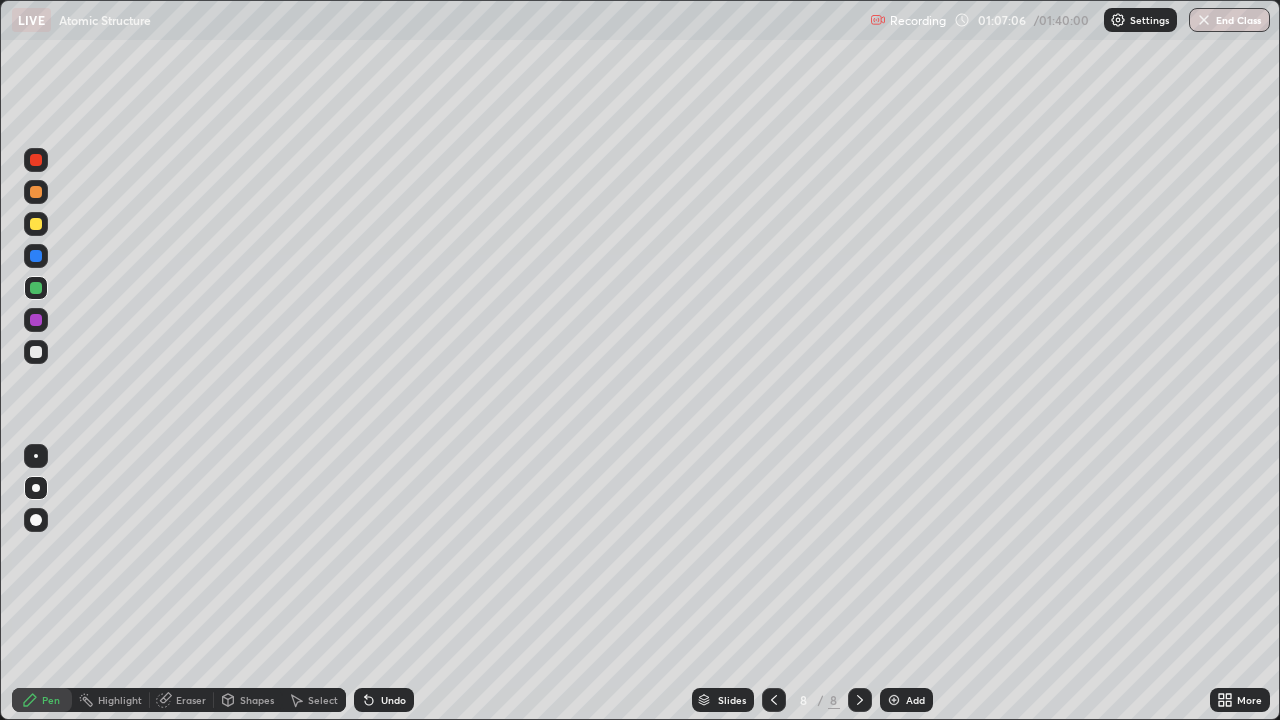 click at bounding box center [36, 352] 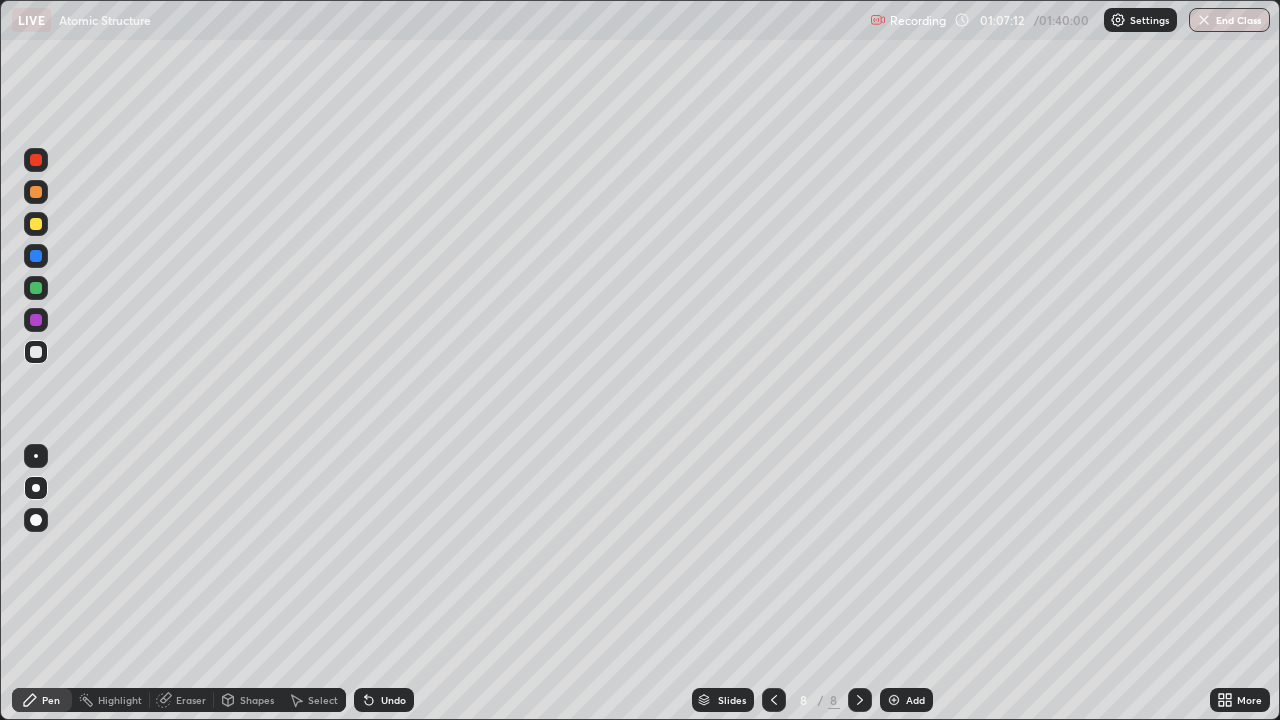 click on "Undo" at bounding box center [384, 700] 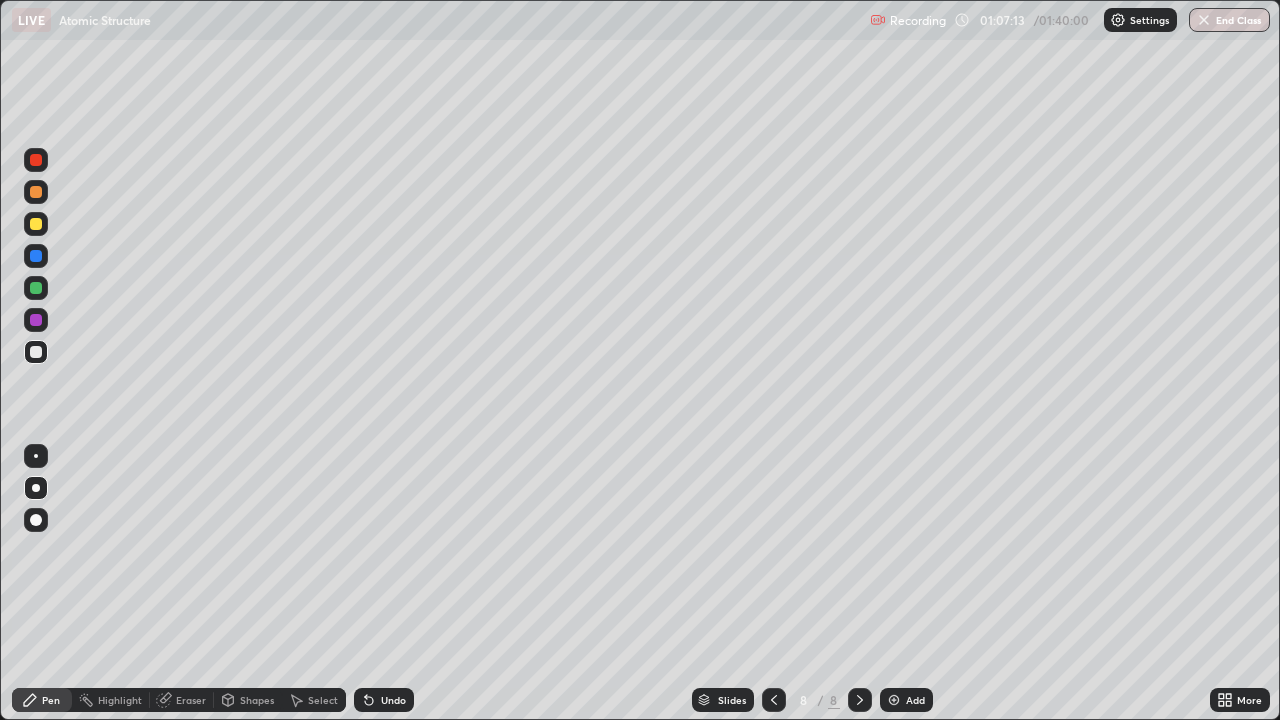 click 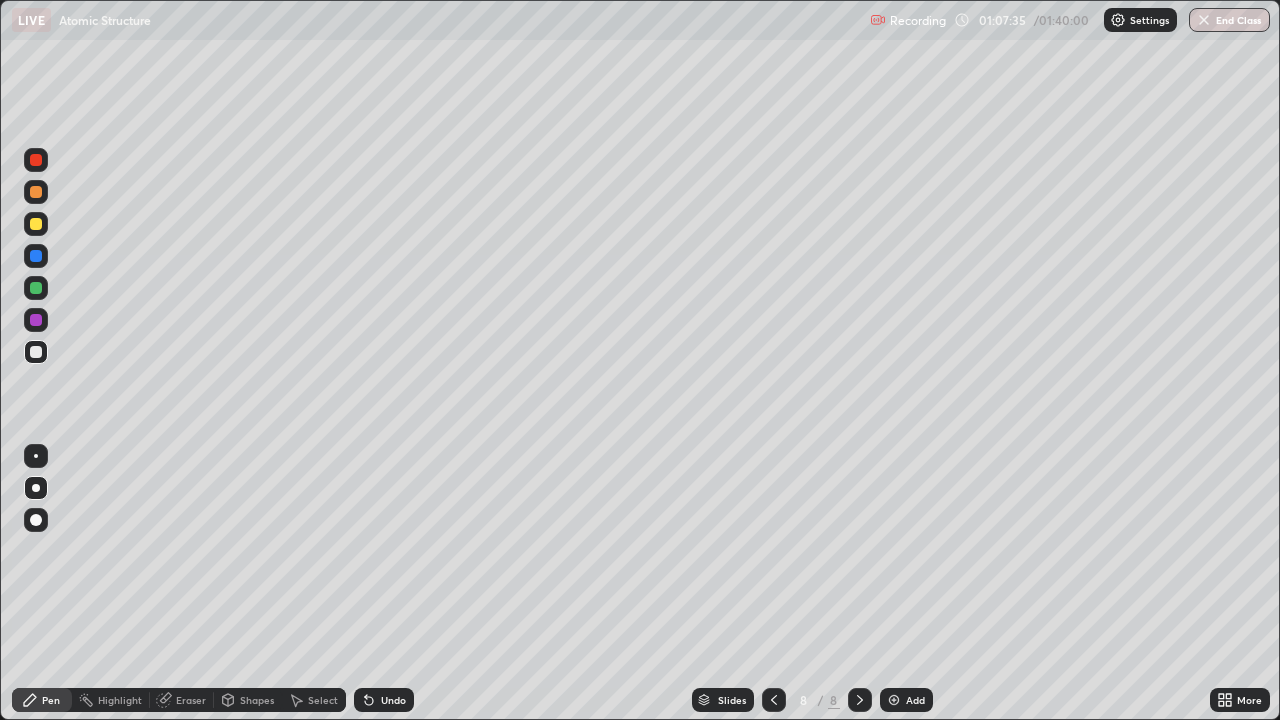 click on "Undo" at bounding box center [384, 700] 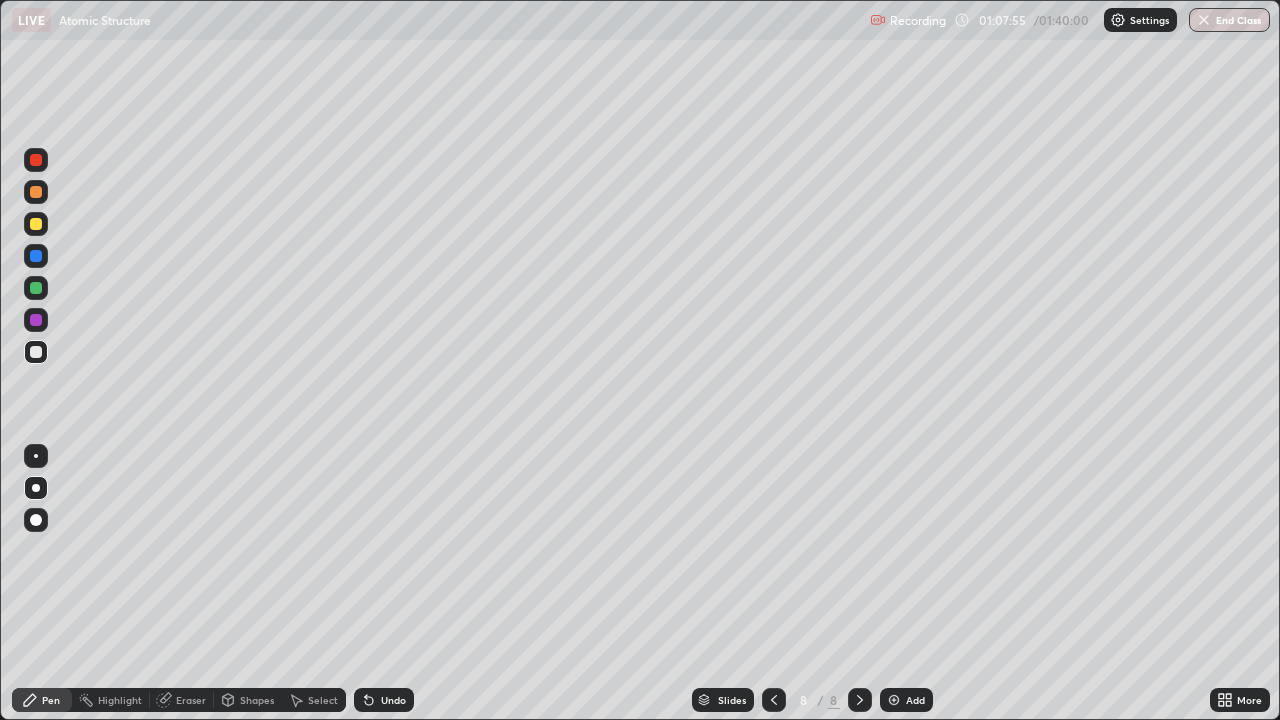 click at bounding box center [36, 320] 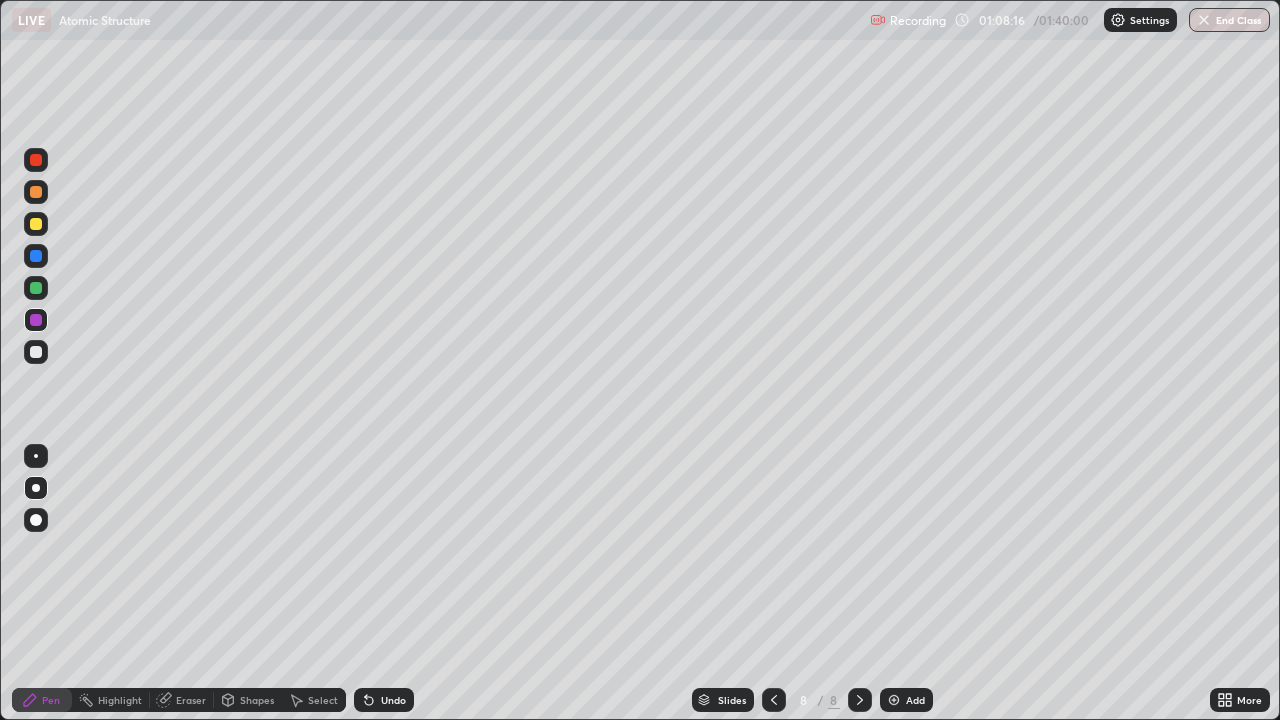 click at bounding box center [36, 352] 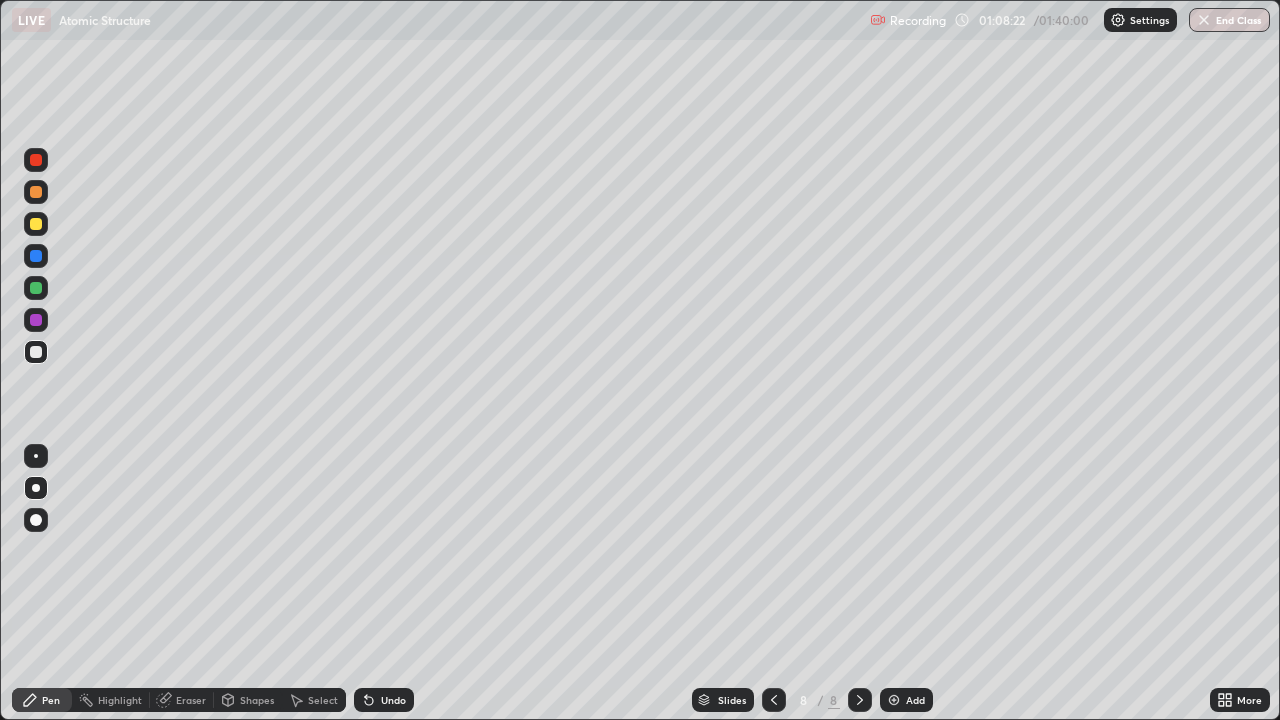 click at bounding box center [36, 352] 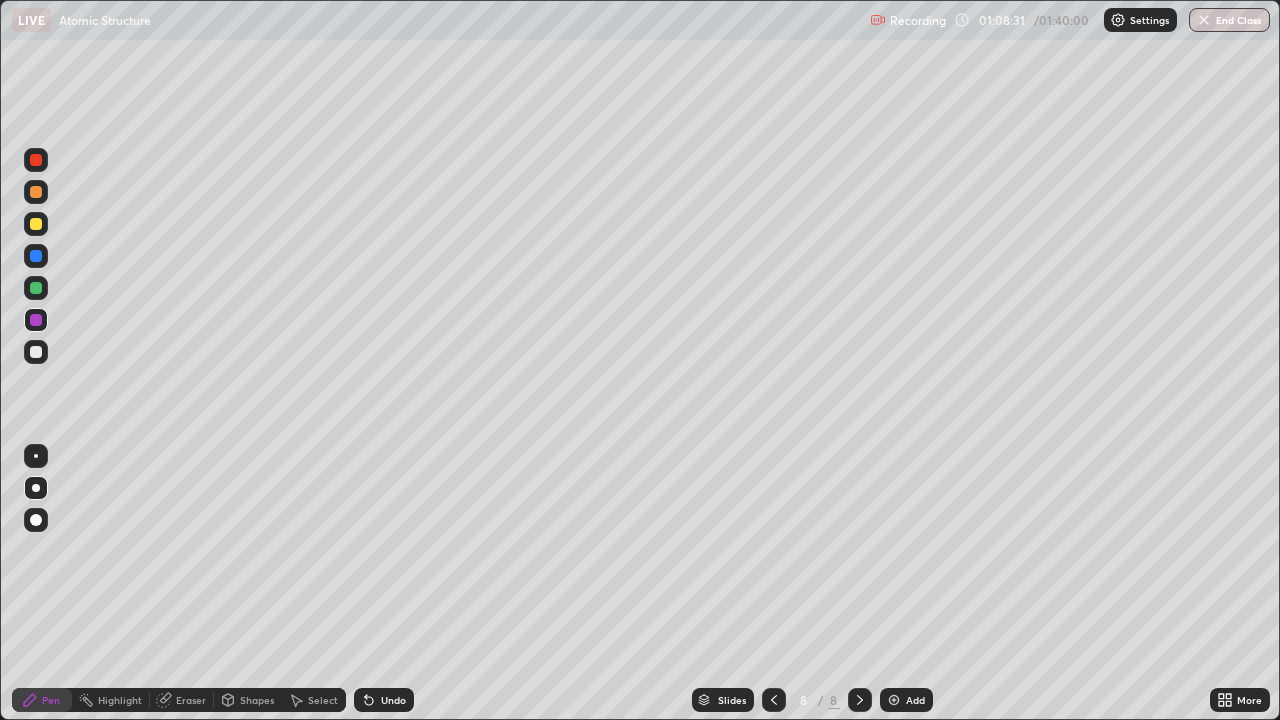 click at bounding box center [36, 224] 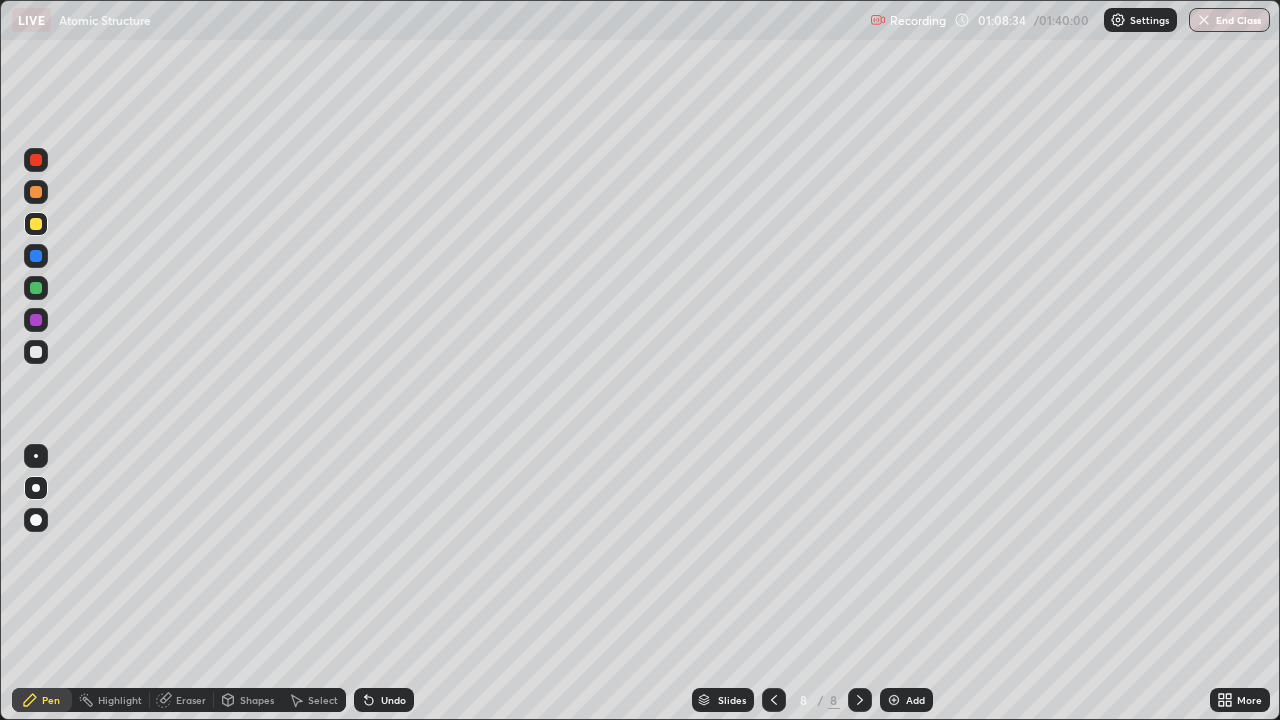 click on "Shapes" at bounding box center [248, 700] 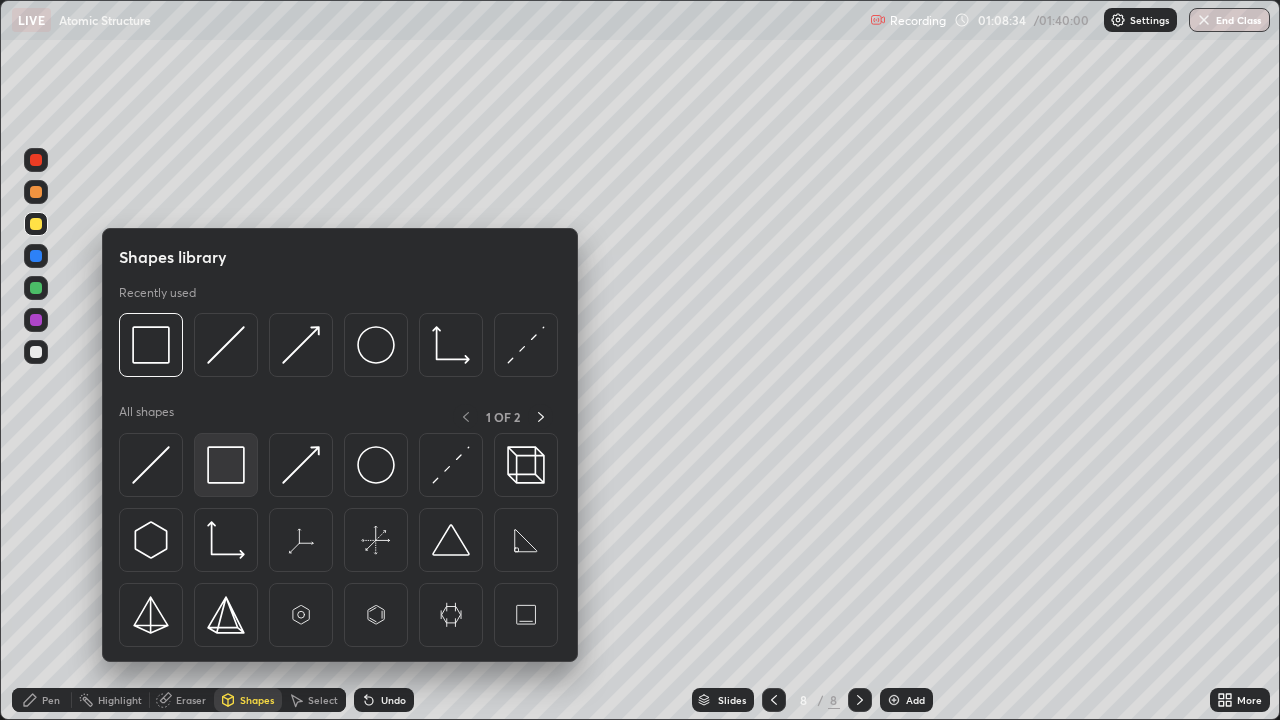 click at bounding box center (226, 465) 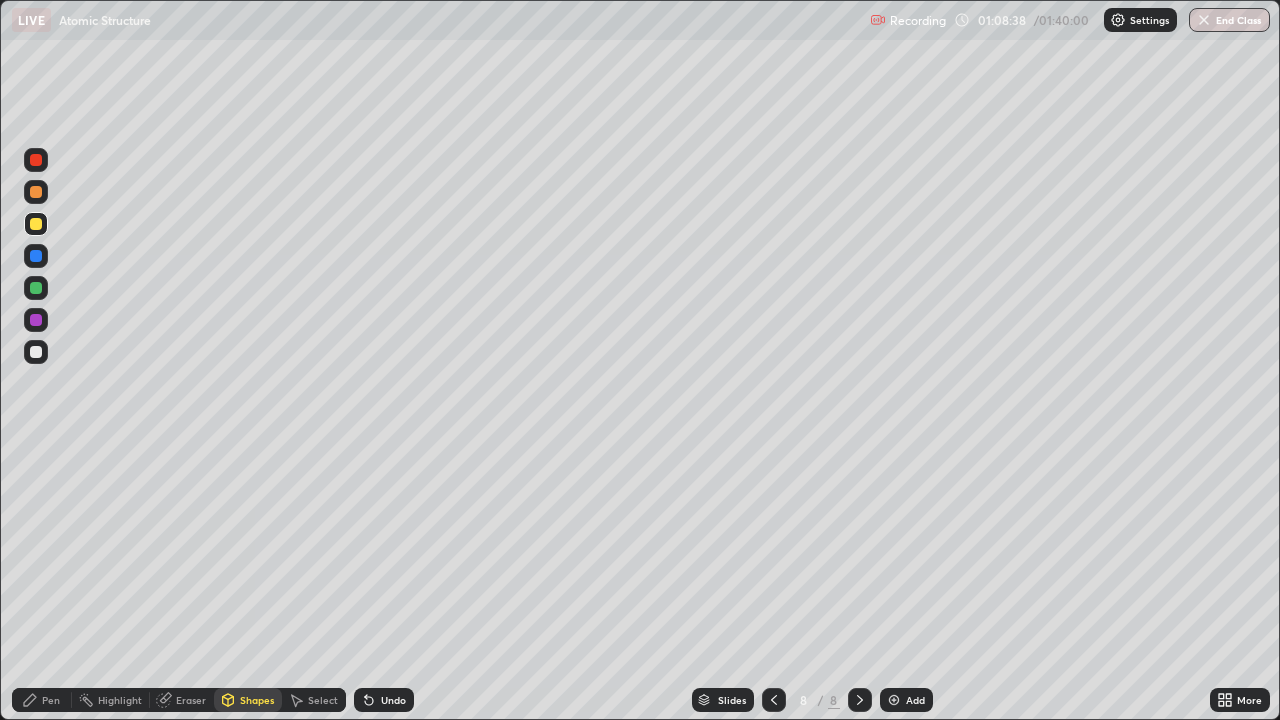 click on "Shapes" at bounding box center [257, 700] 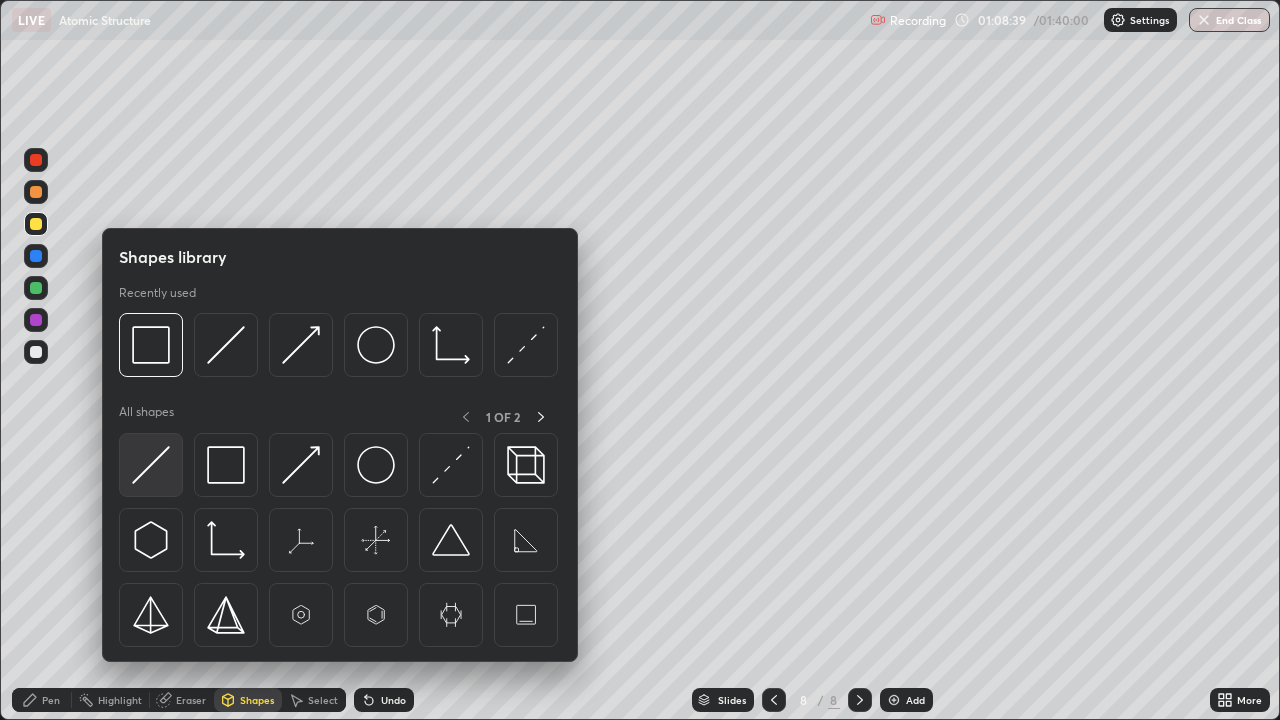 click at bounding box center (151, 465) 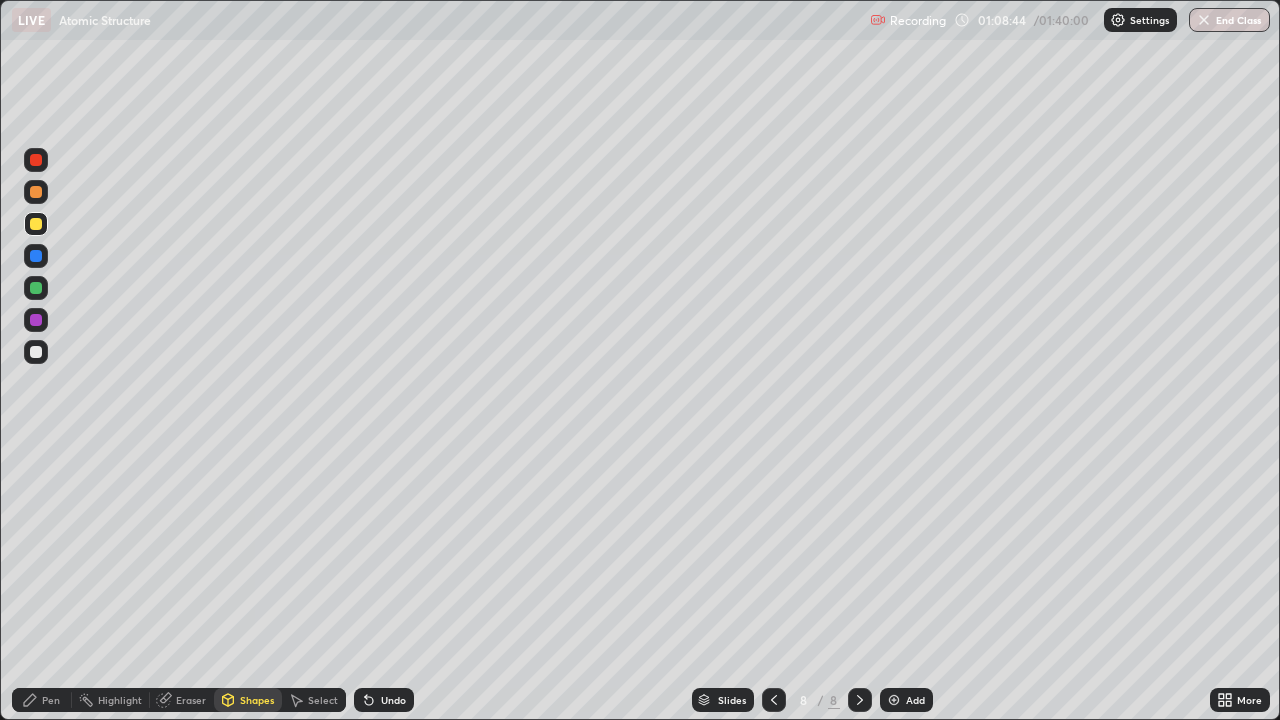 click on "Pen" at bounding box center [42, 700] 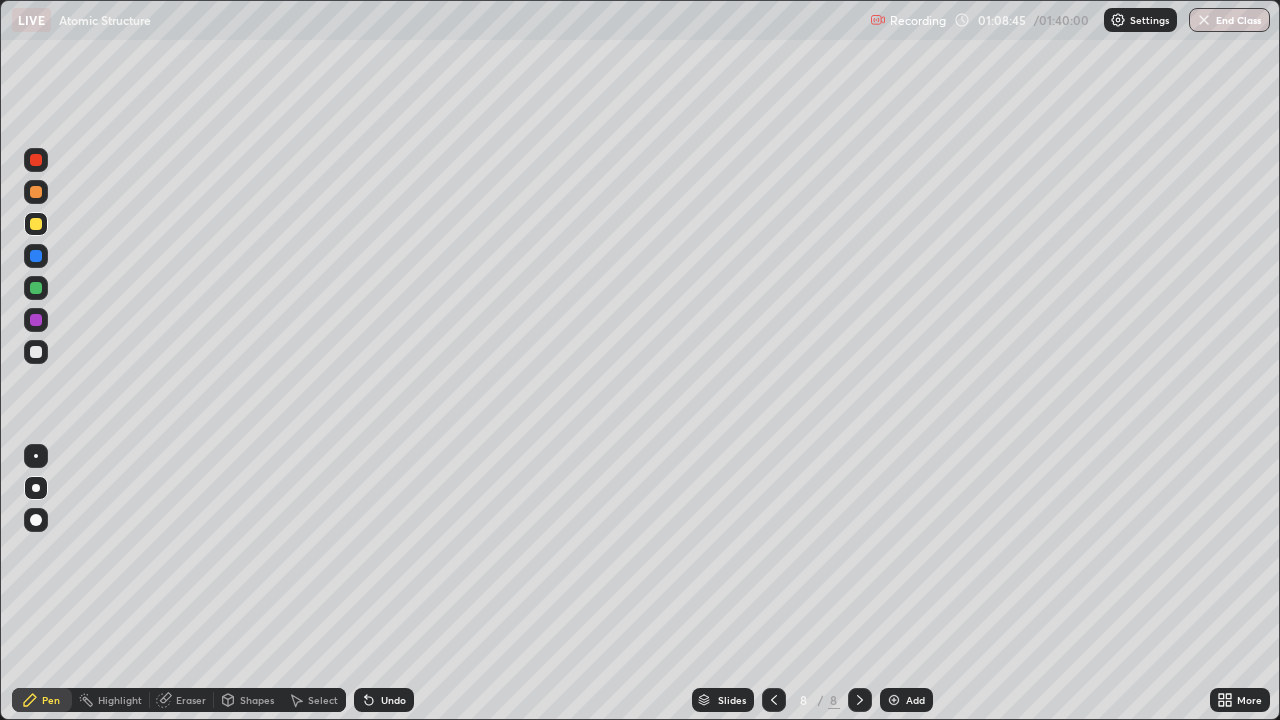 click at bounding box center (36, 352) 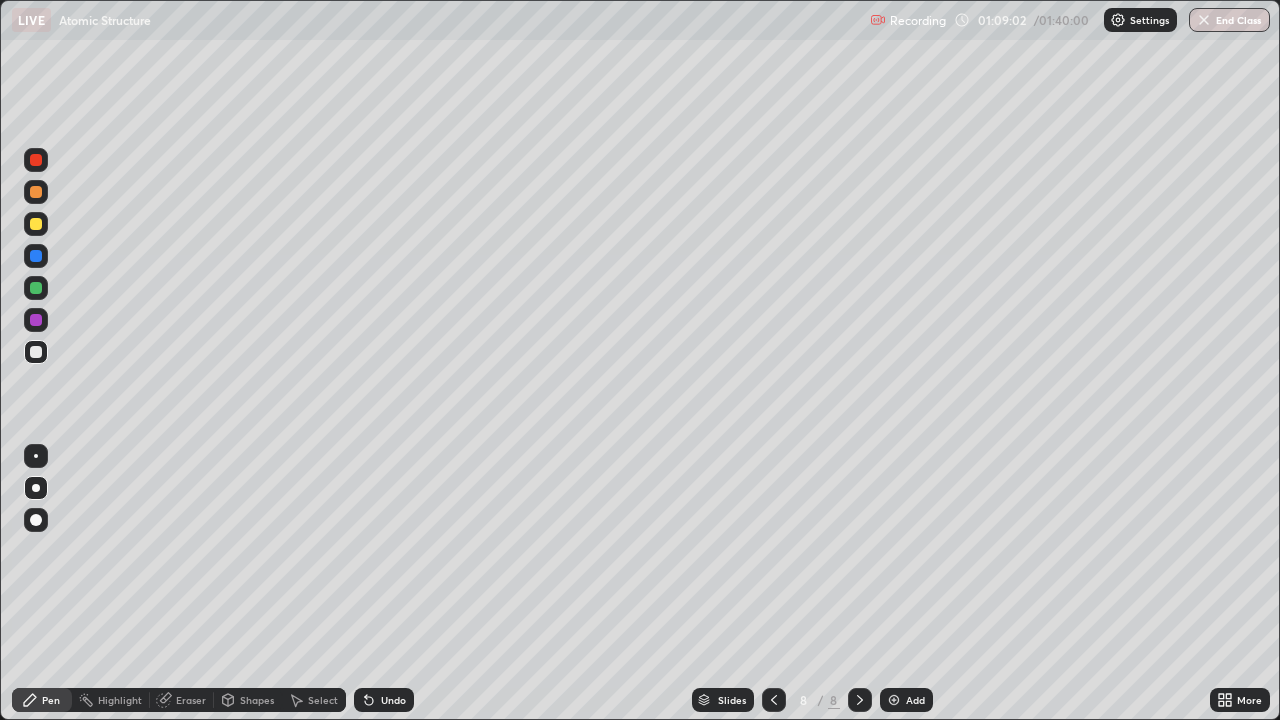 click on "Shapes" at bounding box center [257, 700] 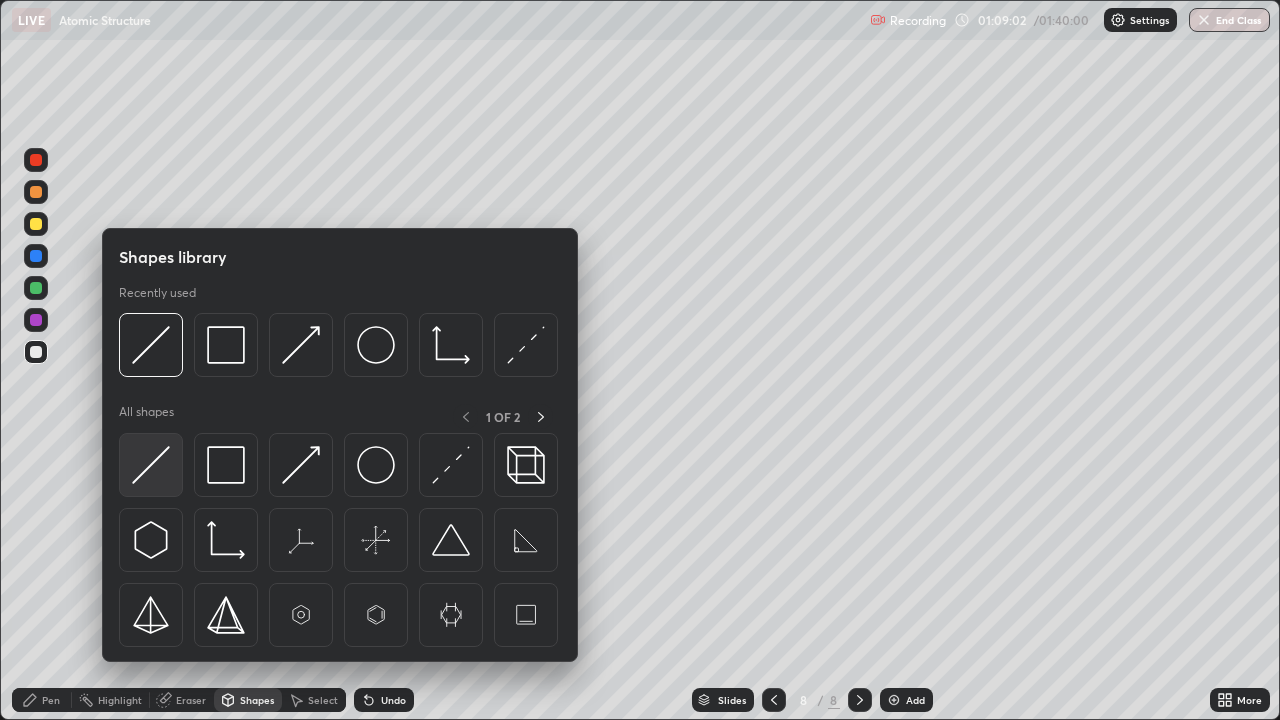 click at bounding box center [151, 465] 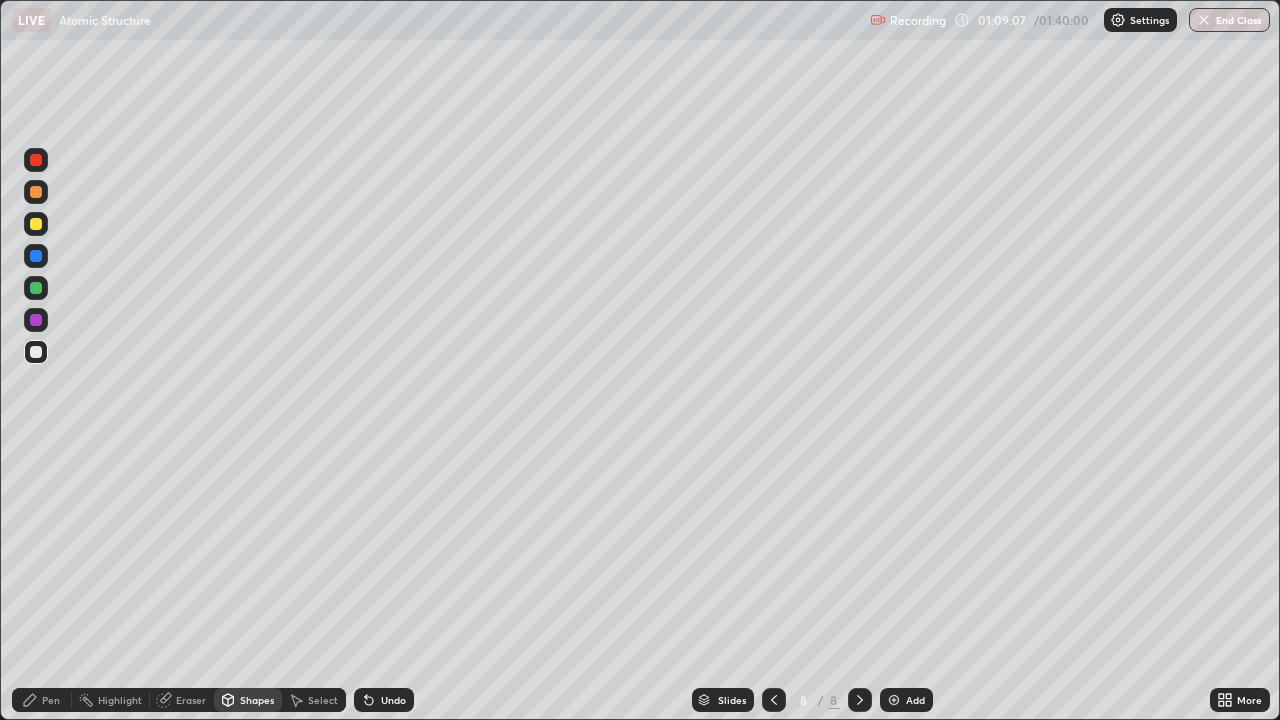 click on "Pen" at bounding box center [51, 700] 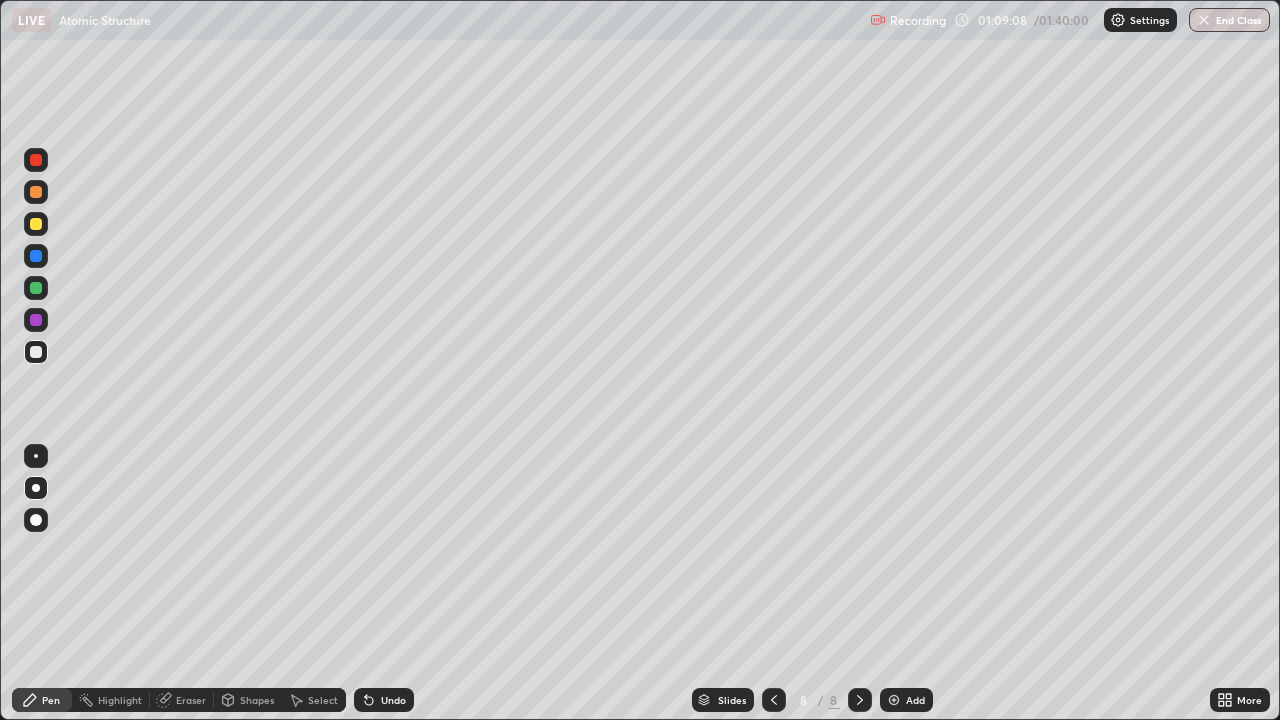 click at bounding box center (36, 320) 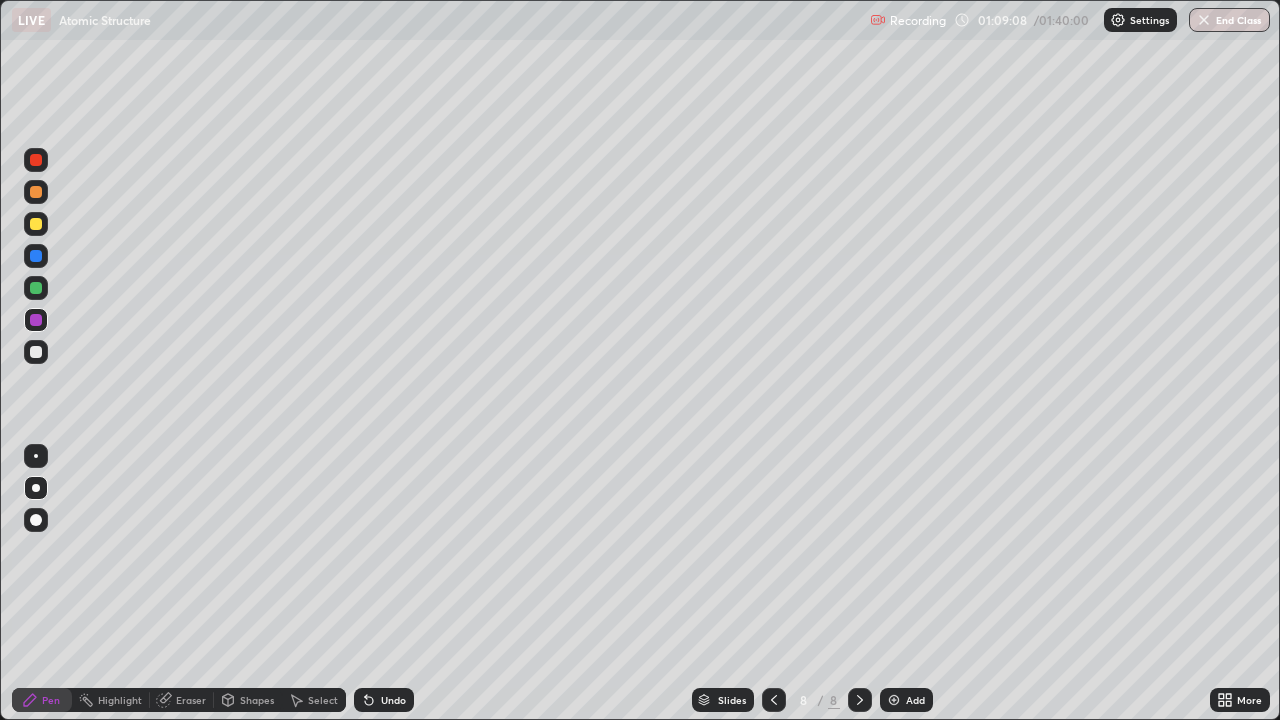 click at bounding box center [36, 288] 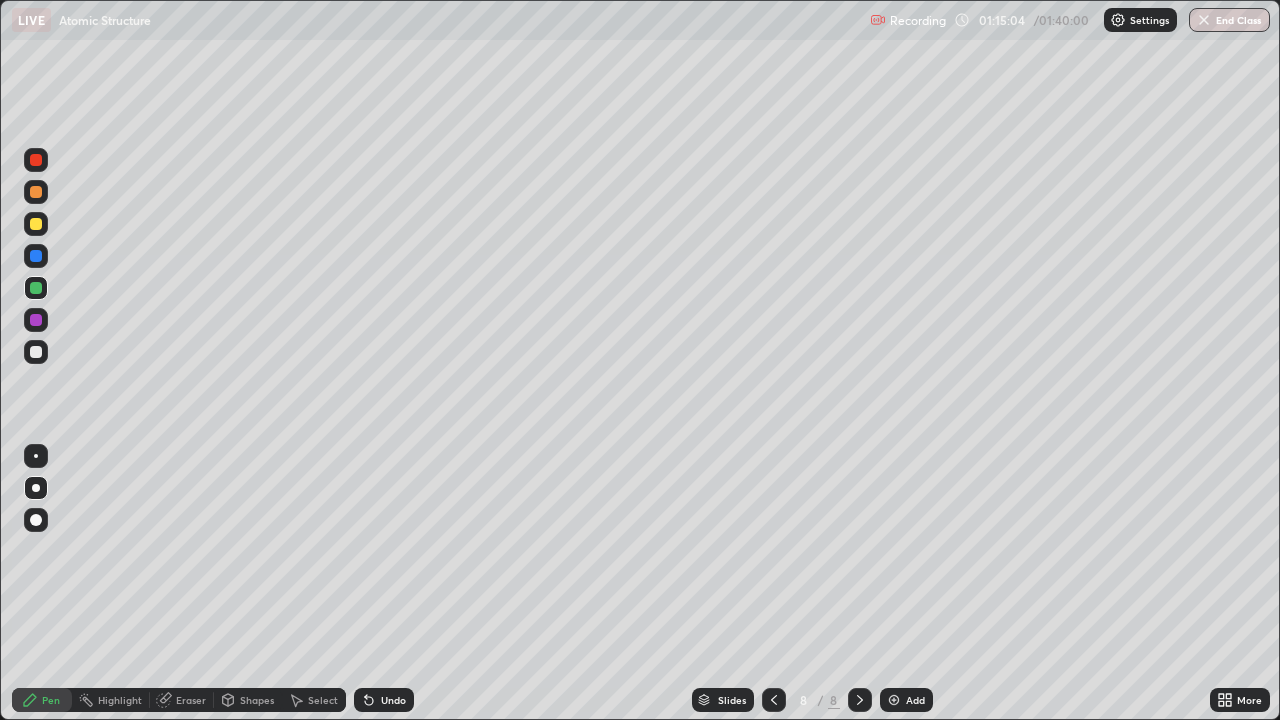 click on "Add" at bounding box center [906, 700] 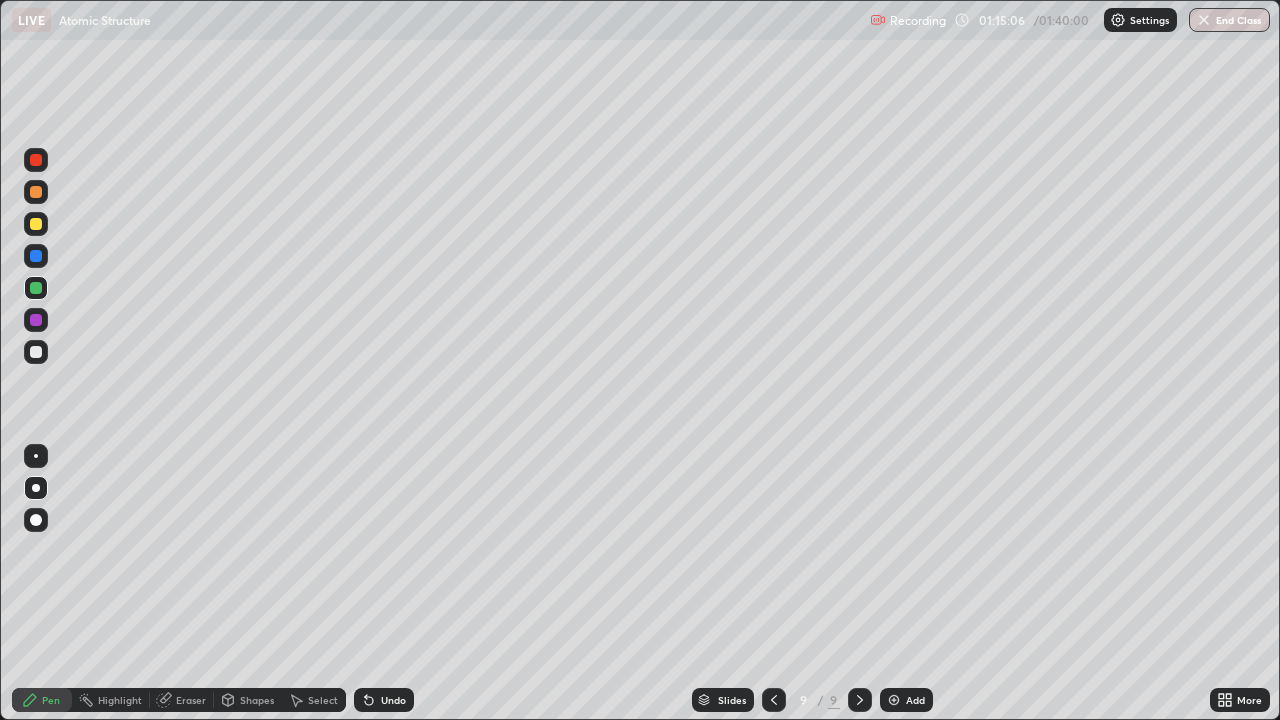click 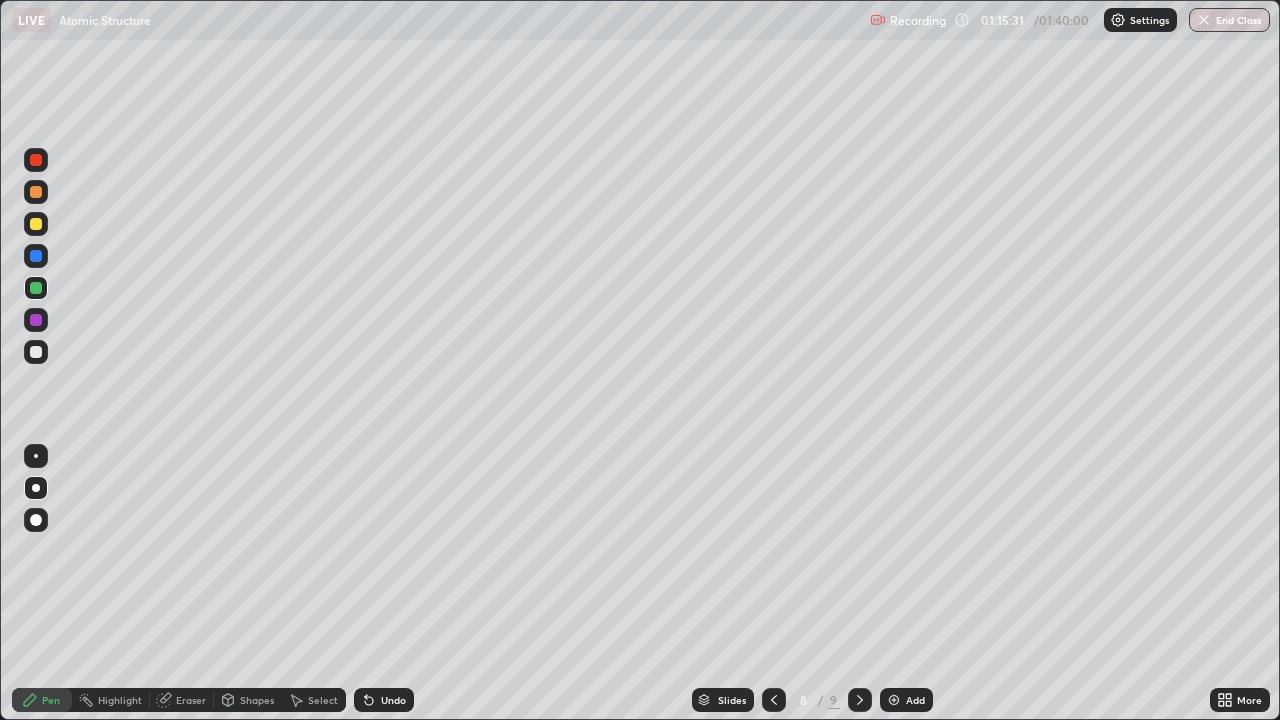 click at bounding box center [894, 700] 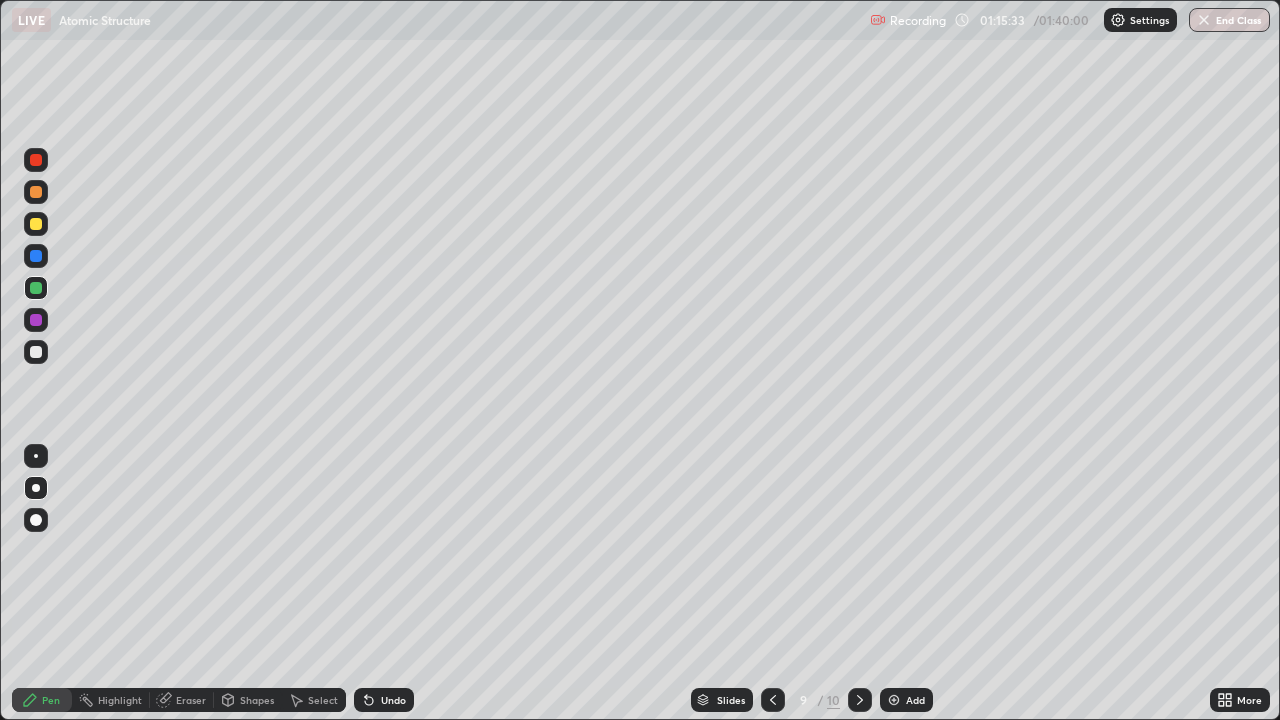 click on "Shapes" at bounding box center (257, 700) 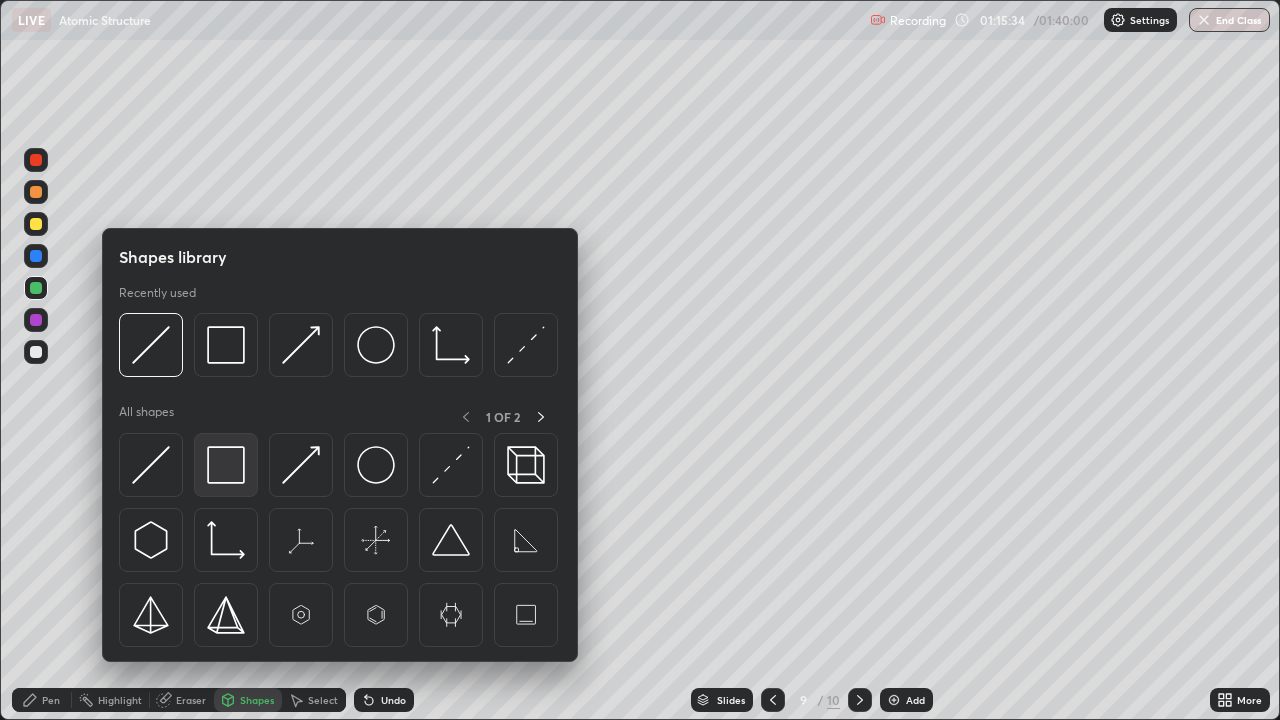 click at bounding box center (226, 465) 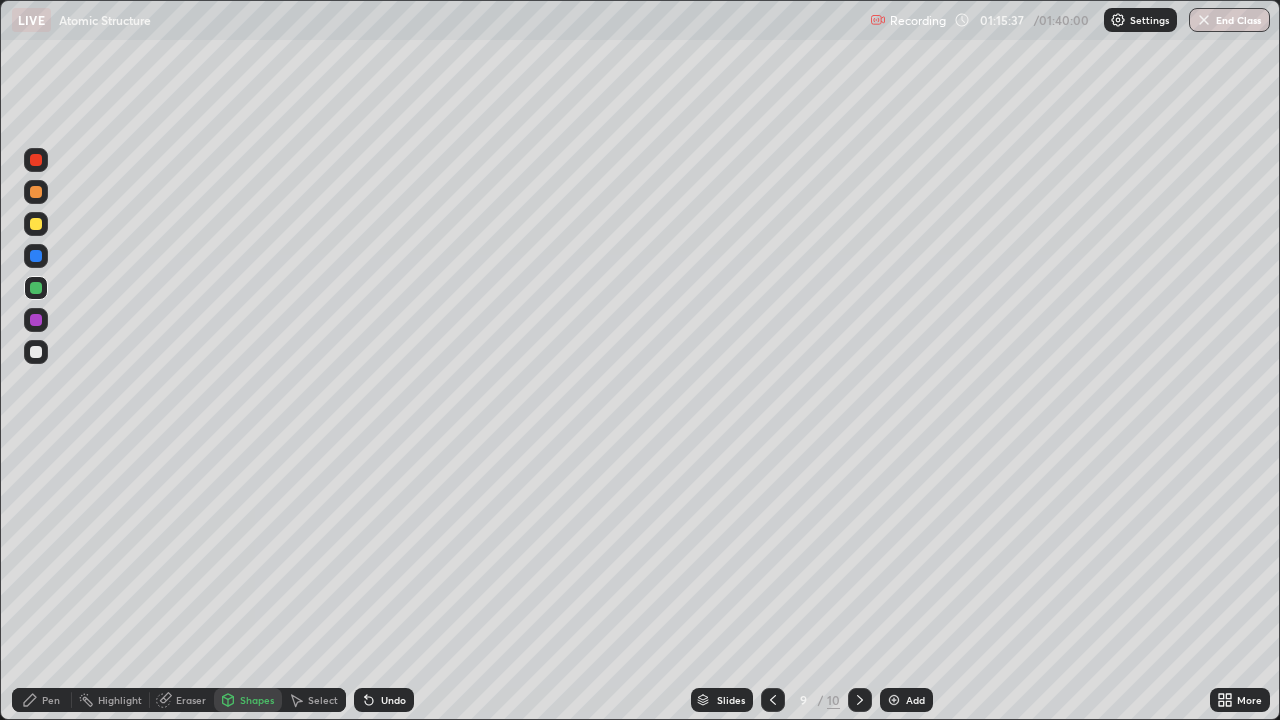 click on "Shapes" at bounding box center (248, 700) 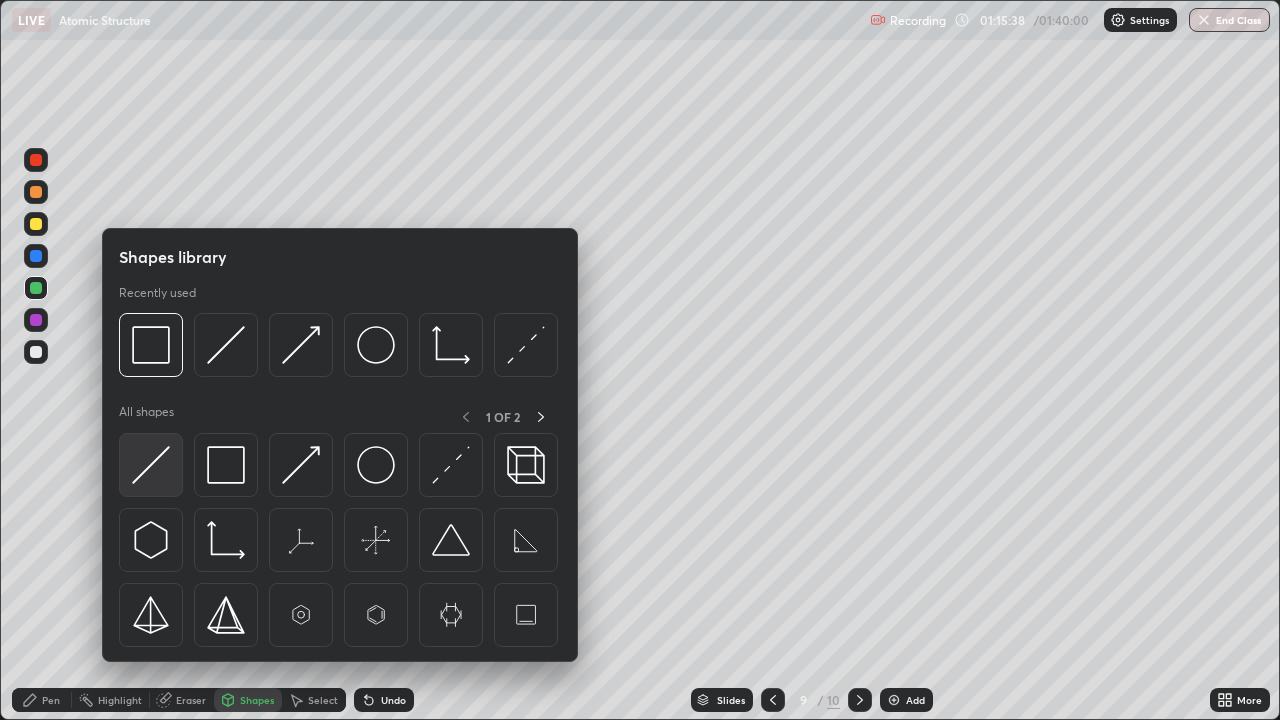 click at bounding box center [151, 465] 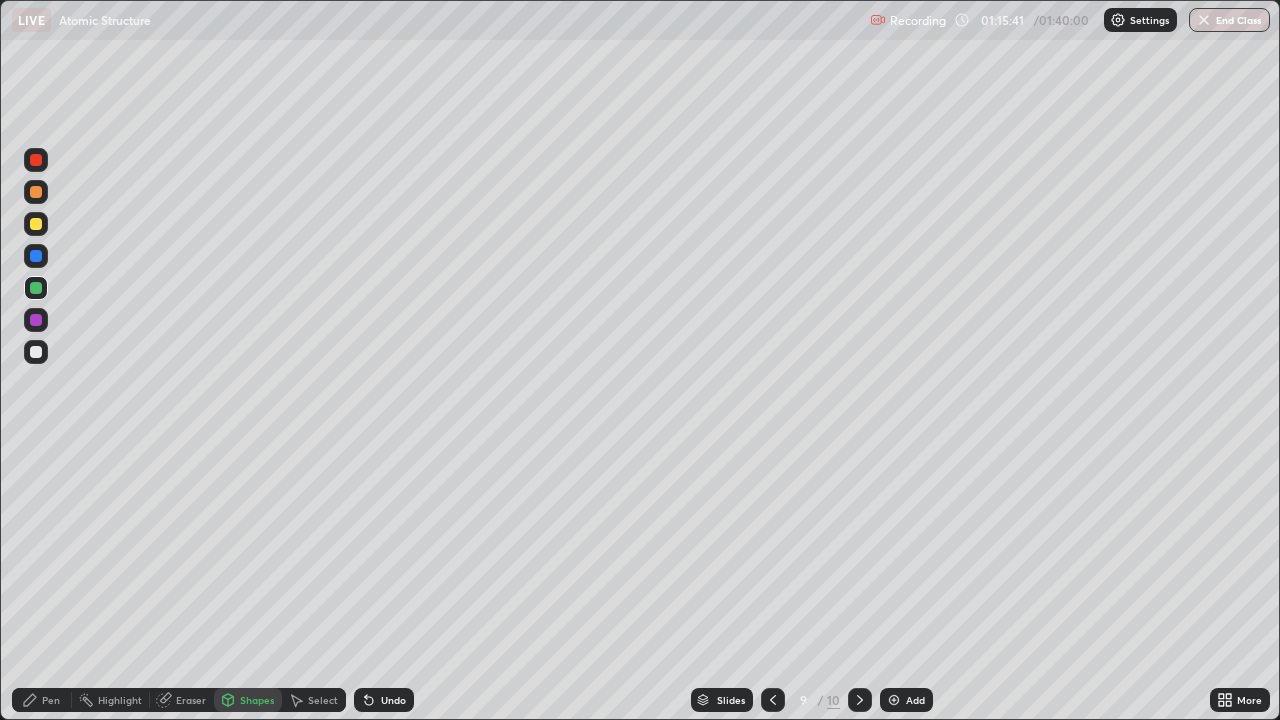 click on "Pen" at bounding box center [51, 700] 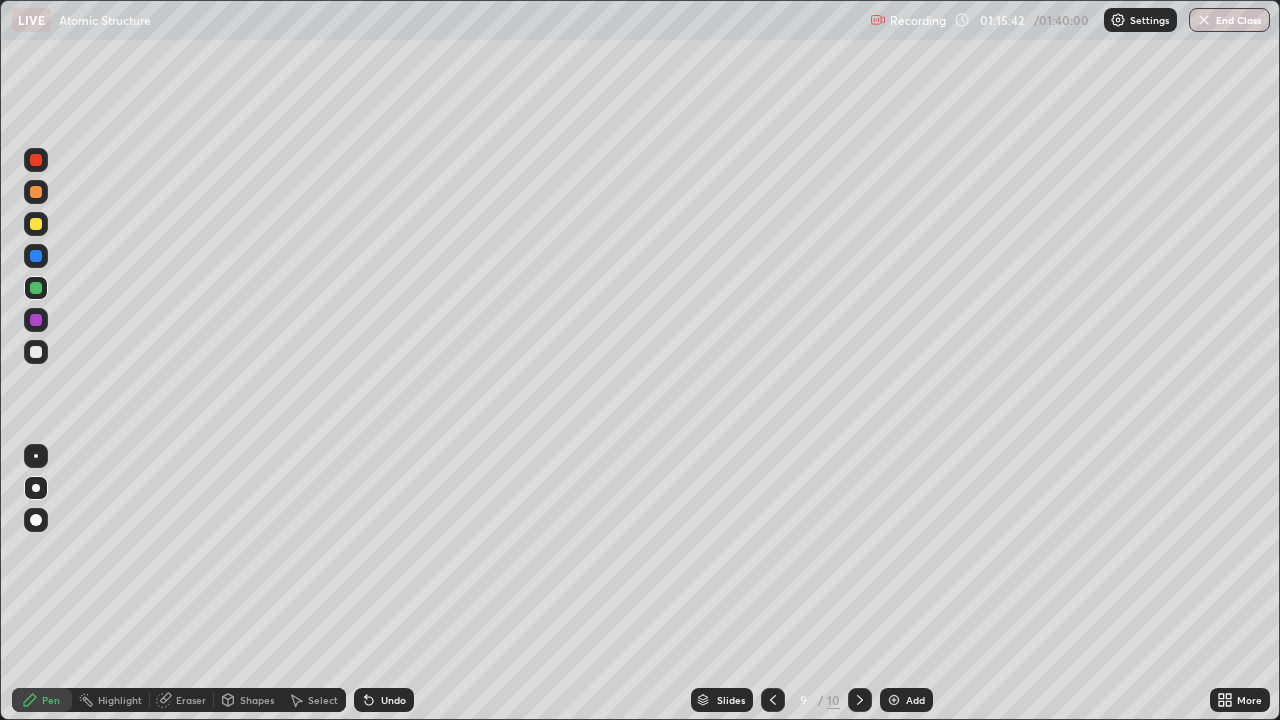 click at bounding box center [36, 352] 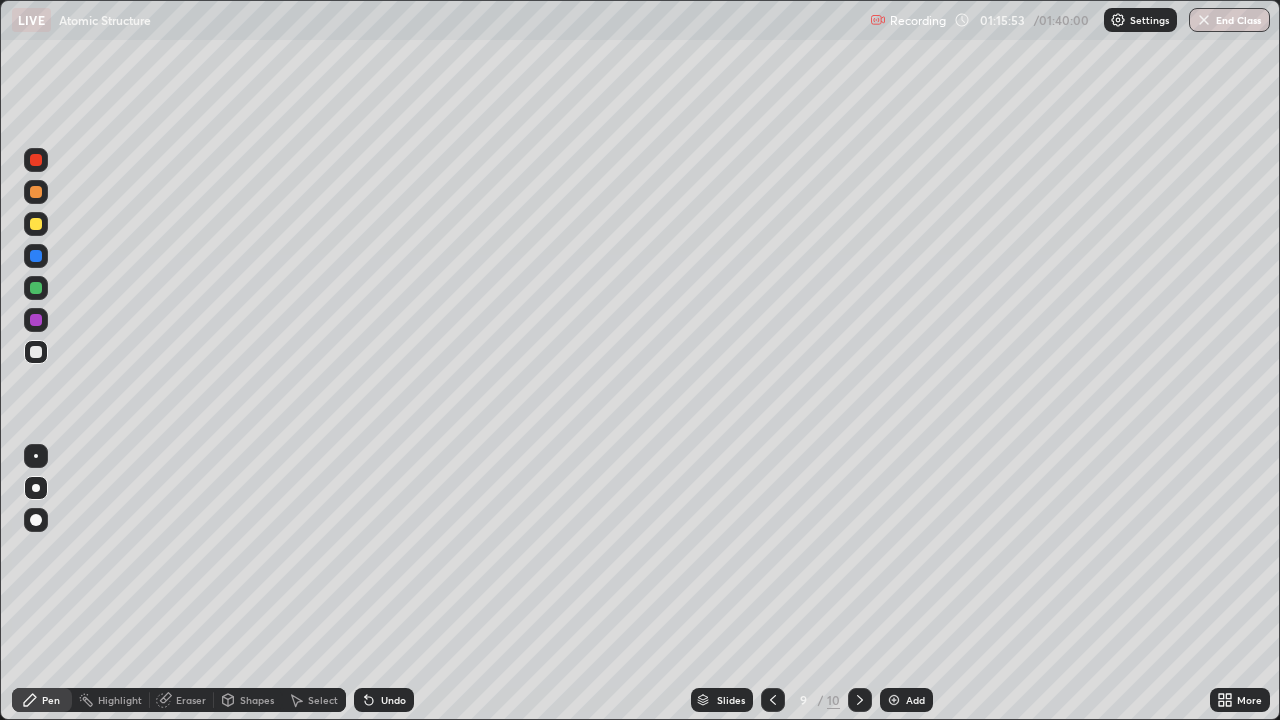 click 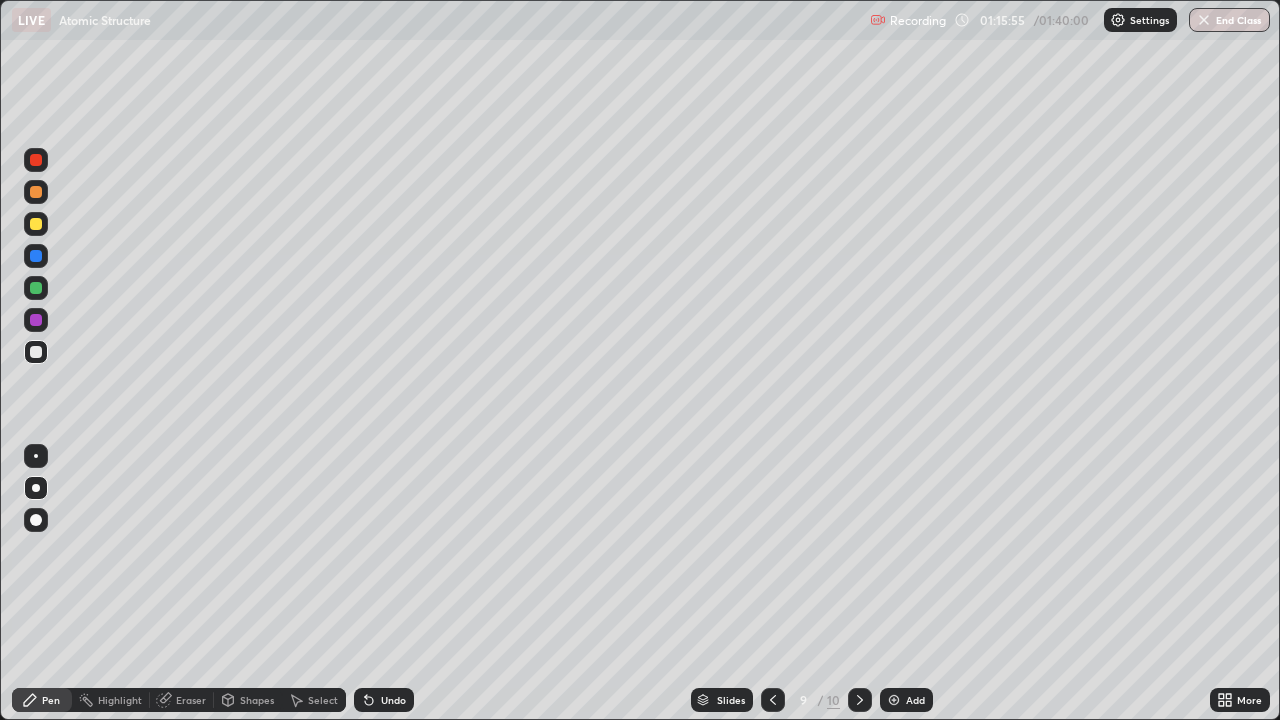 click 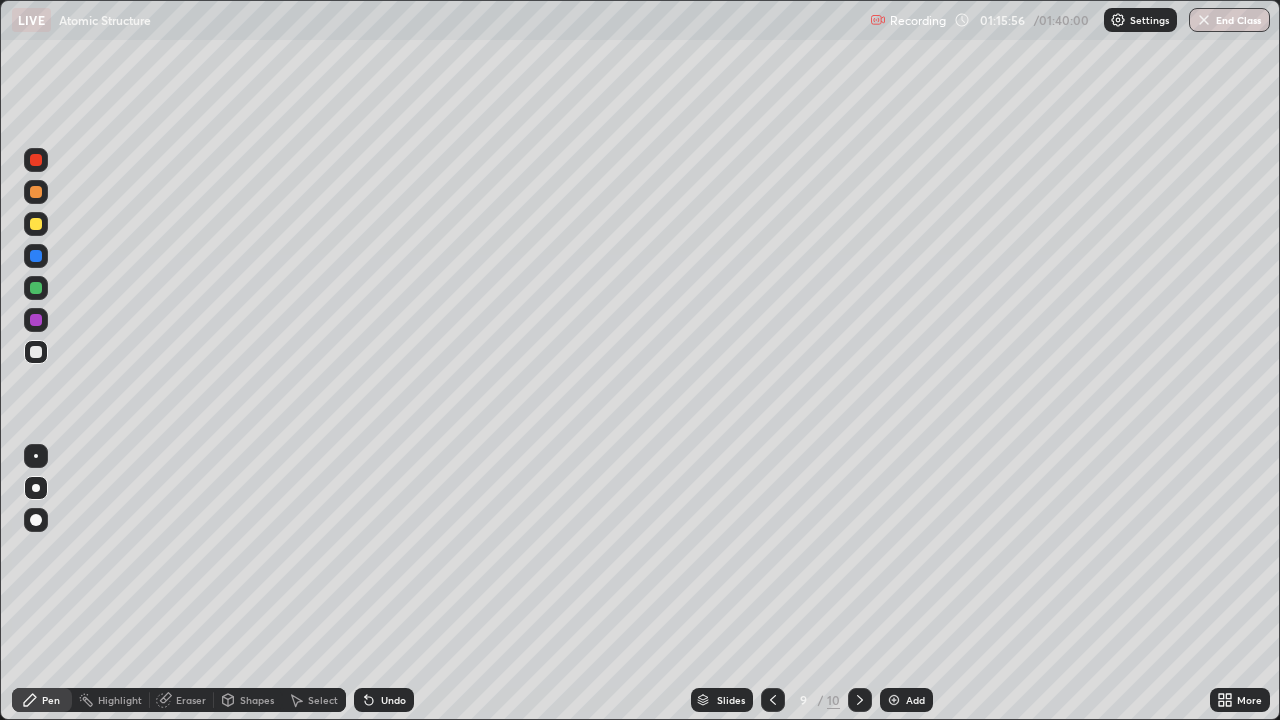 click on "Undo" at bounding box center (384, 700) 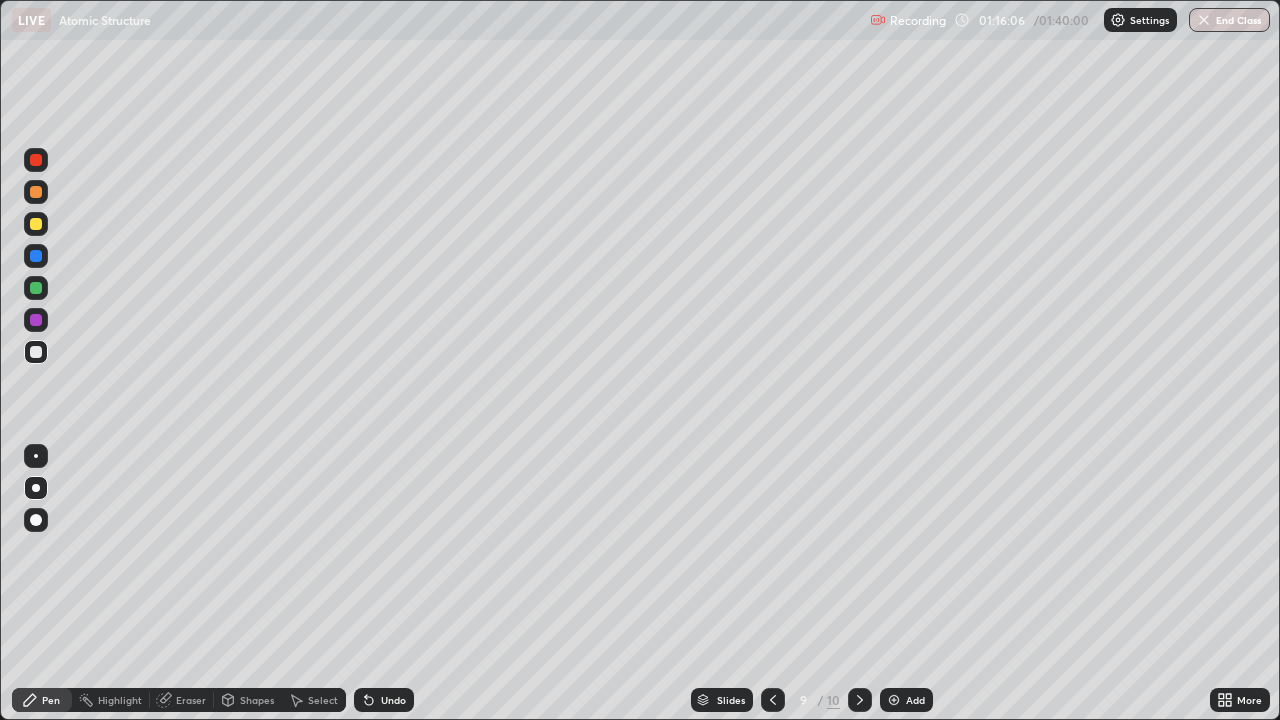 click at bounding box center (36, 288) 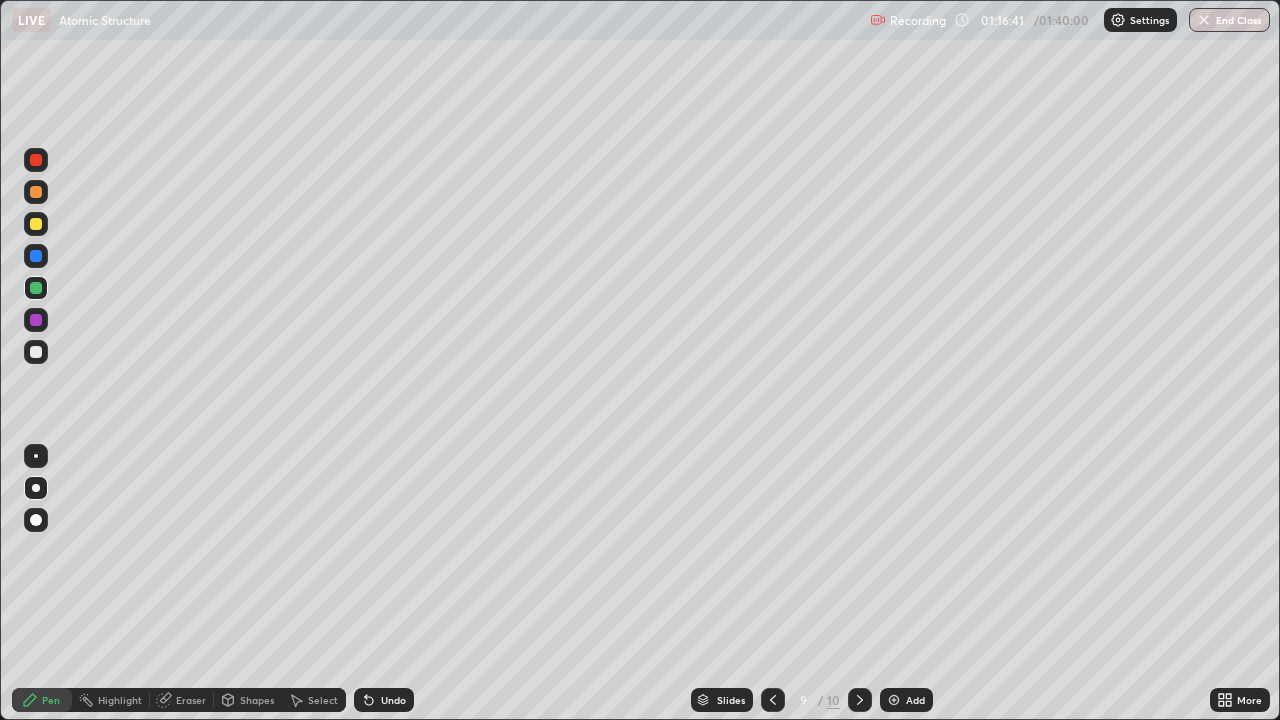 click at bounding box center [36, 320] 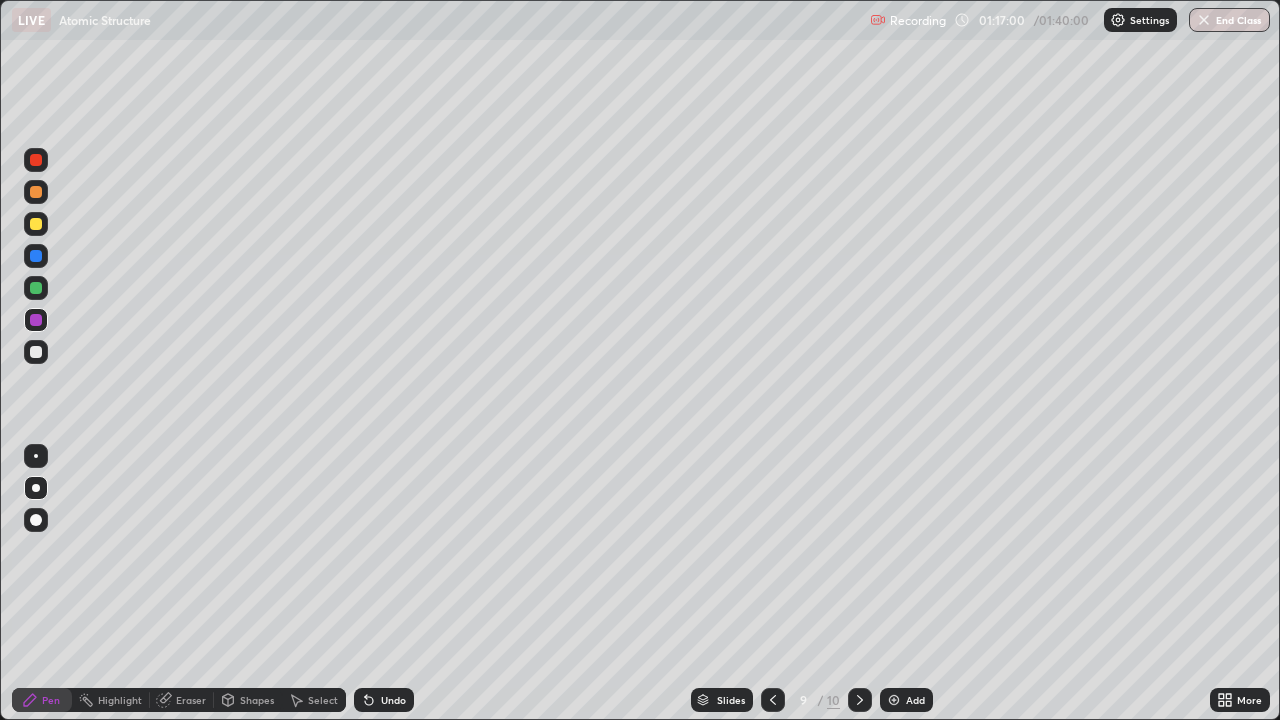 click at bounding box center (36, 352) 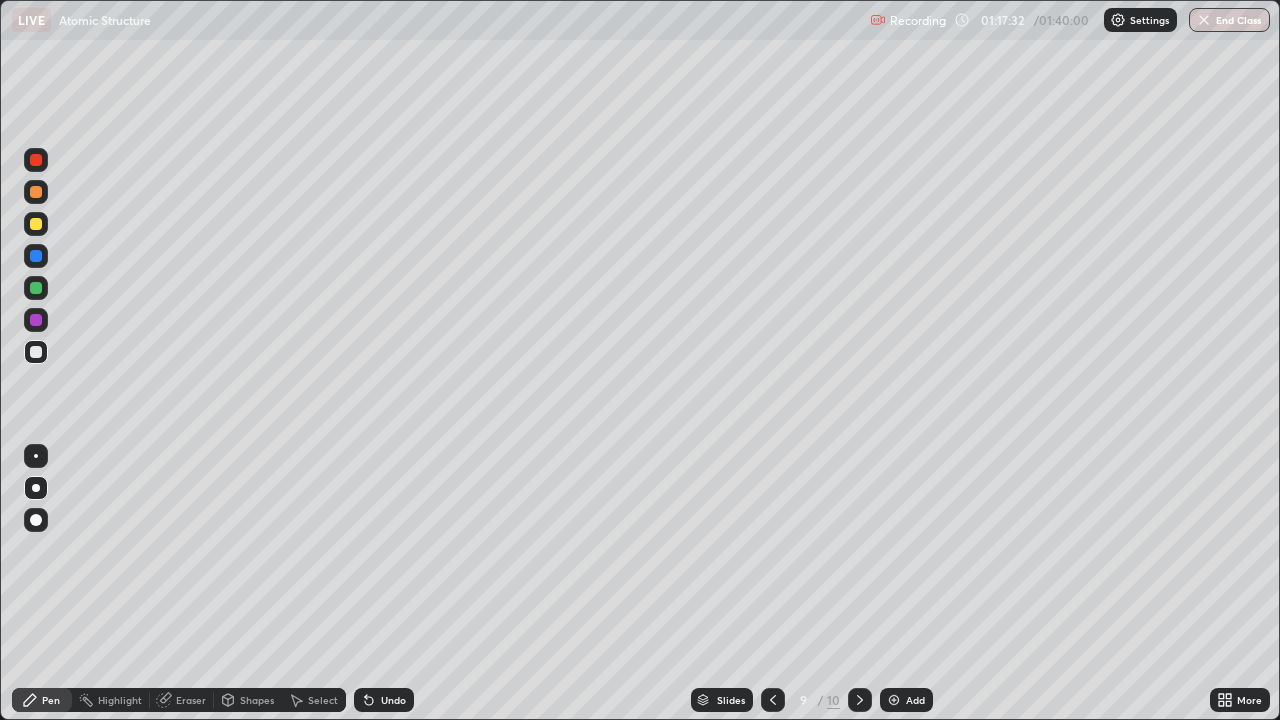 click on "Shapes" at bounding box center (248, 700) 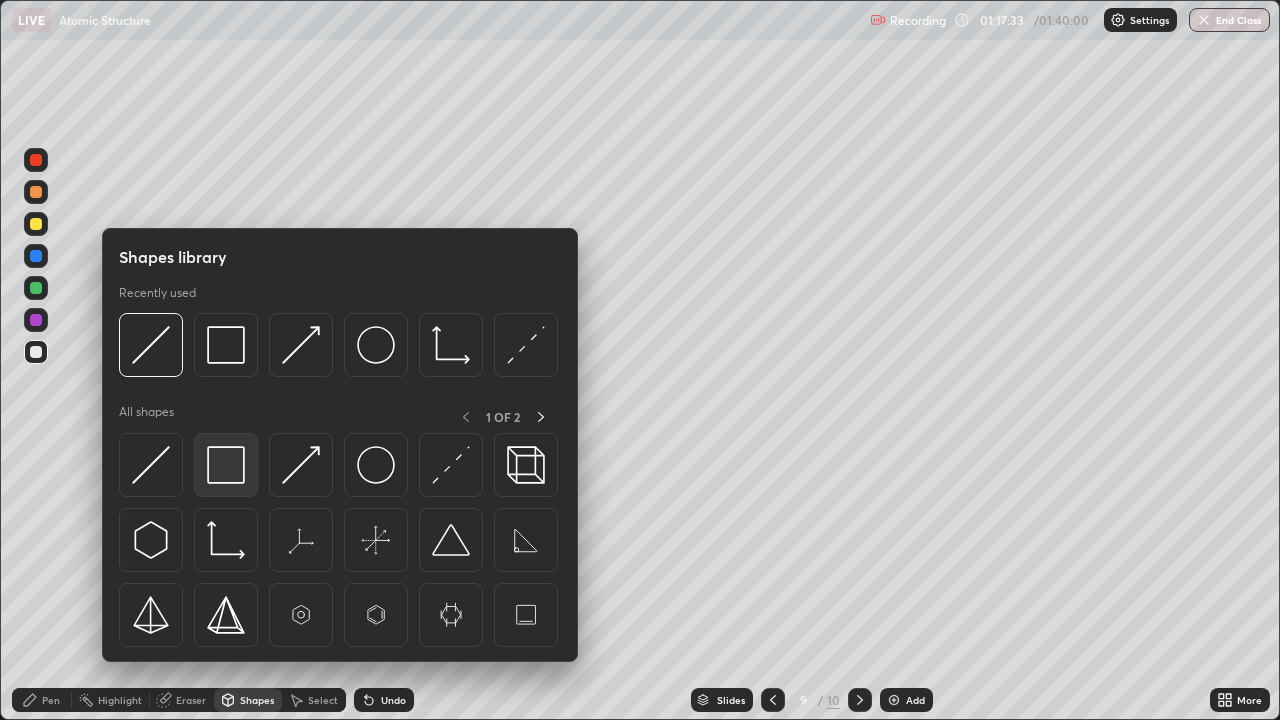 click at bounding box center [226, 465] 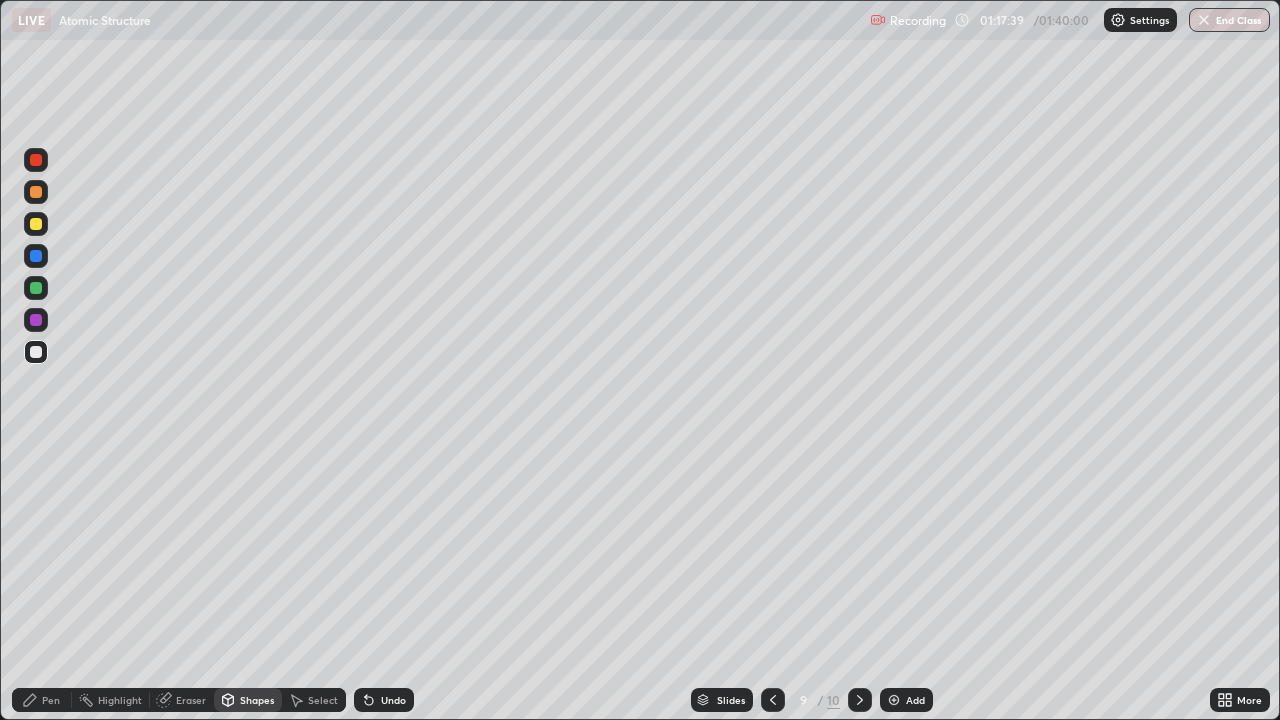 click on "Shapes" at bounding box center [248, 700] 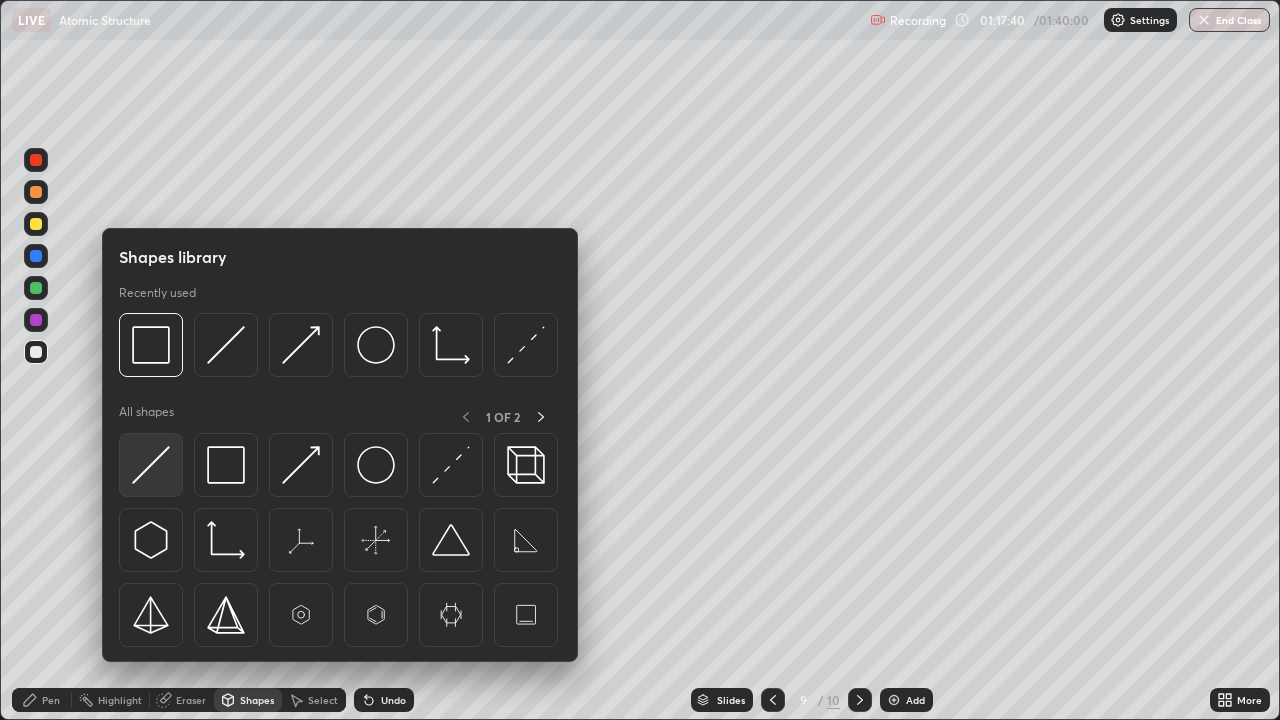 click at bounding box center [151, 465] 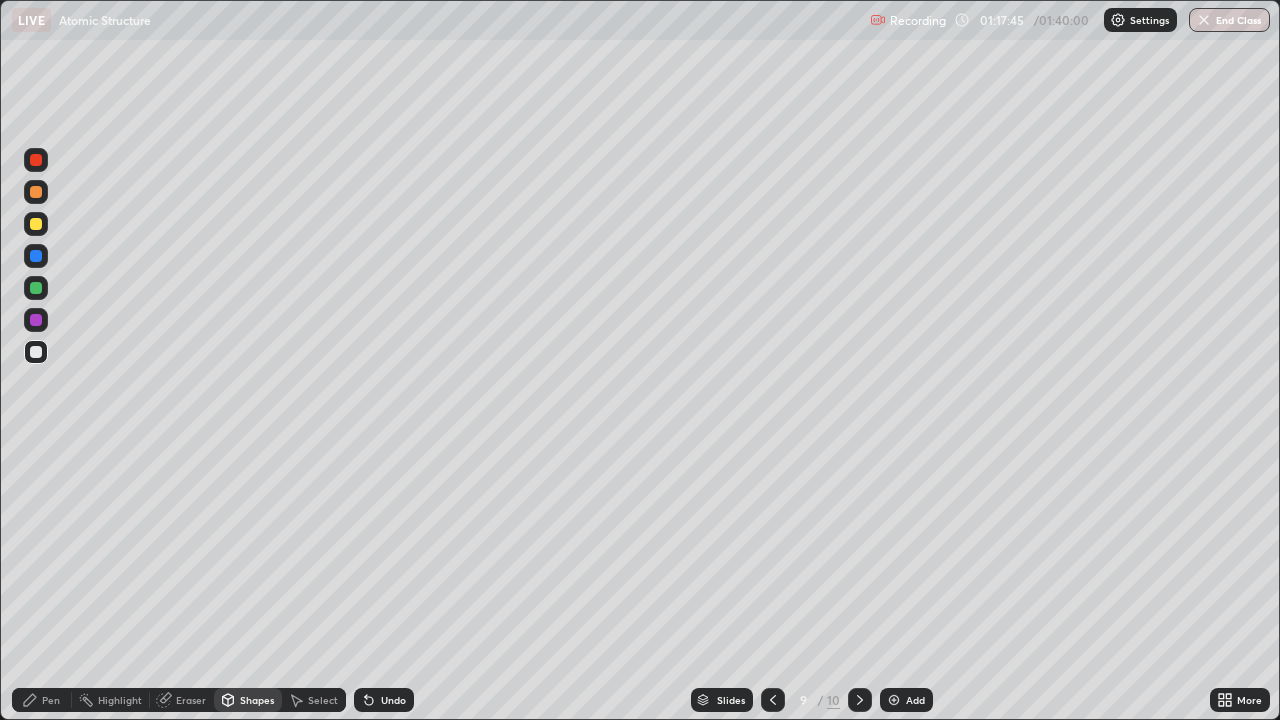 click on "Undo" at bounding box center [384, 700] 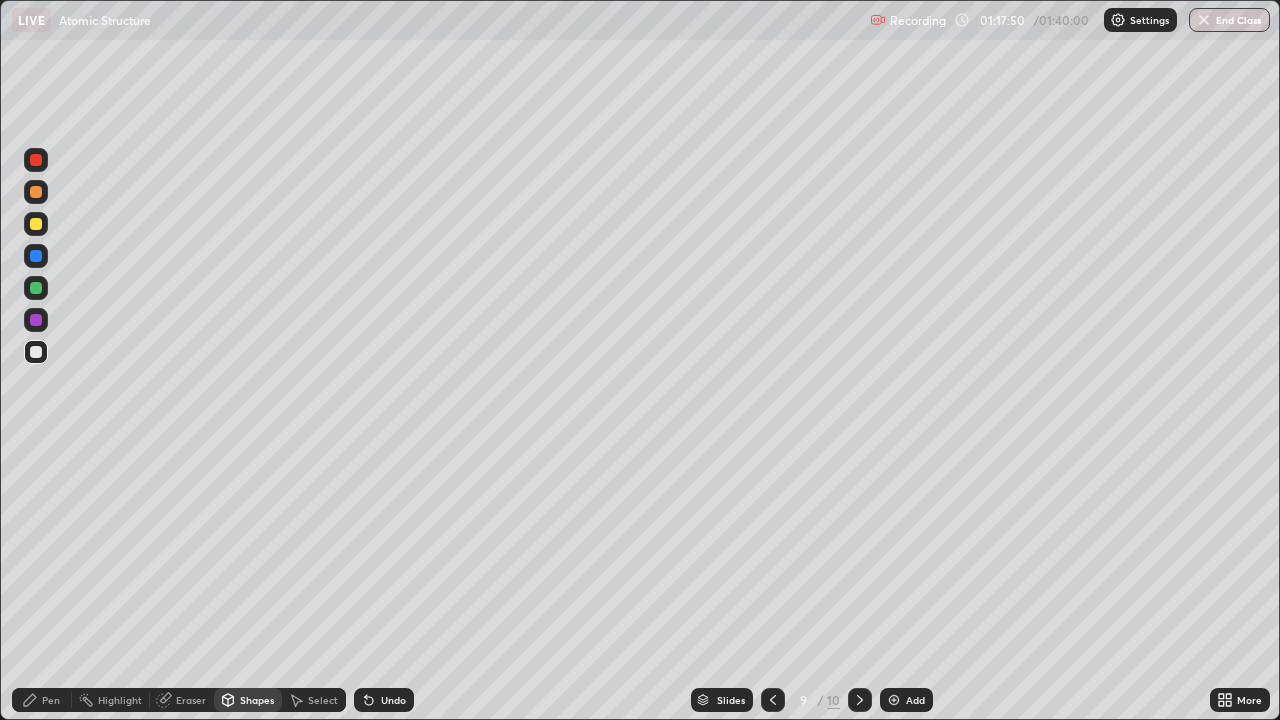 click on "Shapes" at bounding box center (257, 700) 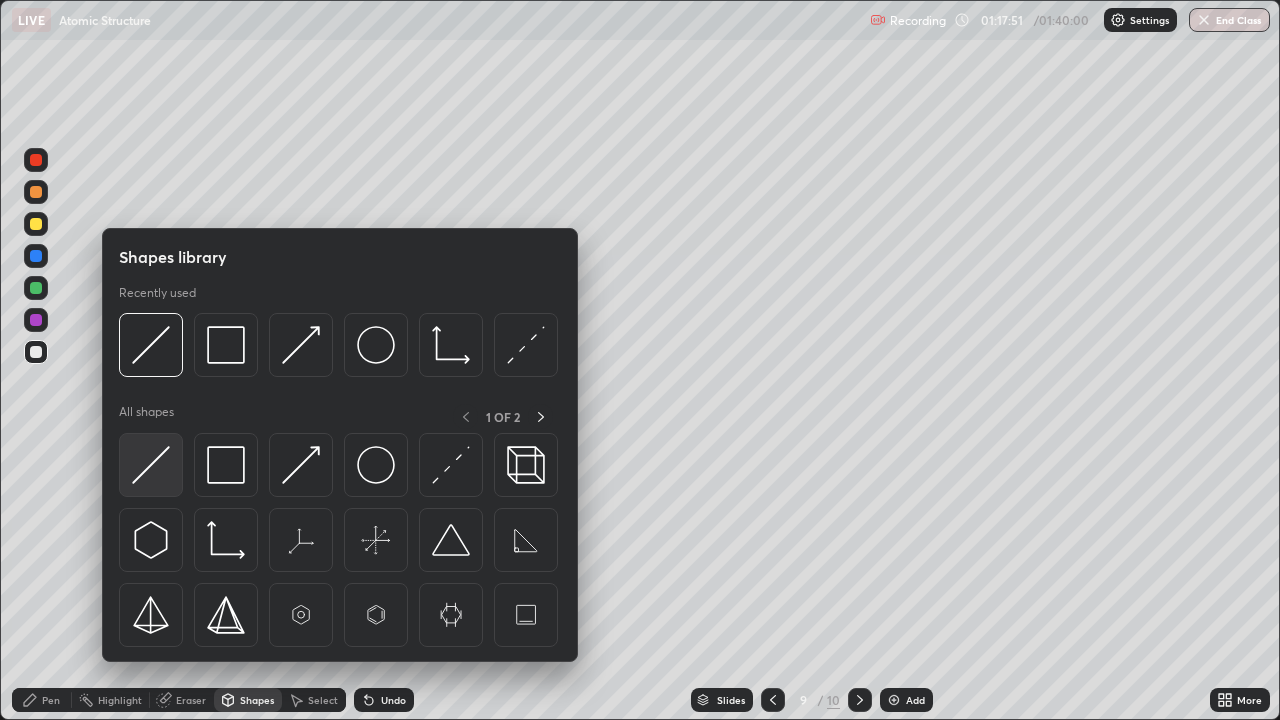 click at bounding box center [151, 465] 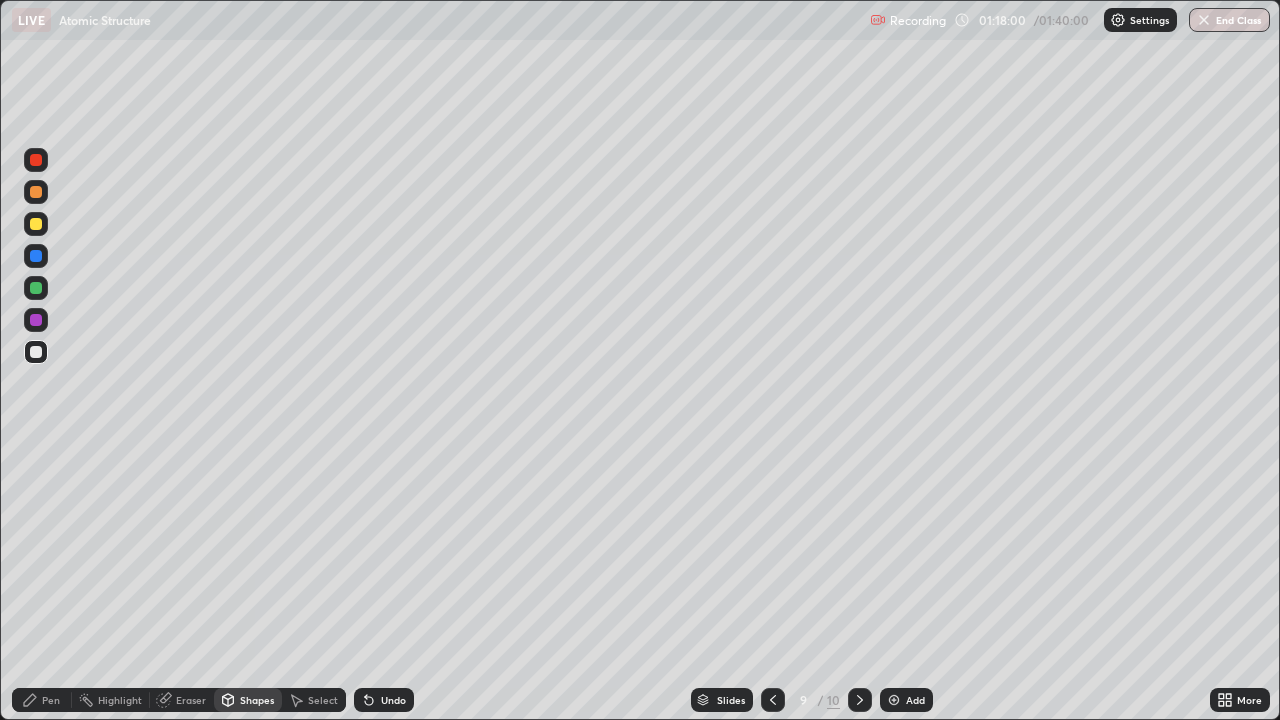 click on "Pen" at bounding box center (42, 700) 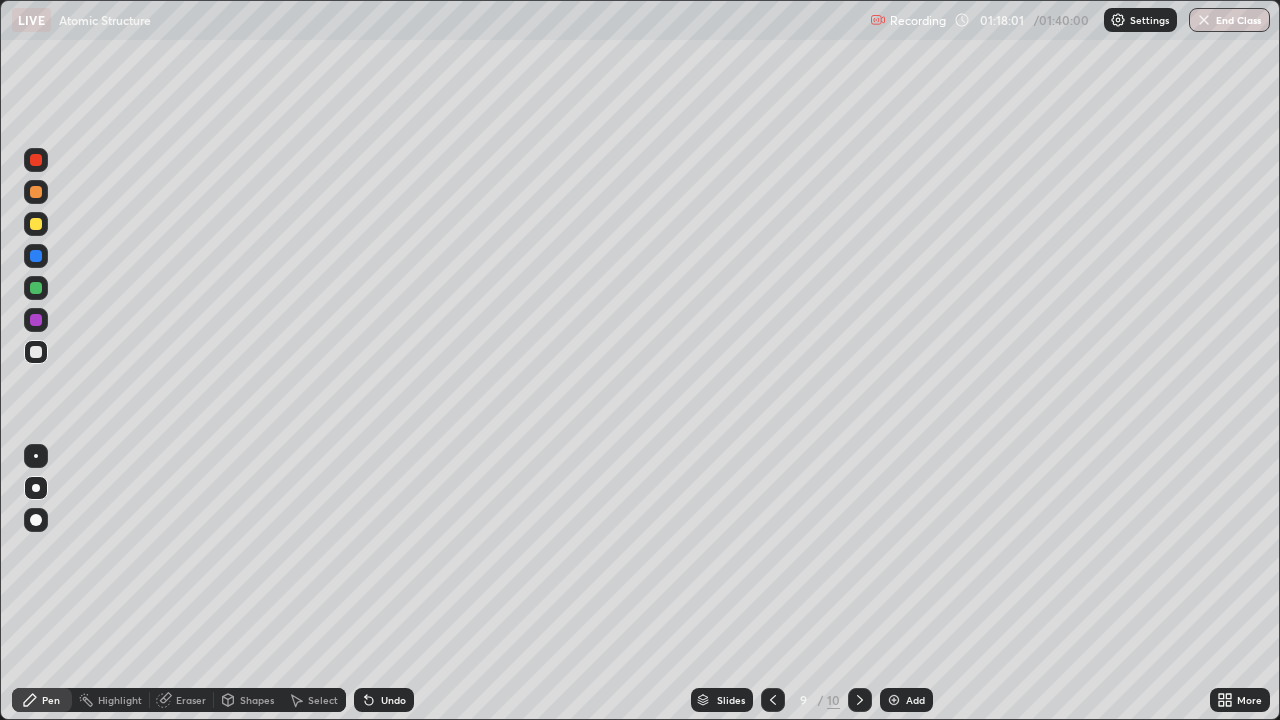 click at bounding box center (36, 320) 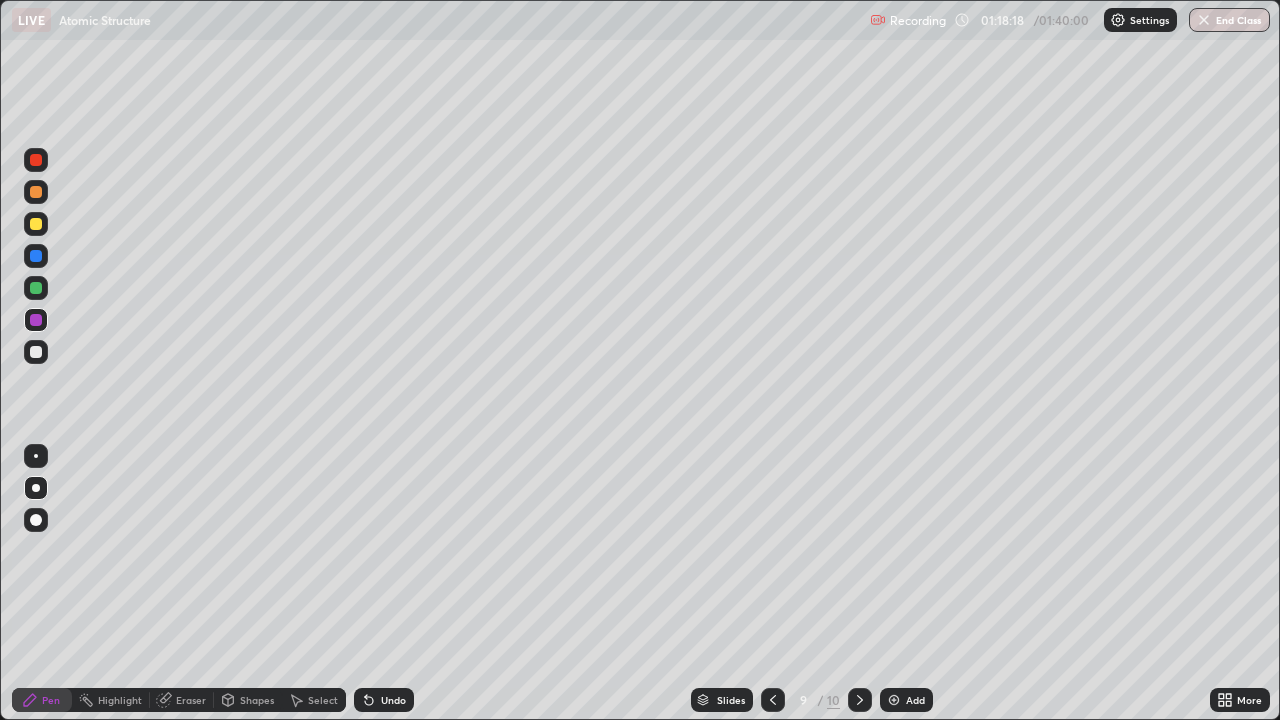 click at bounding box center (36, 224) 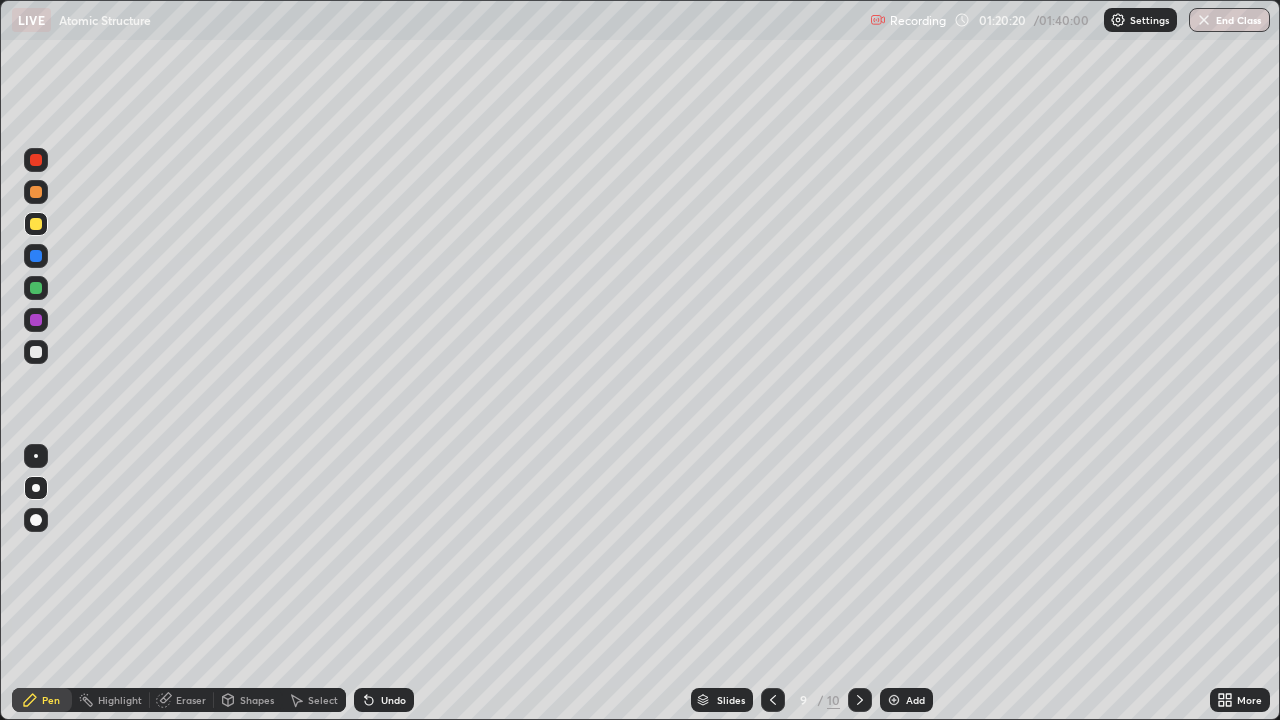 click on "Eraser" at bounding box center (182, 700) 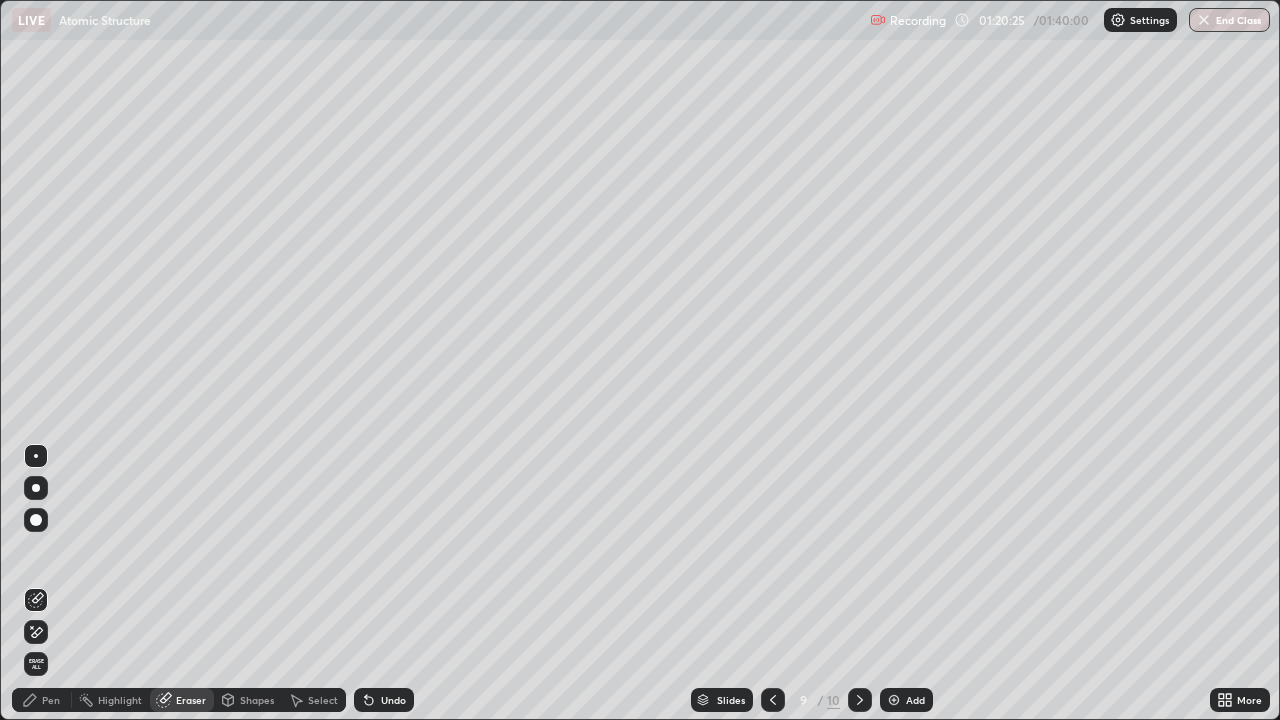 click on "Pen" at bounding box center [42, 700] 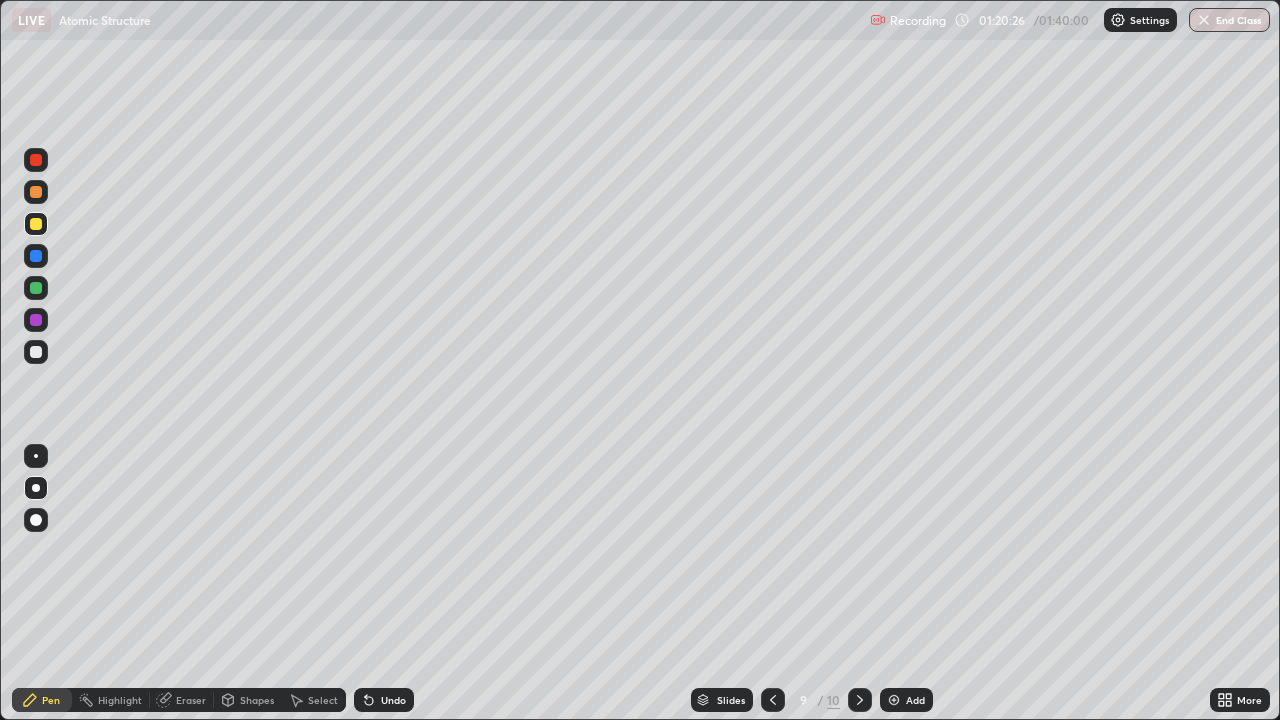 click at bounding box center [36, 352] 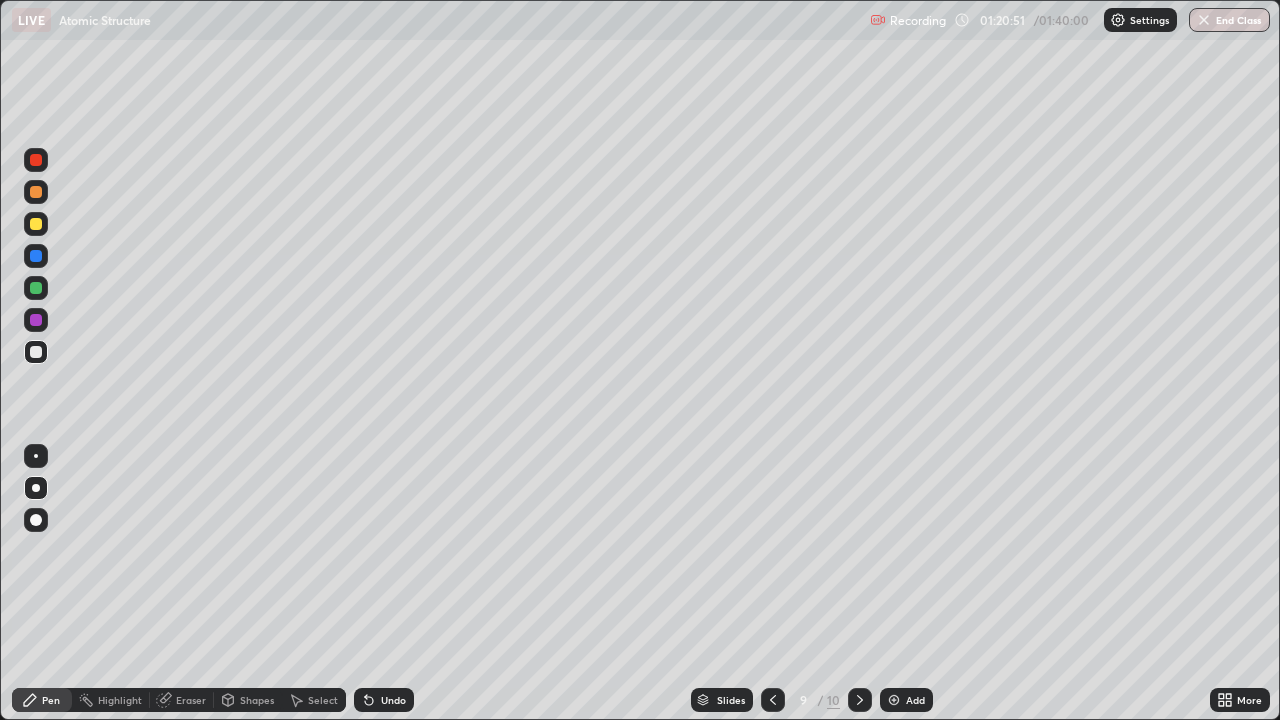 click at bounding box center (36, 320) 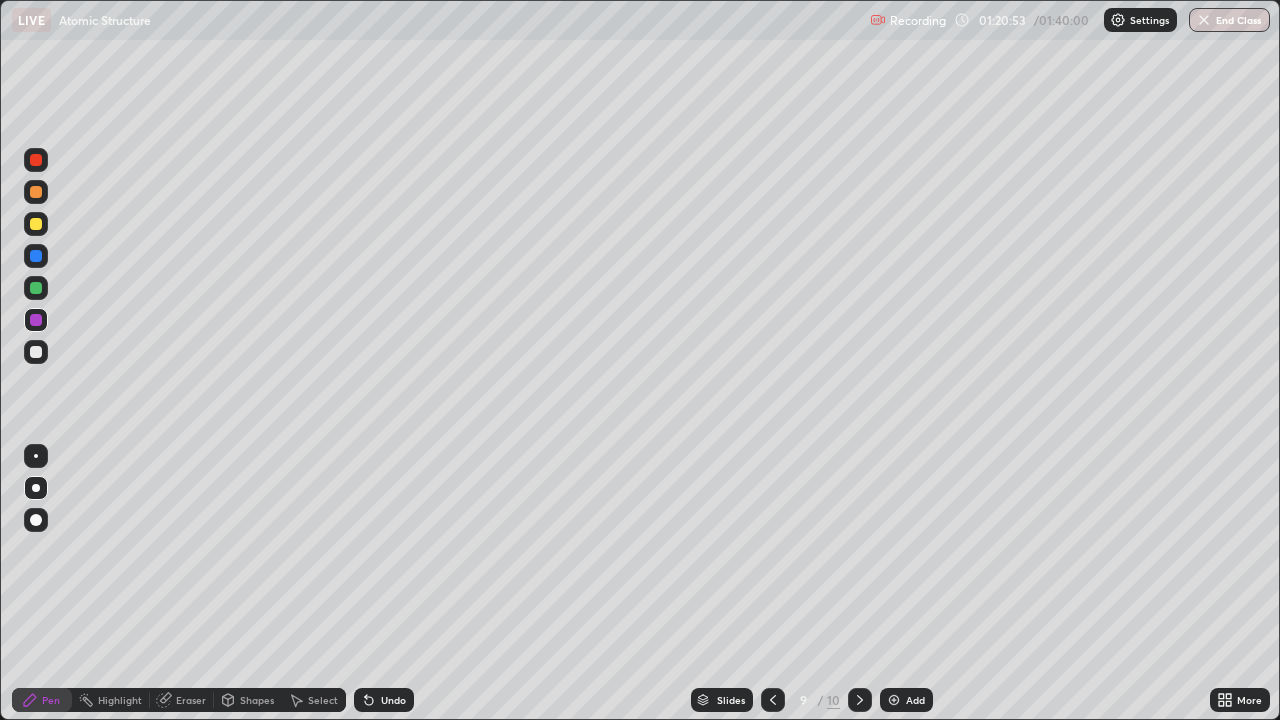click on "Shapes" at bounding box center (248, 700) 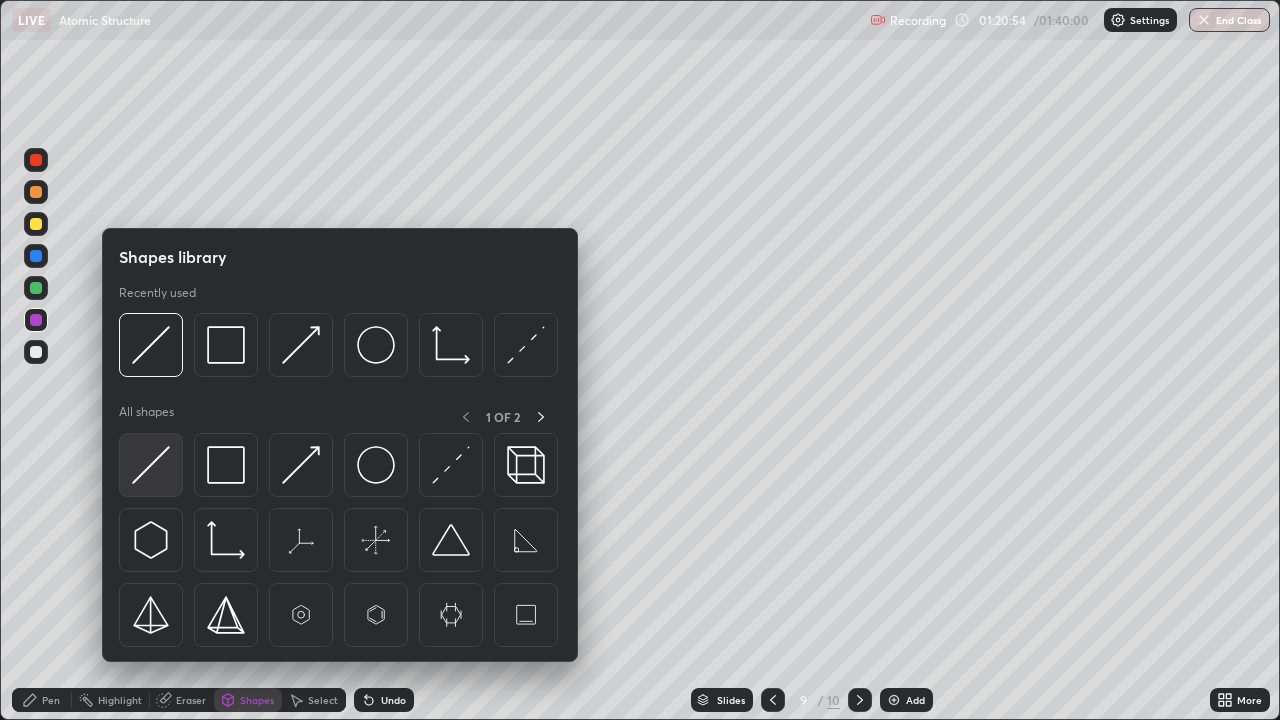 click at bounding box center (151, 465) 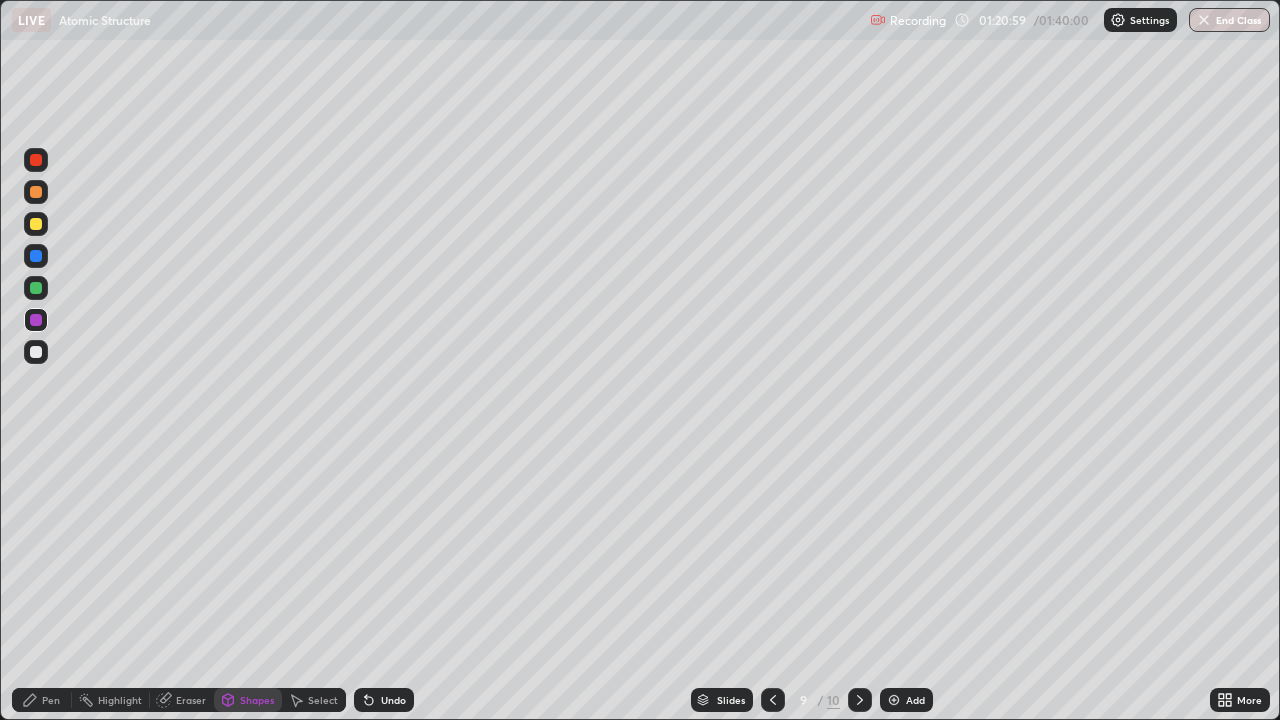 click on "Pen" at bounding box center [42, 700] 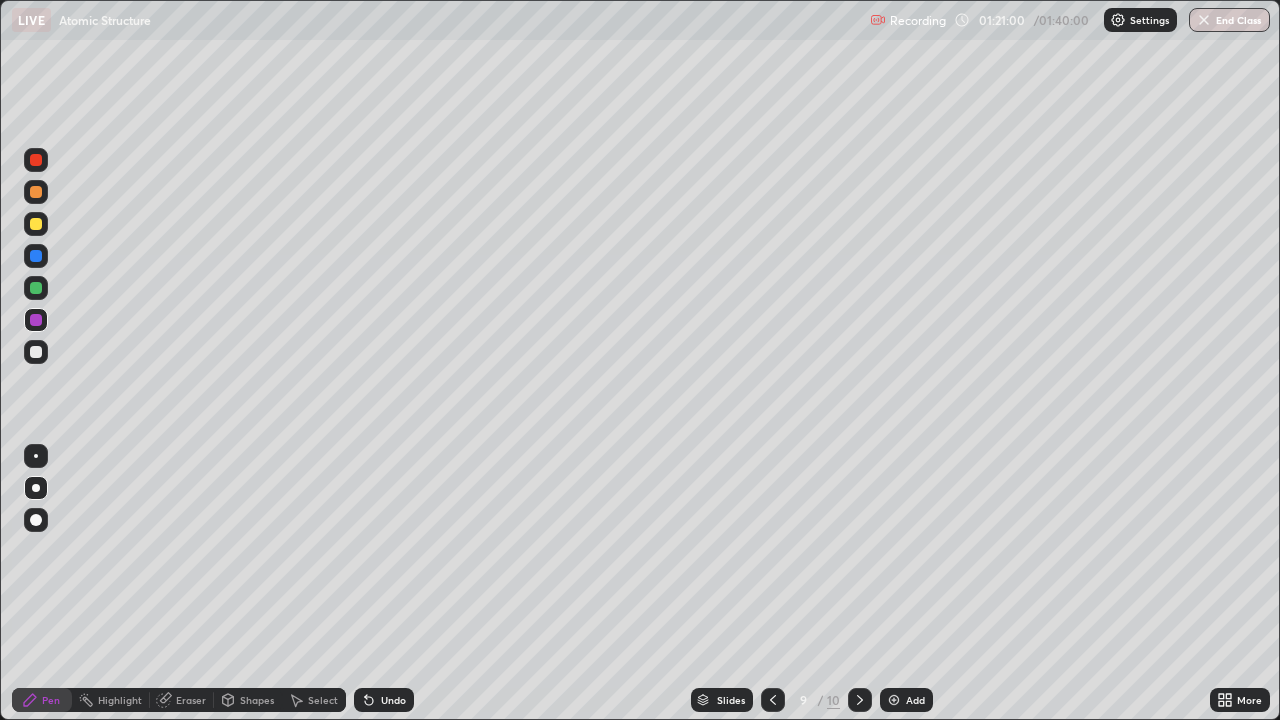 click on "Pen" at bounding box center [42, 700] 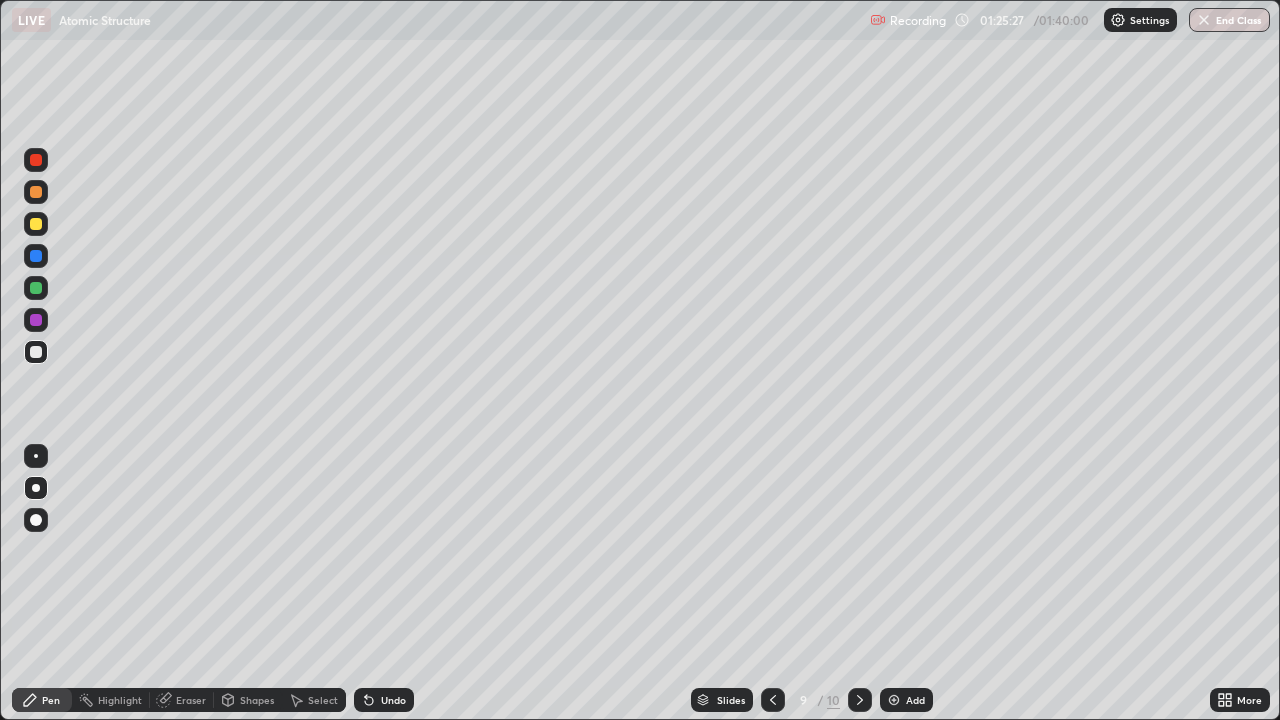 click on "Add" at bounding box center (915, 700) 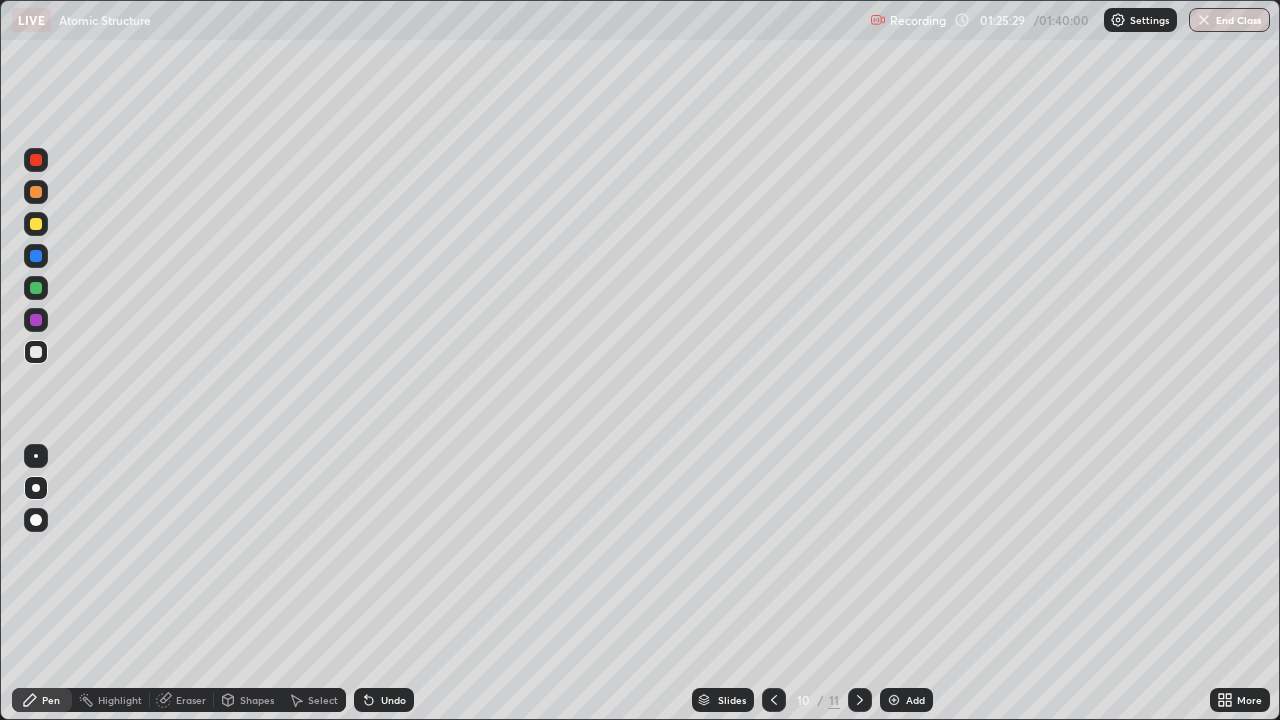 click on "Shapes" at bounding box center (248, 700) 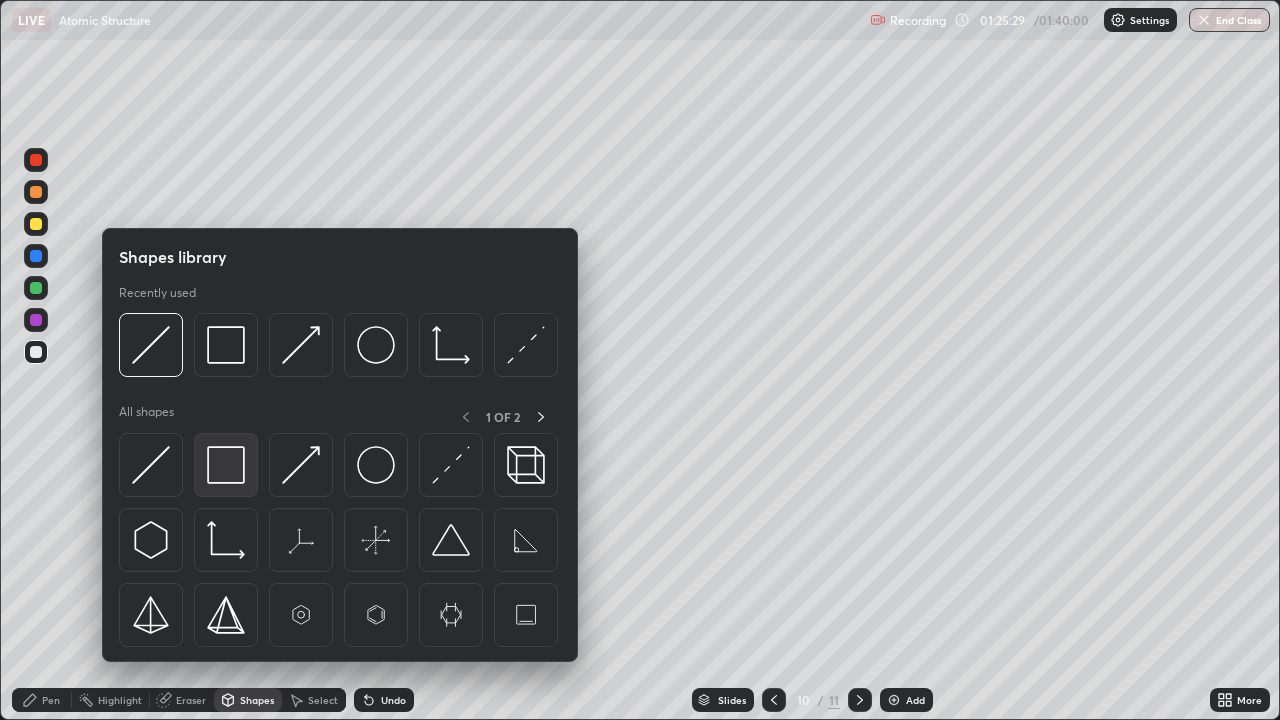 click at bounding box center (226, 465) 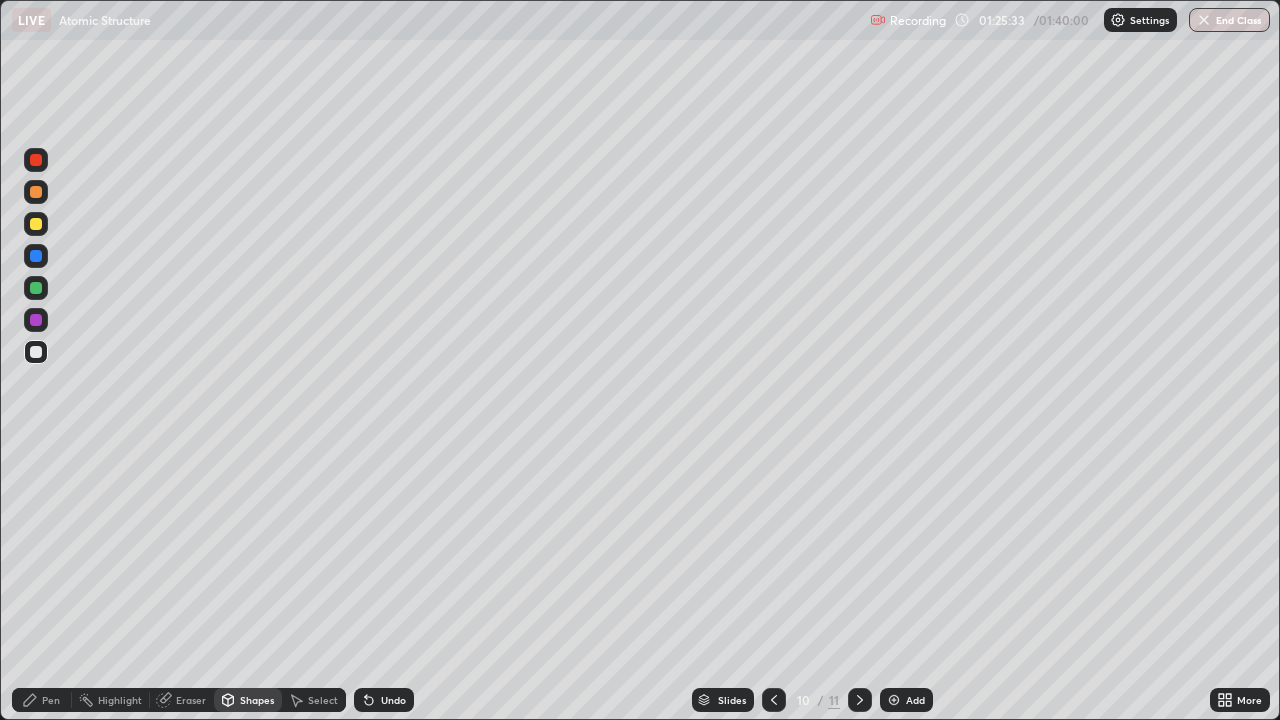 click 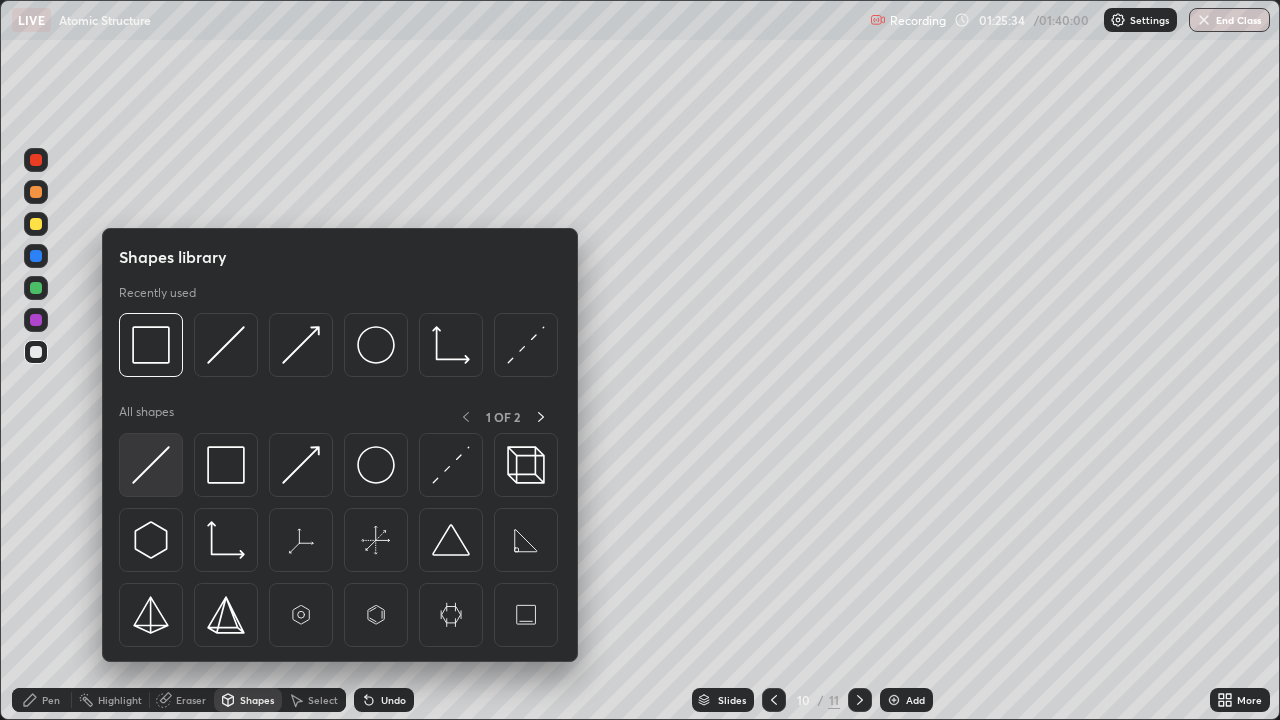 click at bounding box center (151, 465) 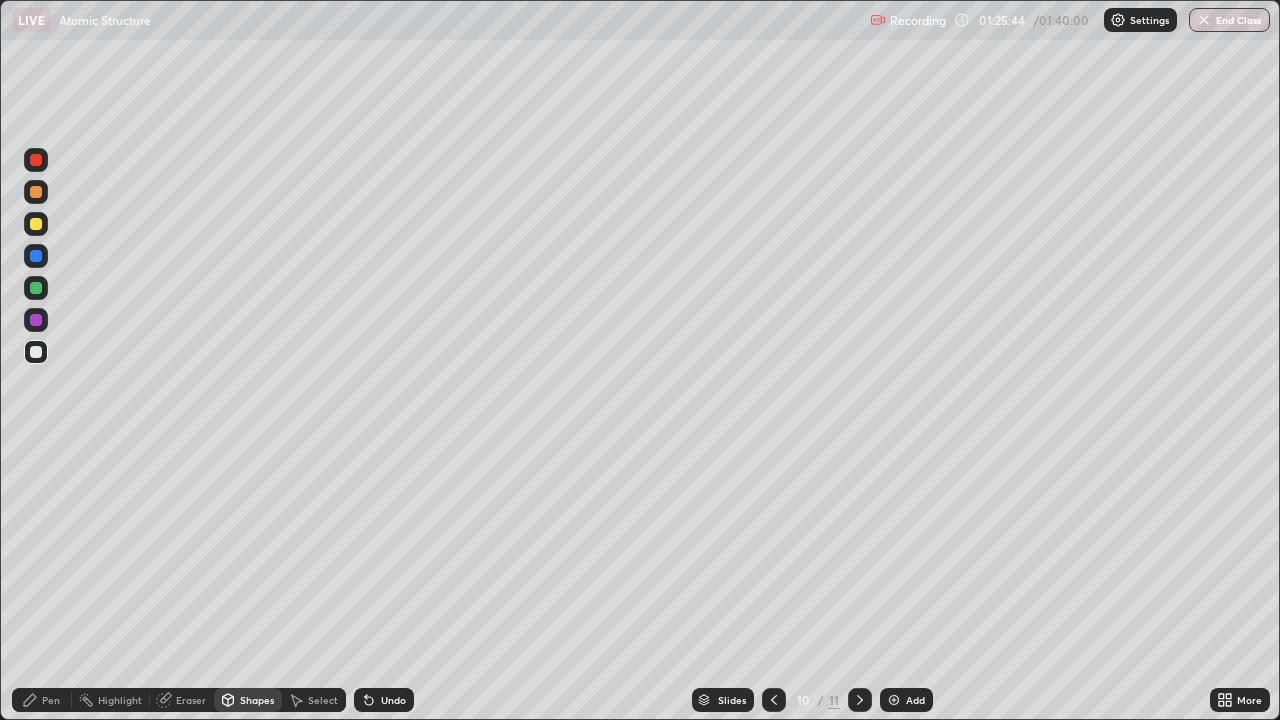 click on "Pen" at bounding box center (51, 700) 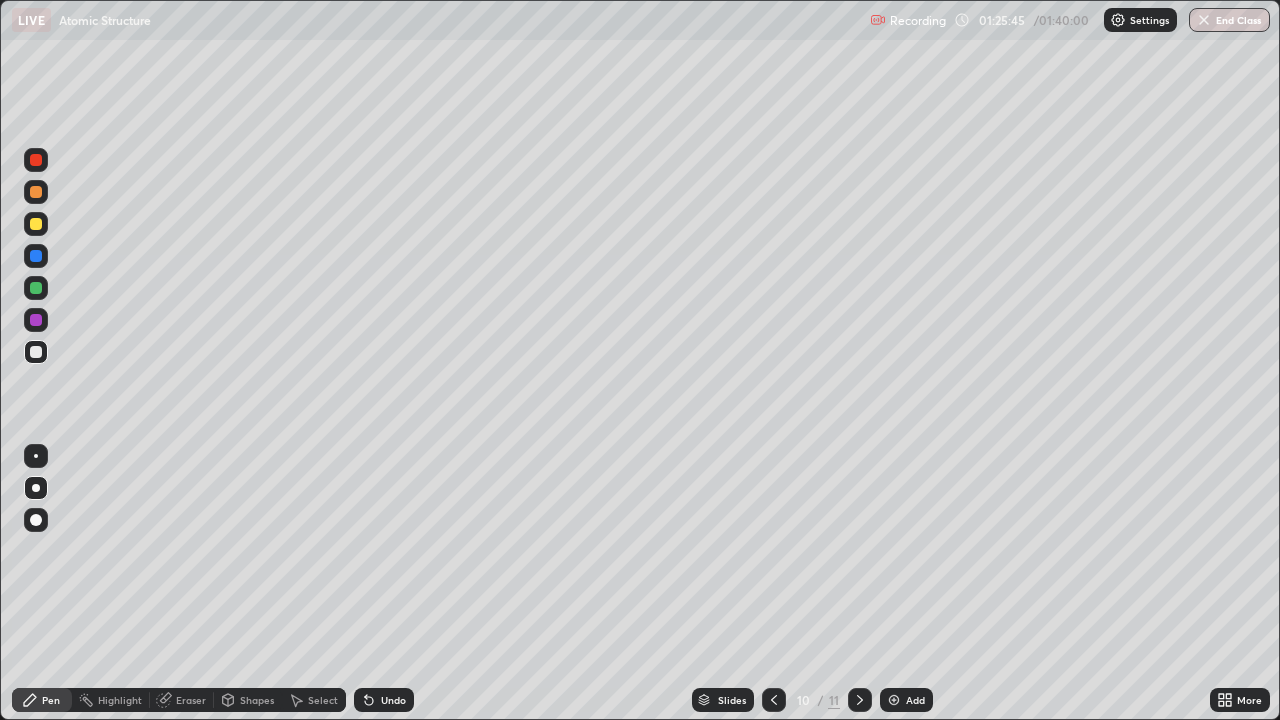 click at bounding box center (36, 320) 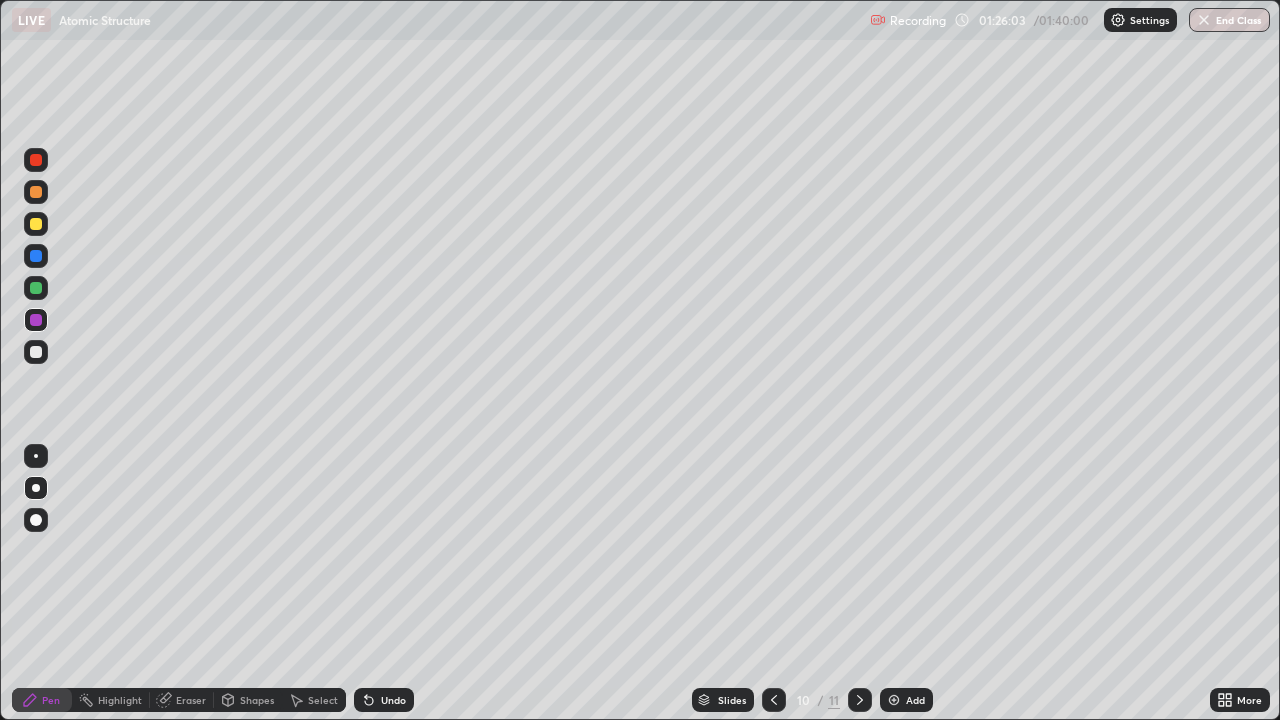 click at bounding box center [36, 224] 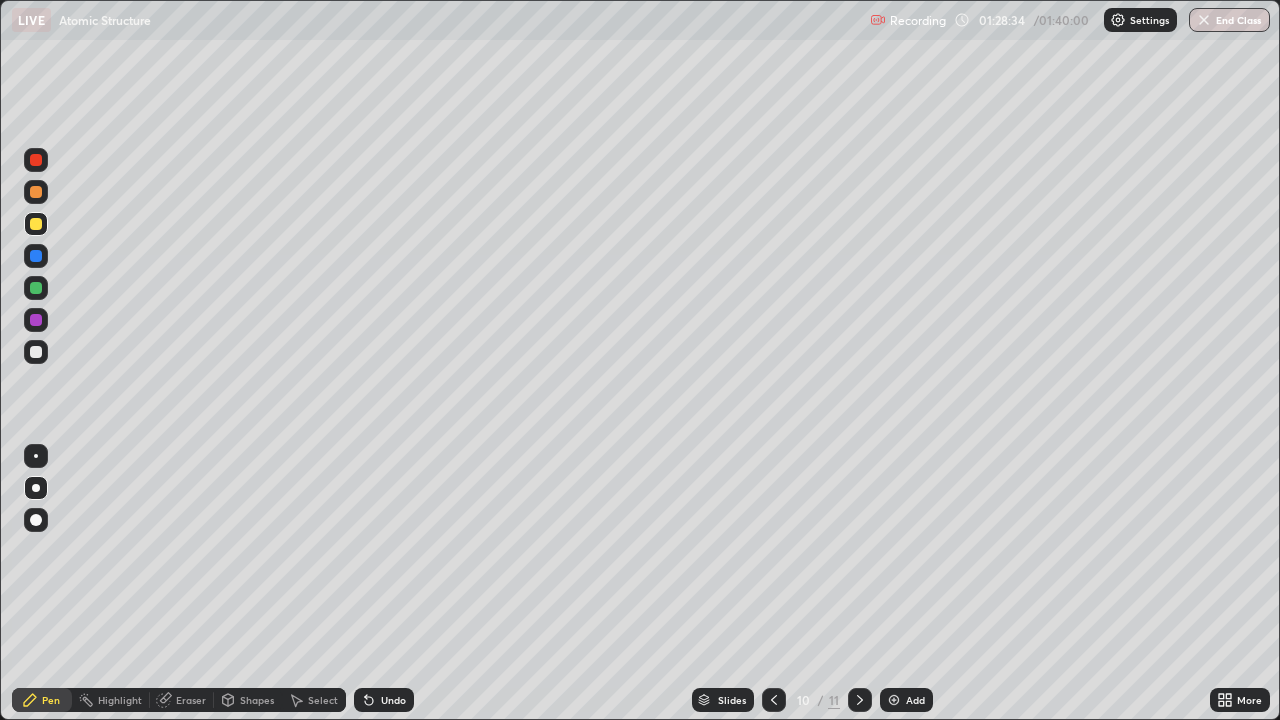 click 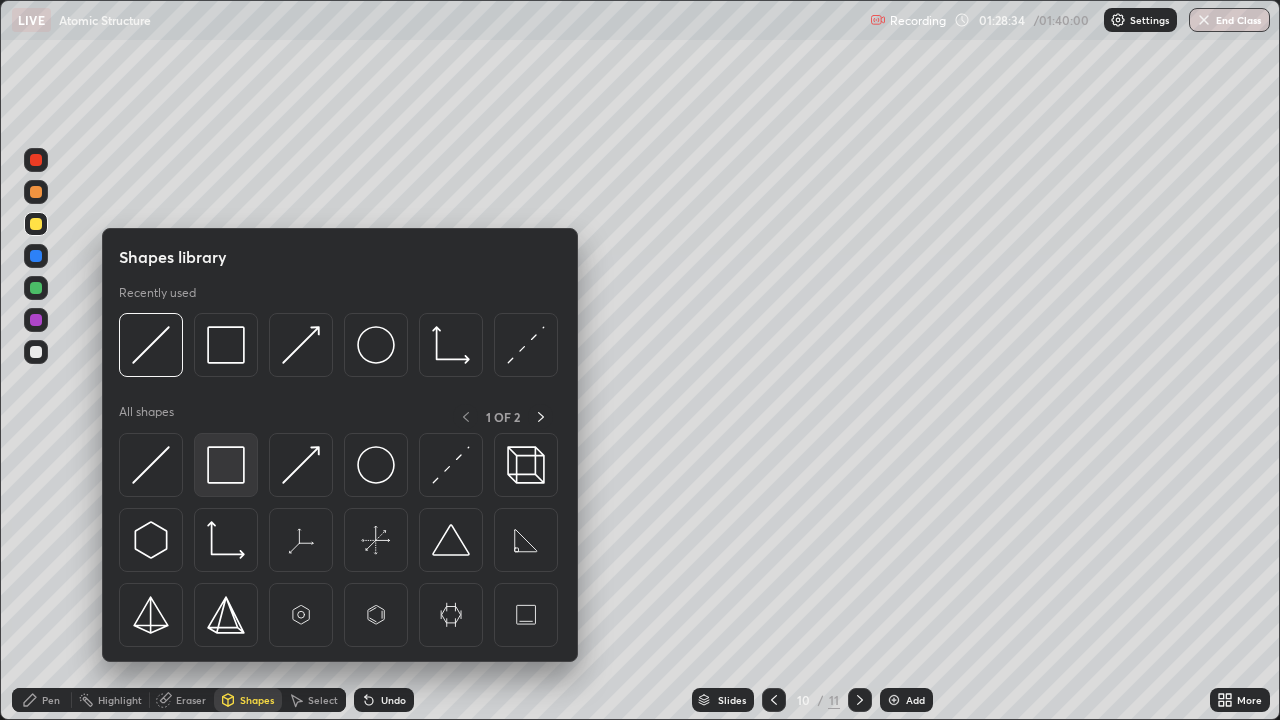 click at bounding box center (226, 465) 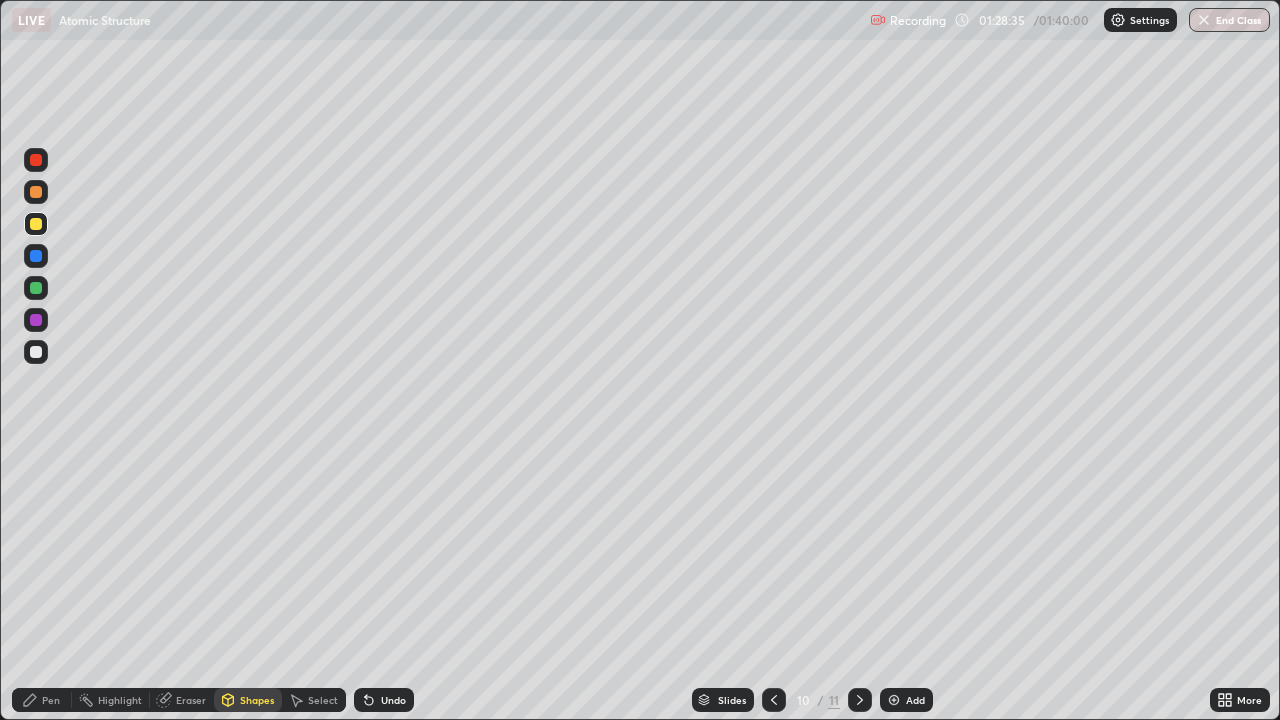 click at bounding box center [36, 320] 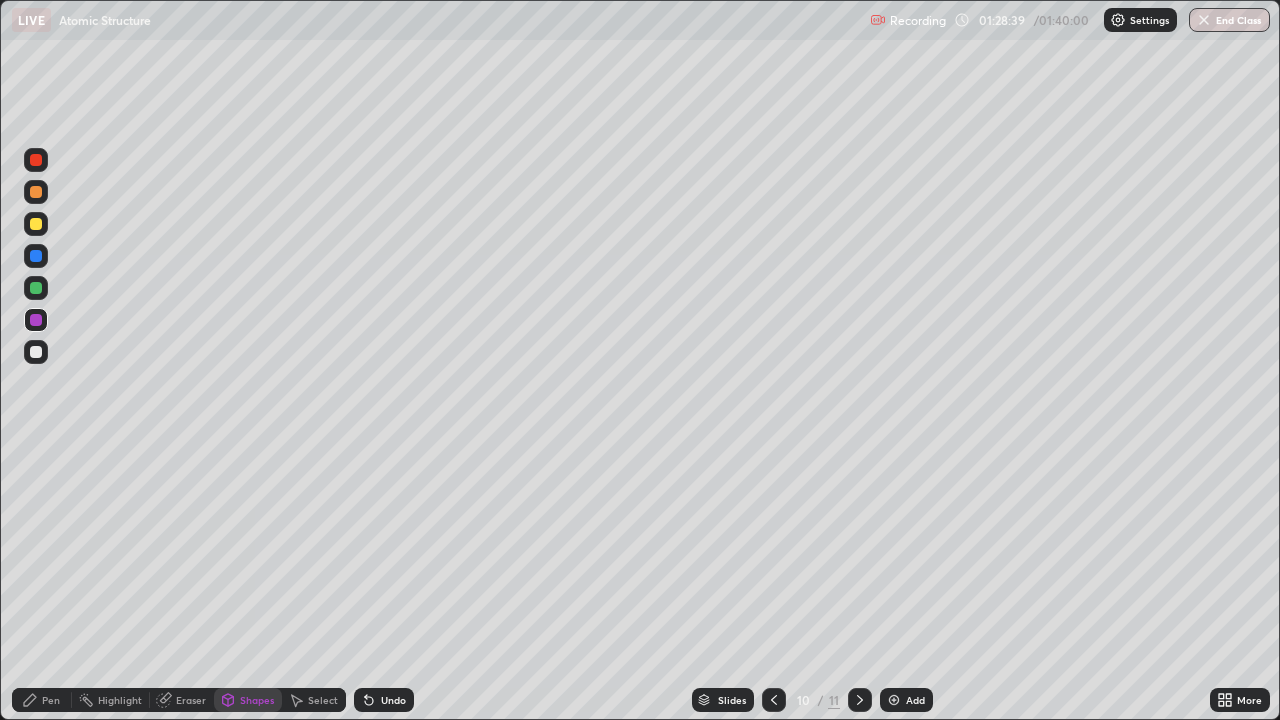 click on "Pen" at bounding box center [51, 700] 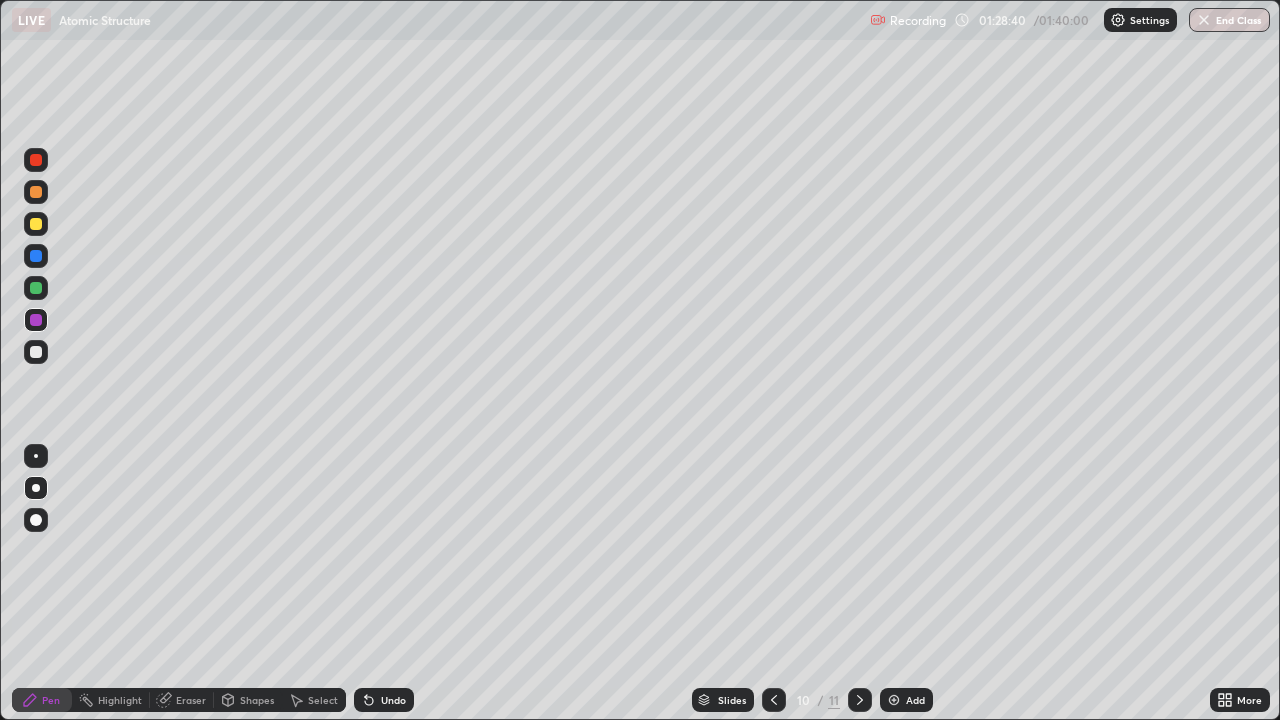 click at bounding box center [36, 352] 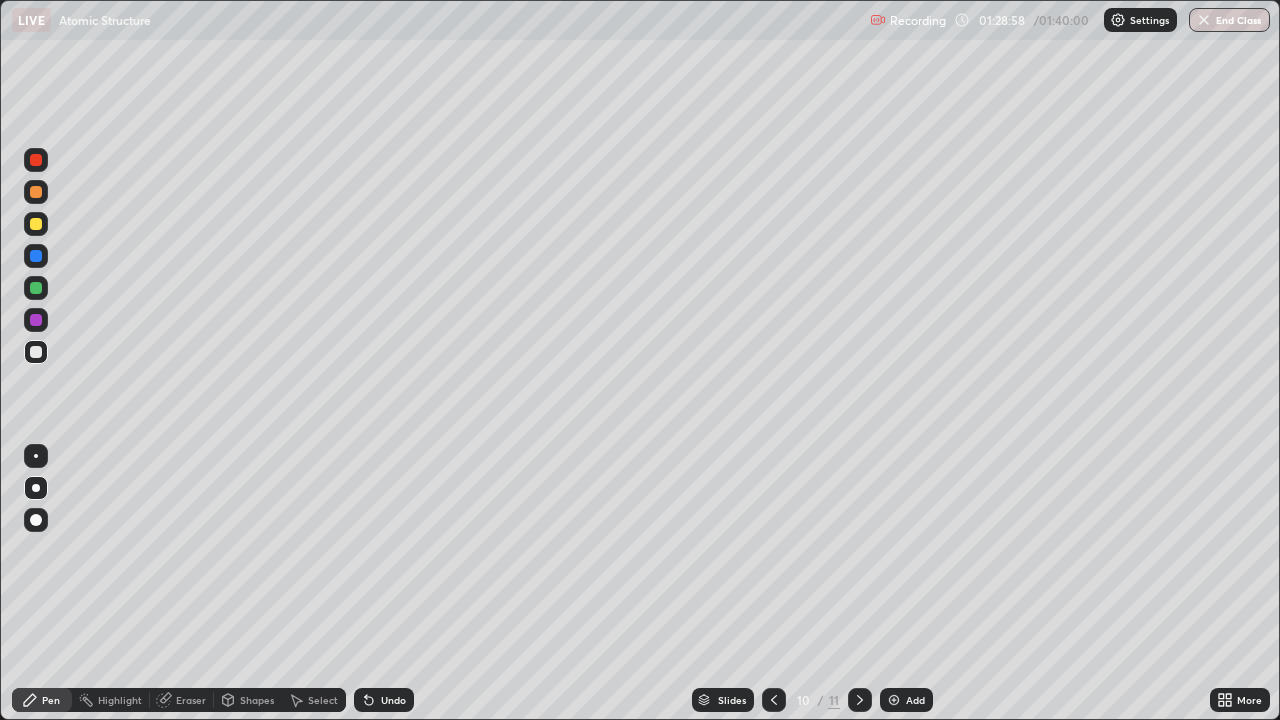 click at bounding box center (36, 352) 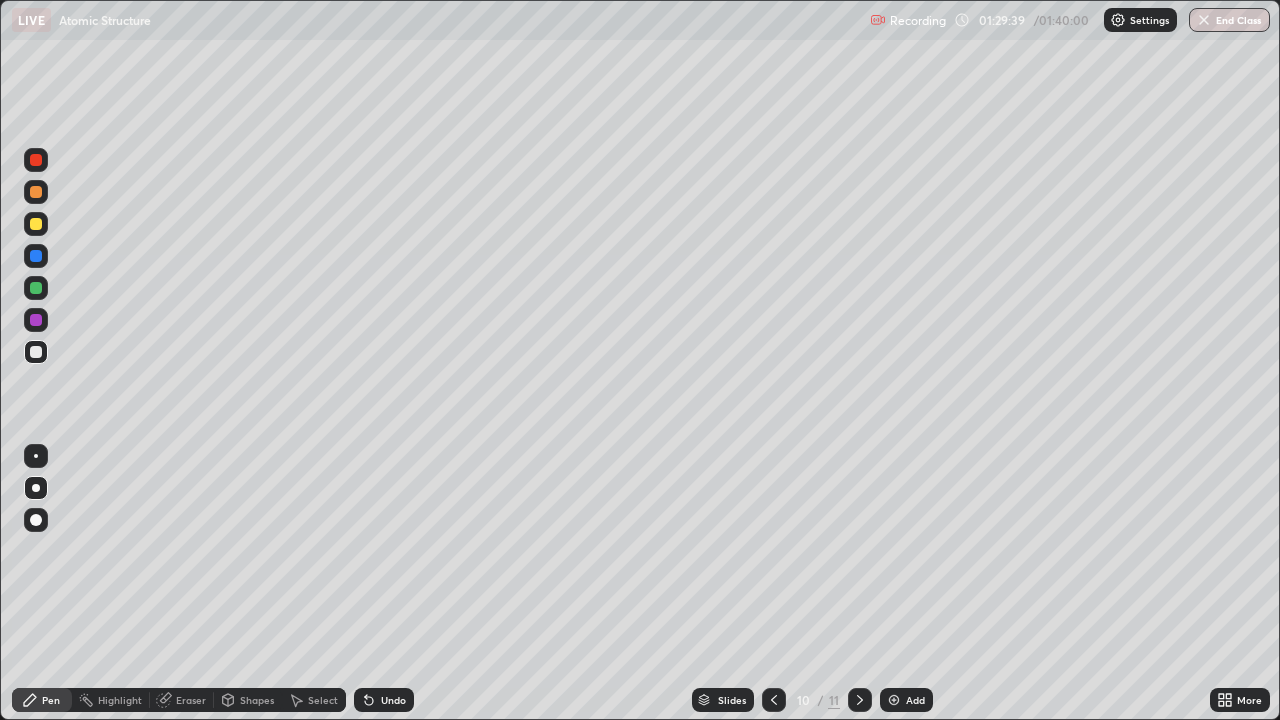 click on "Undo" at bounding box center (393, 700) 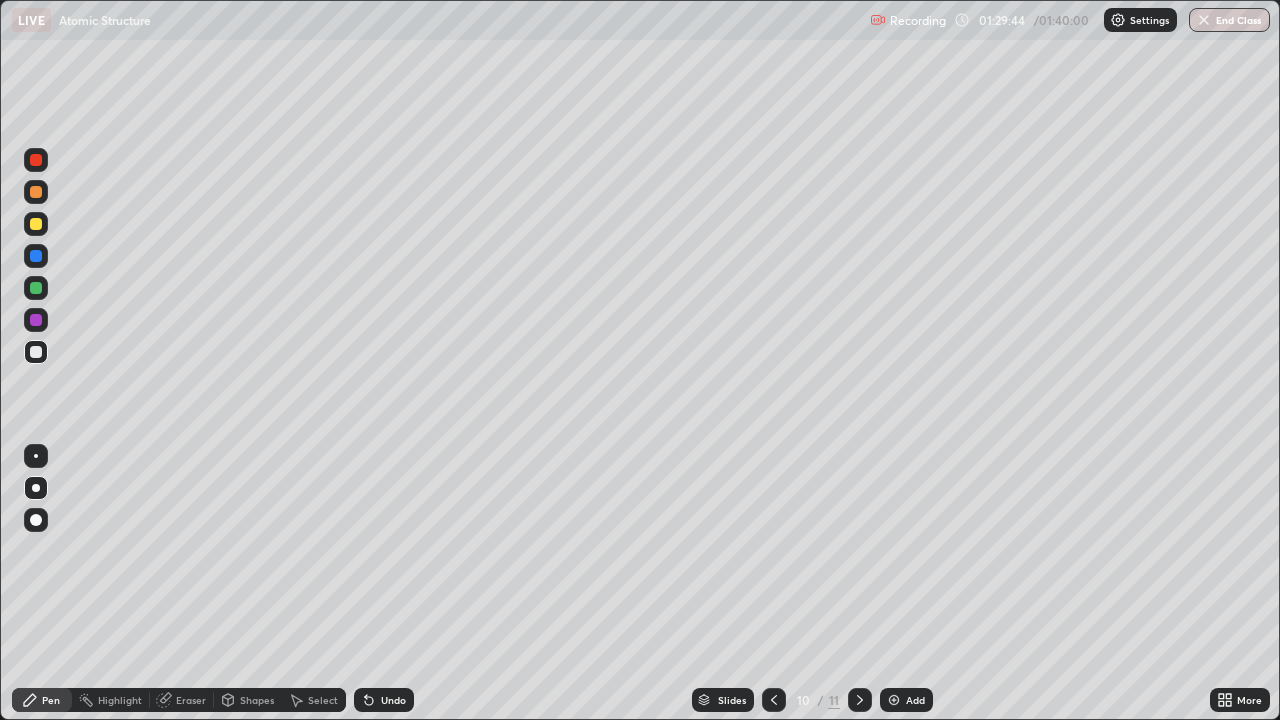 click at bounding box center [36, 352] 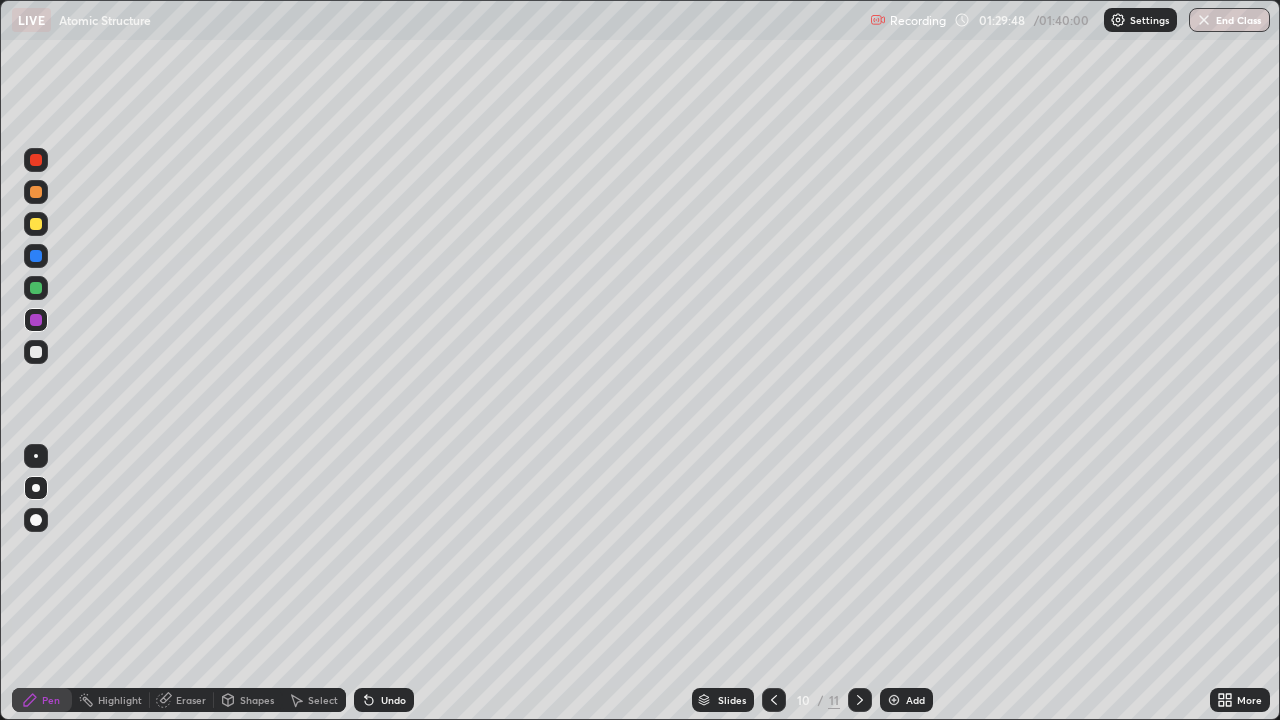 click at bounding box center [36, 352] 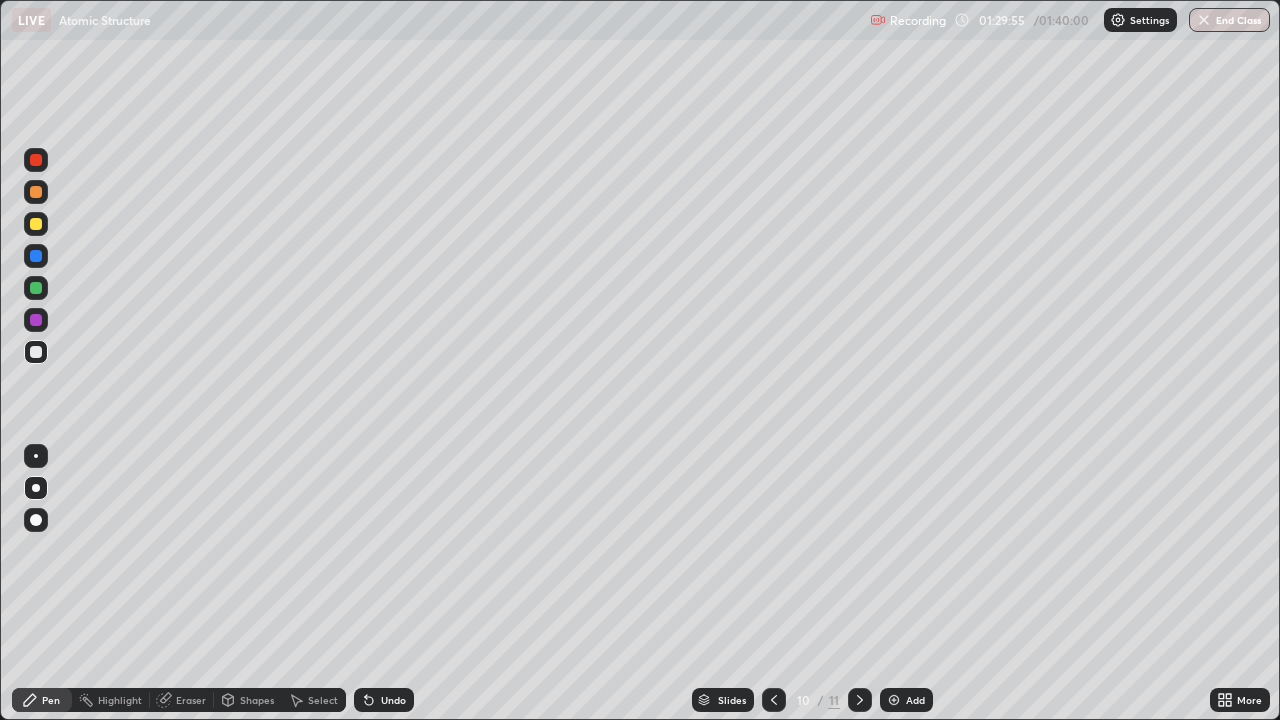 click at bounding box center (36, 320) 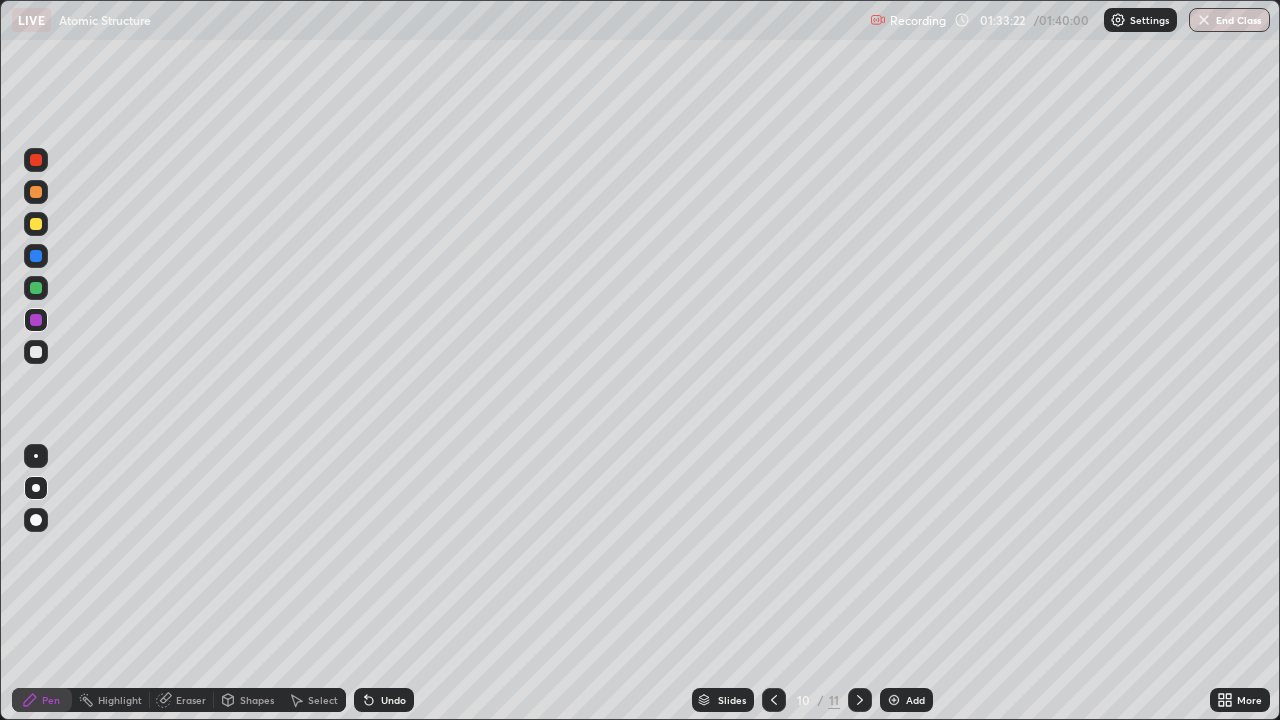 click at bounding box center [36, 352] 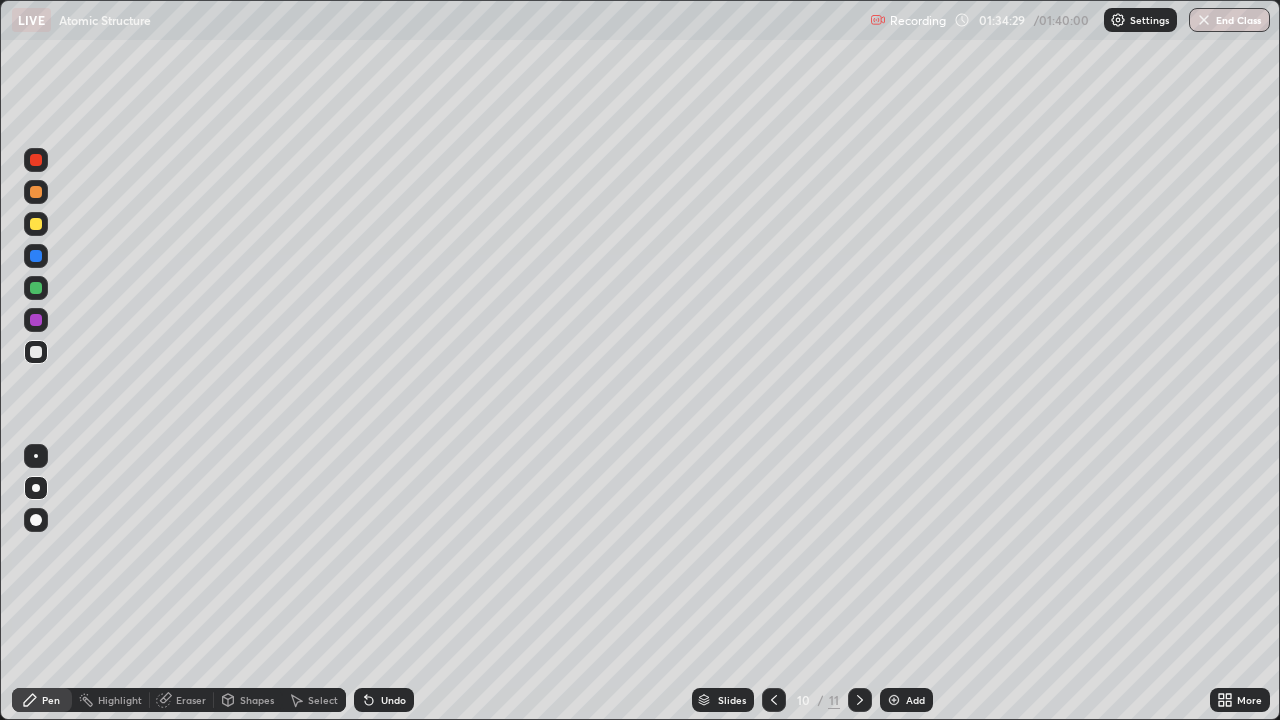 click on "Undo" at bounding box center (393, 700) 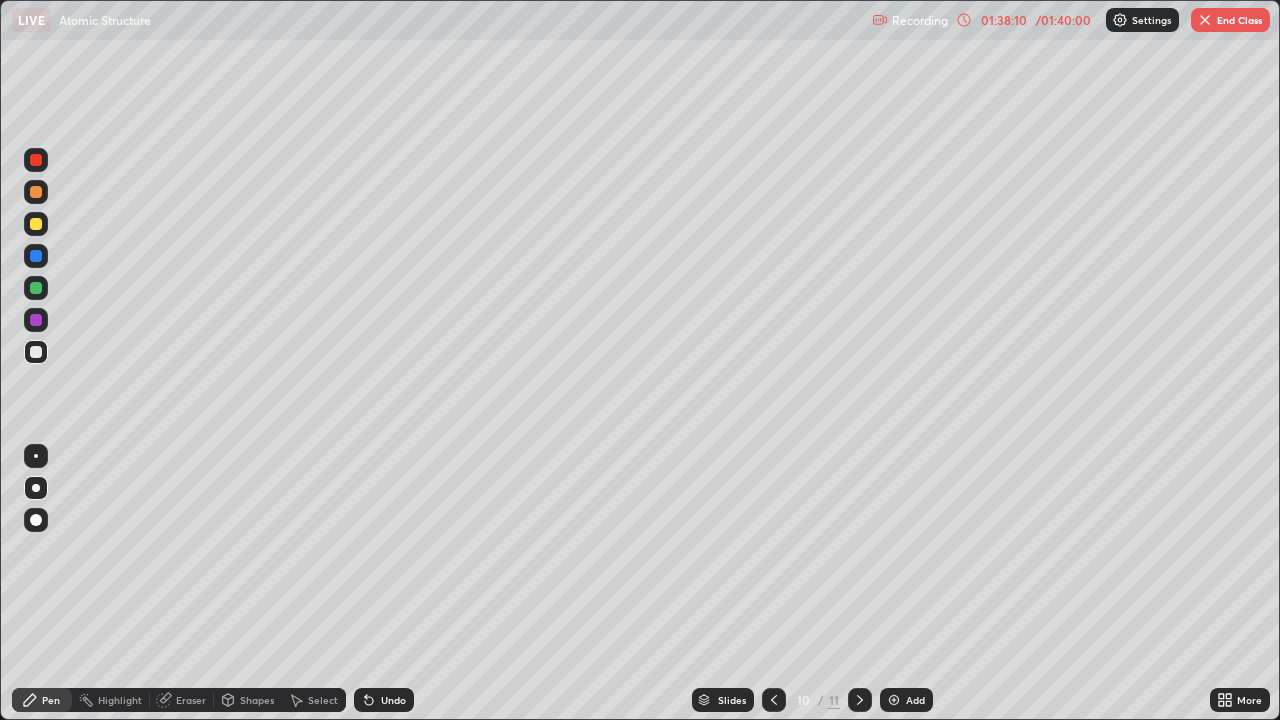 click 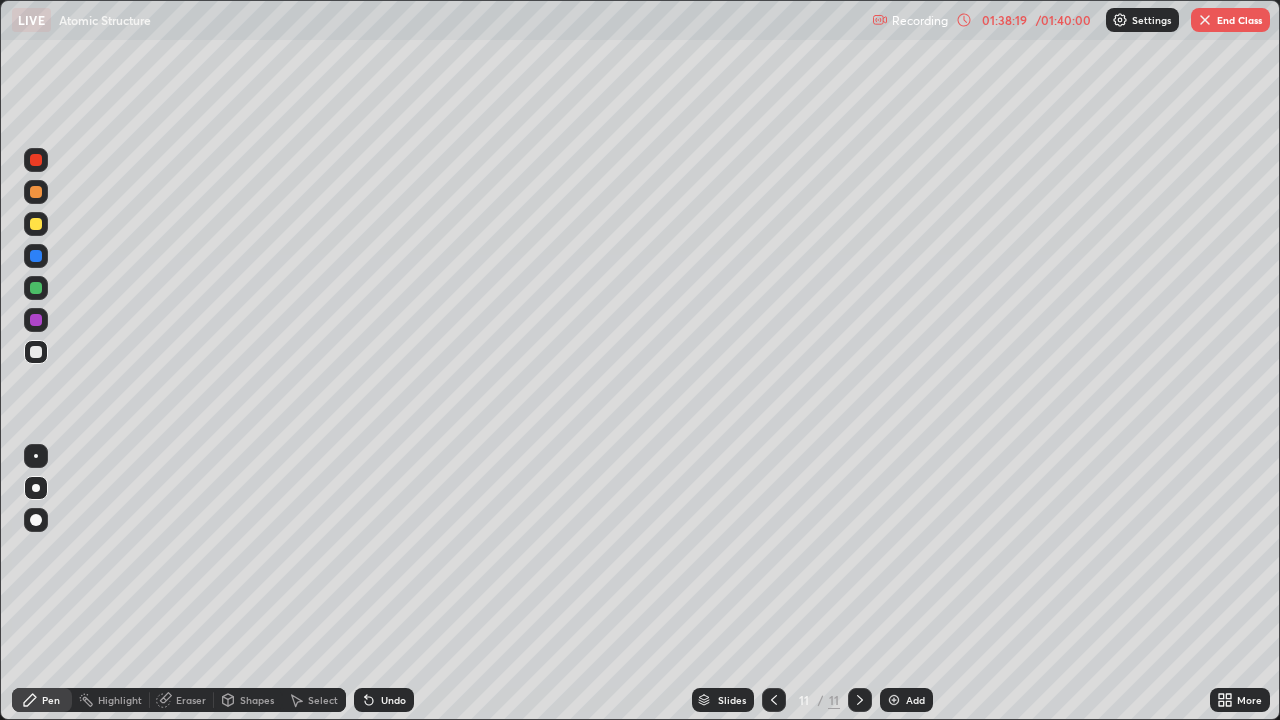click at bounding box center (36, 224) 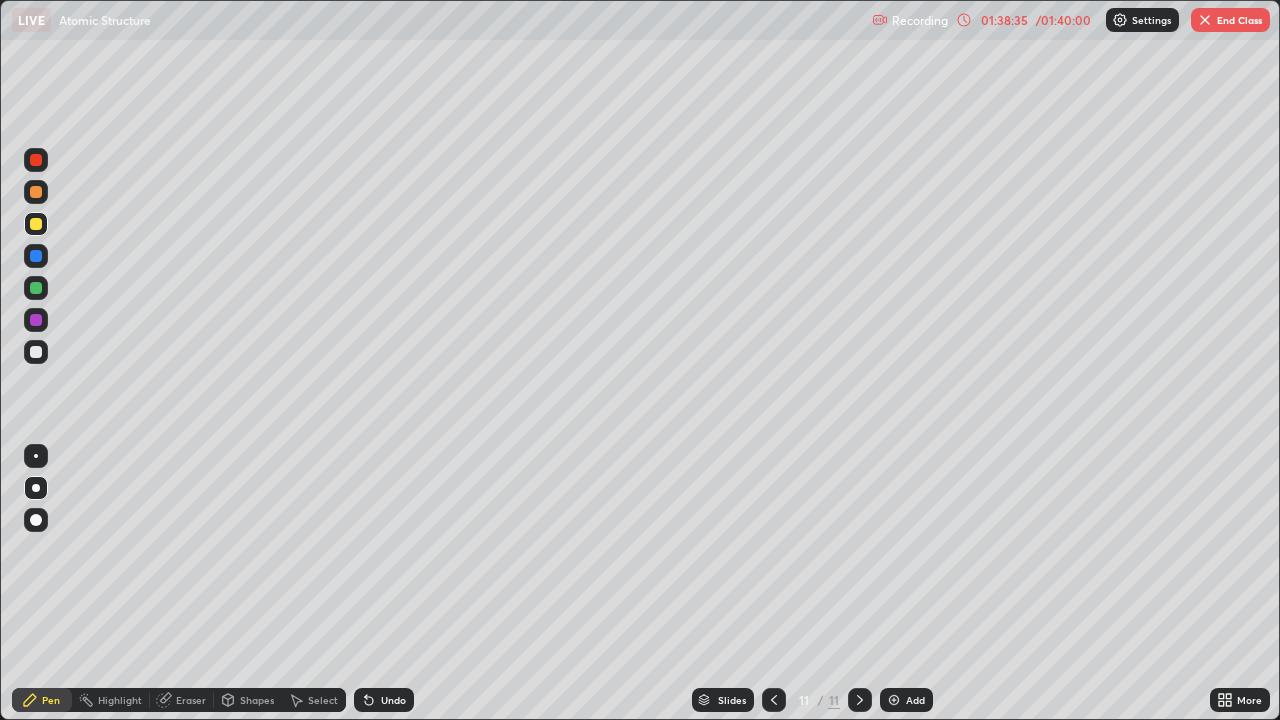 click at bounding box center [36, 288] 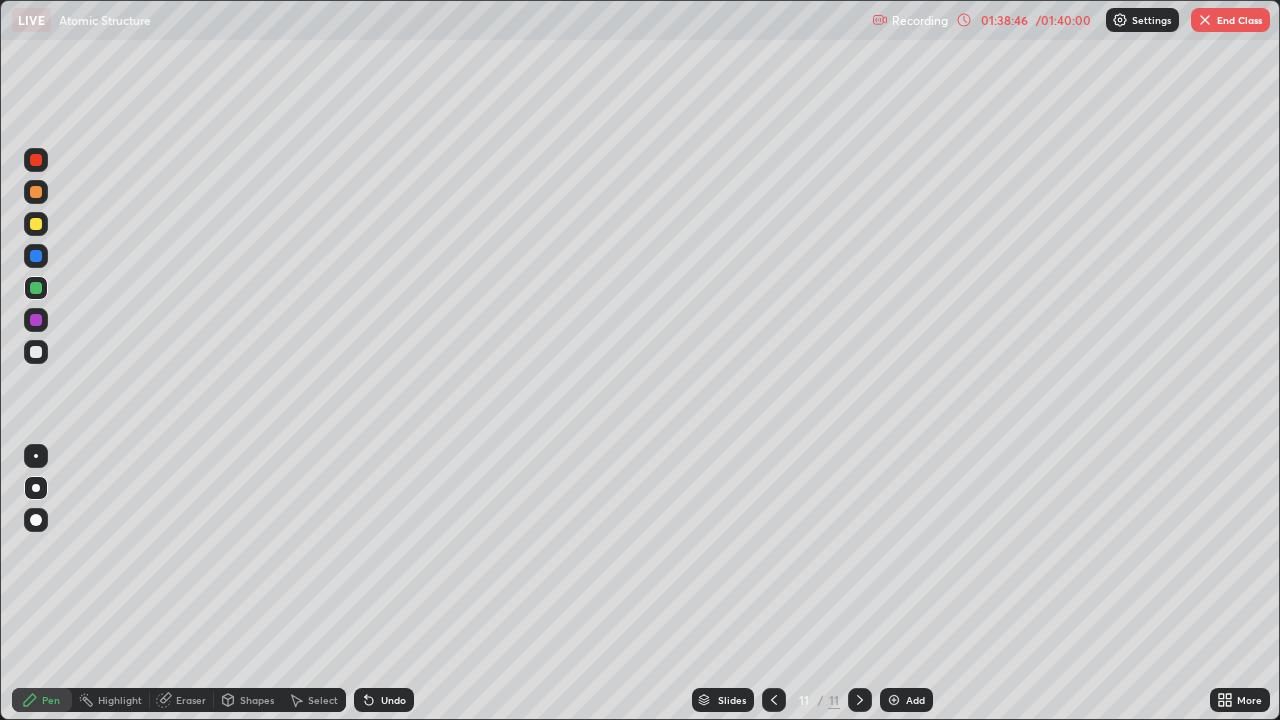 click on "Shapes" at bounding box center (257, 700) 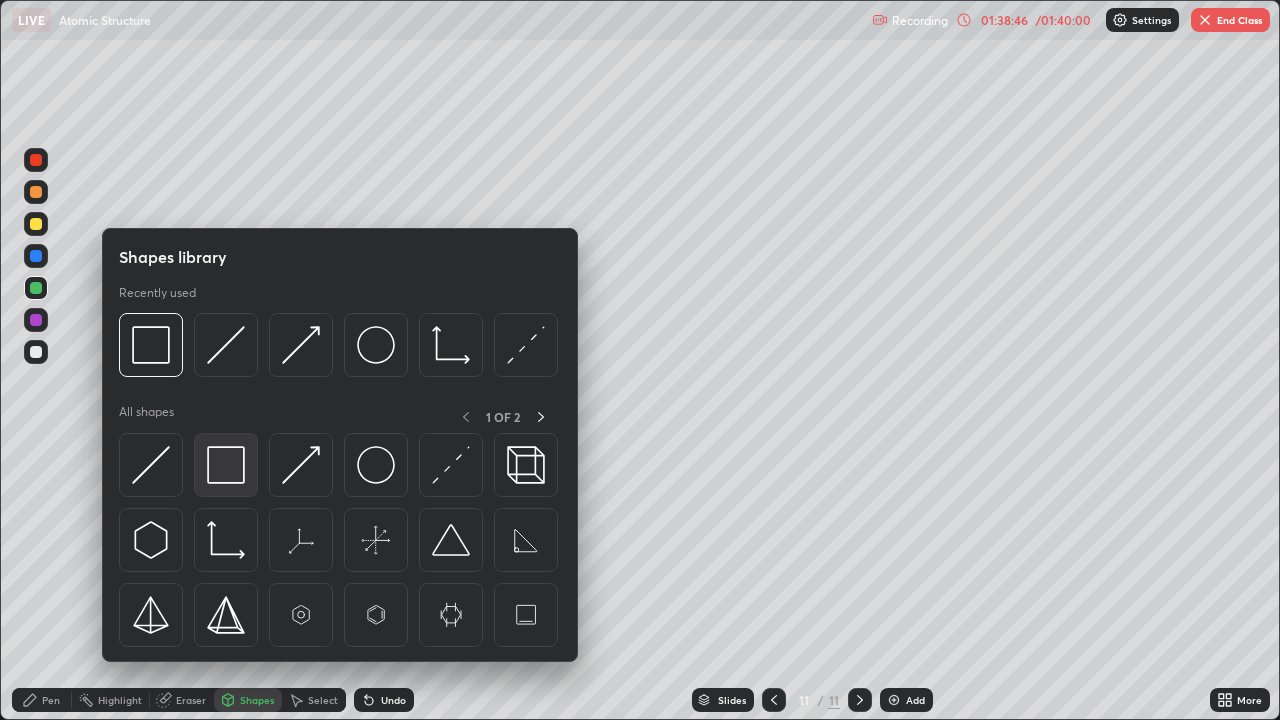 click at bounding box center (226, 465) 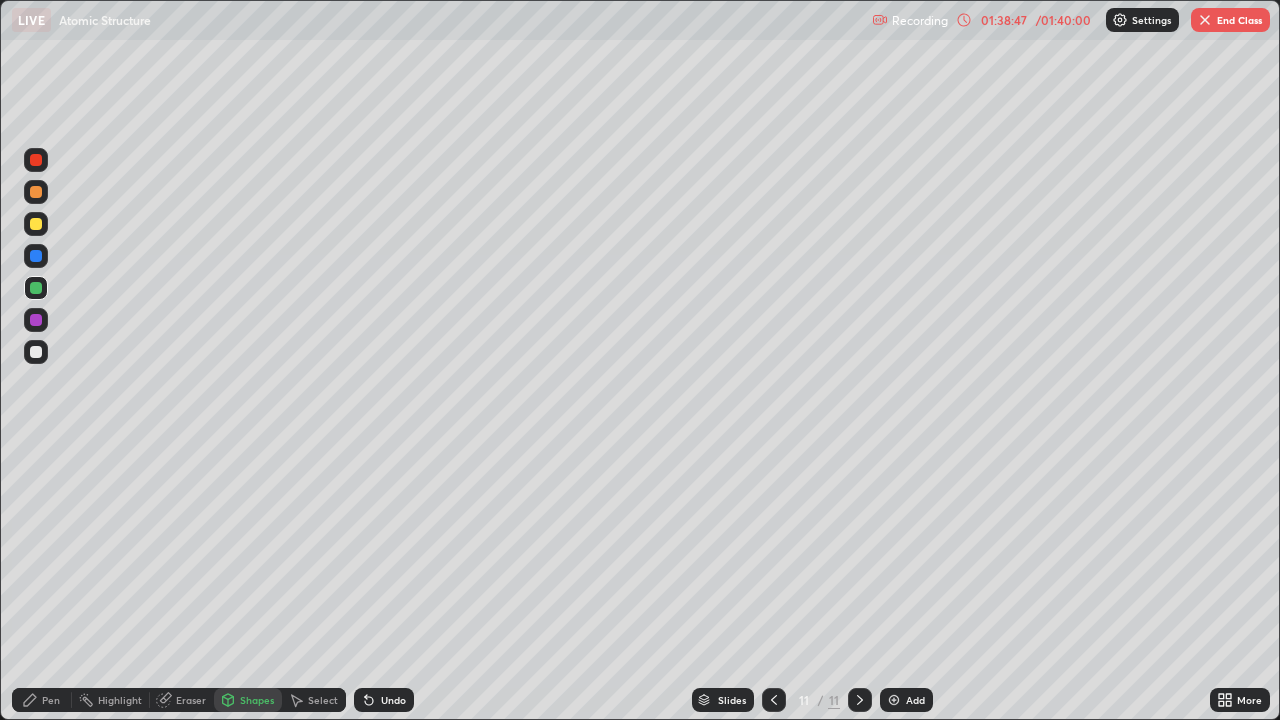click at bounding box center [36, 352] 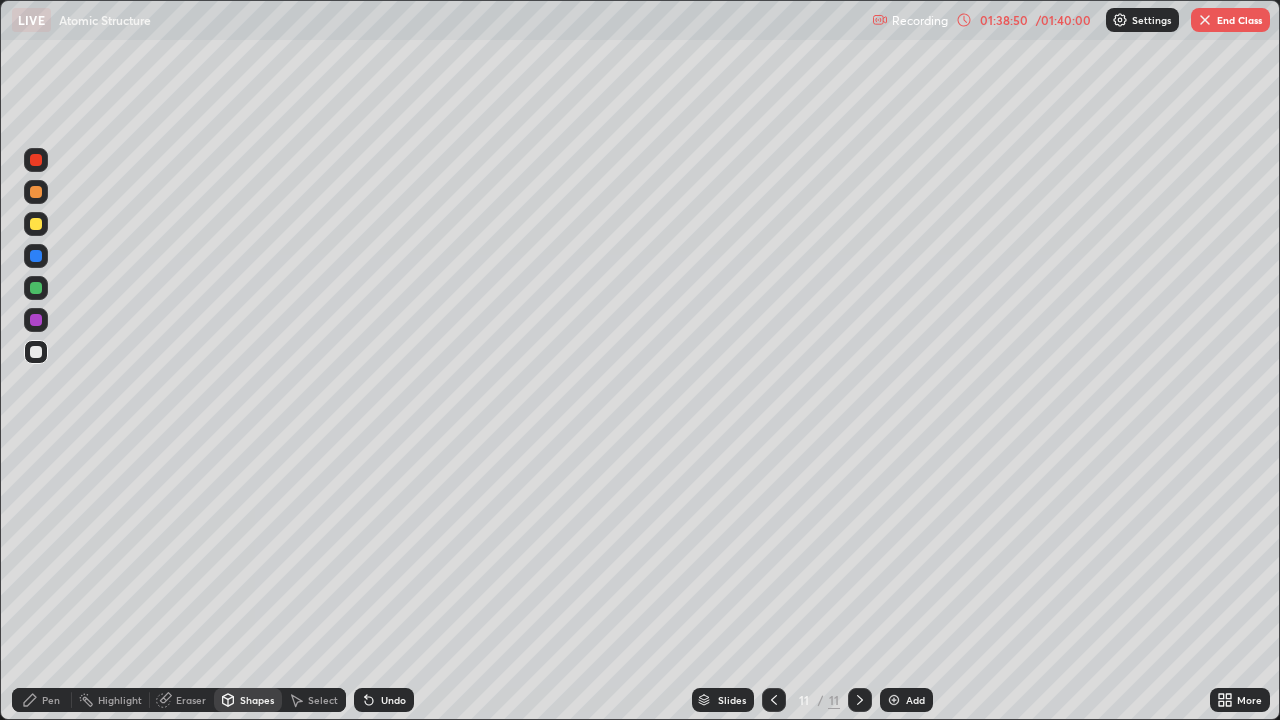 click on "Pen" at bounding box center [51, 700] 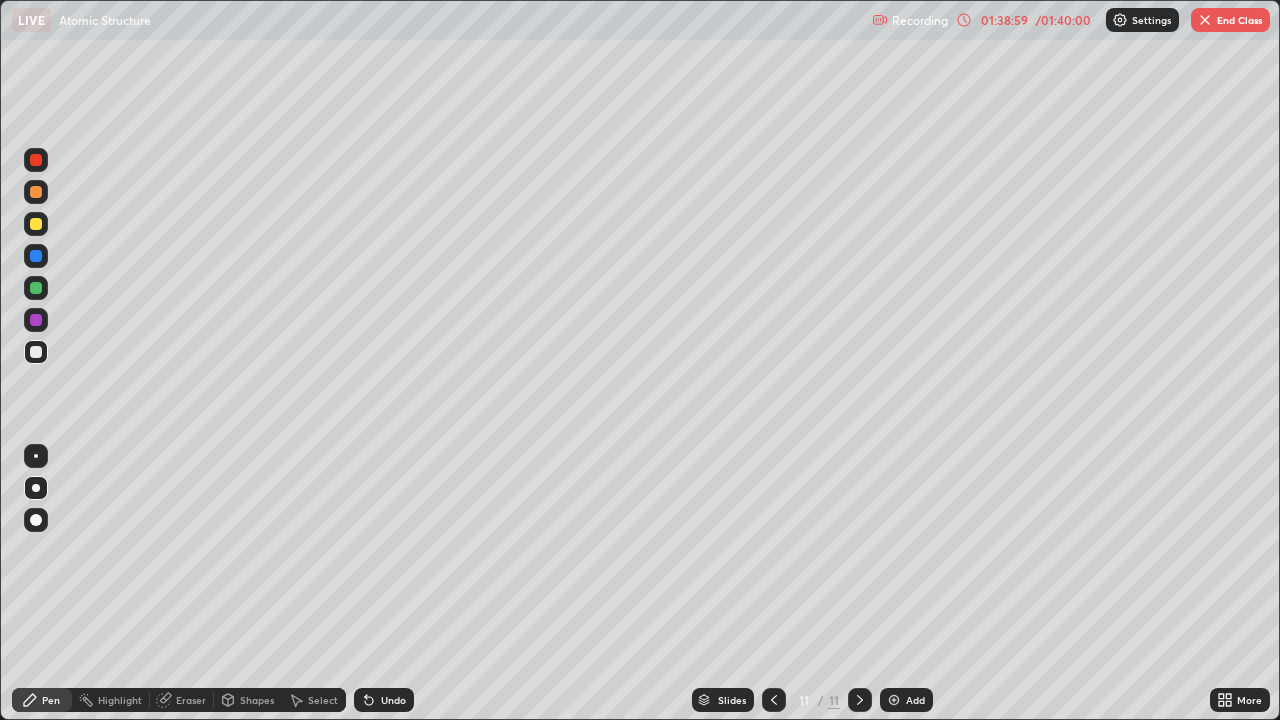 click at bounding box center [36, 320] 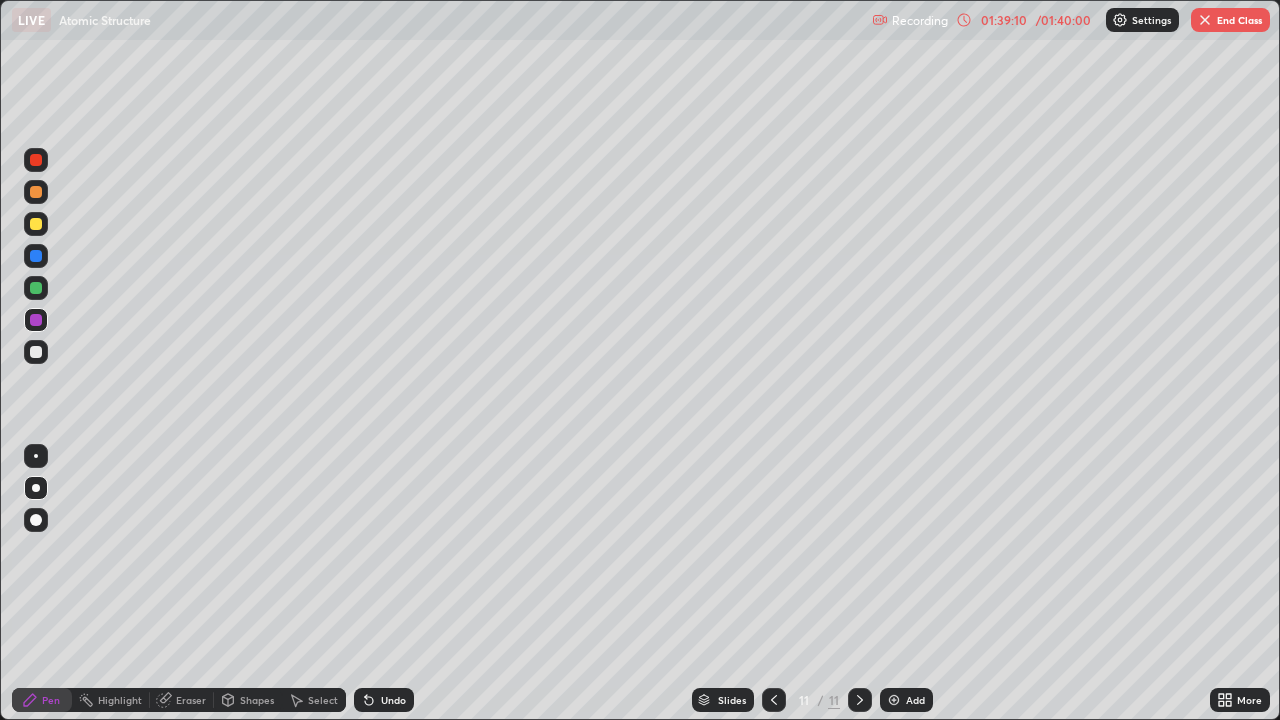 click 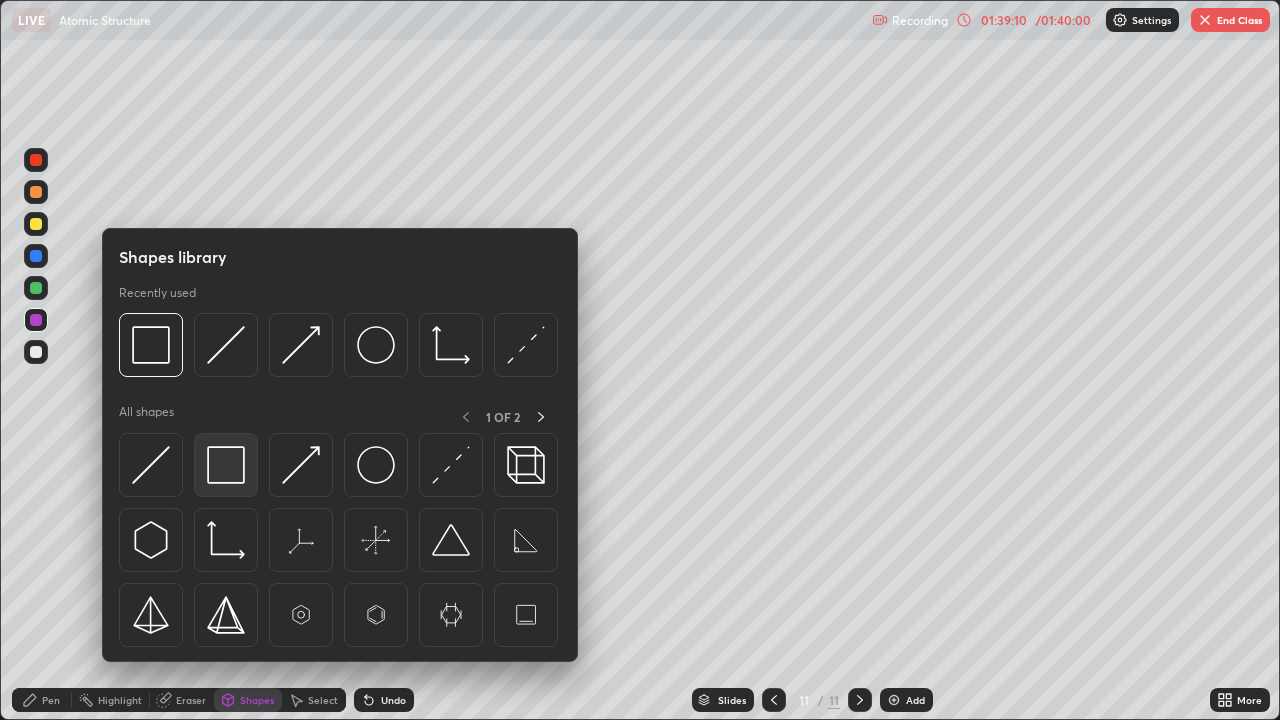 click at bounding box center (226, 465) 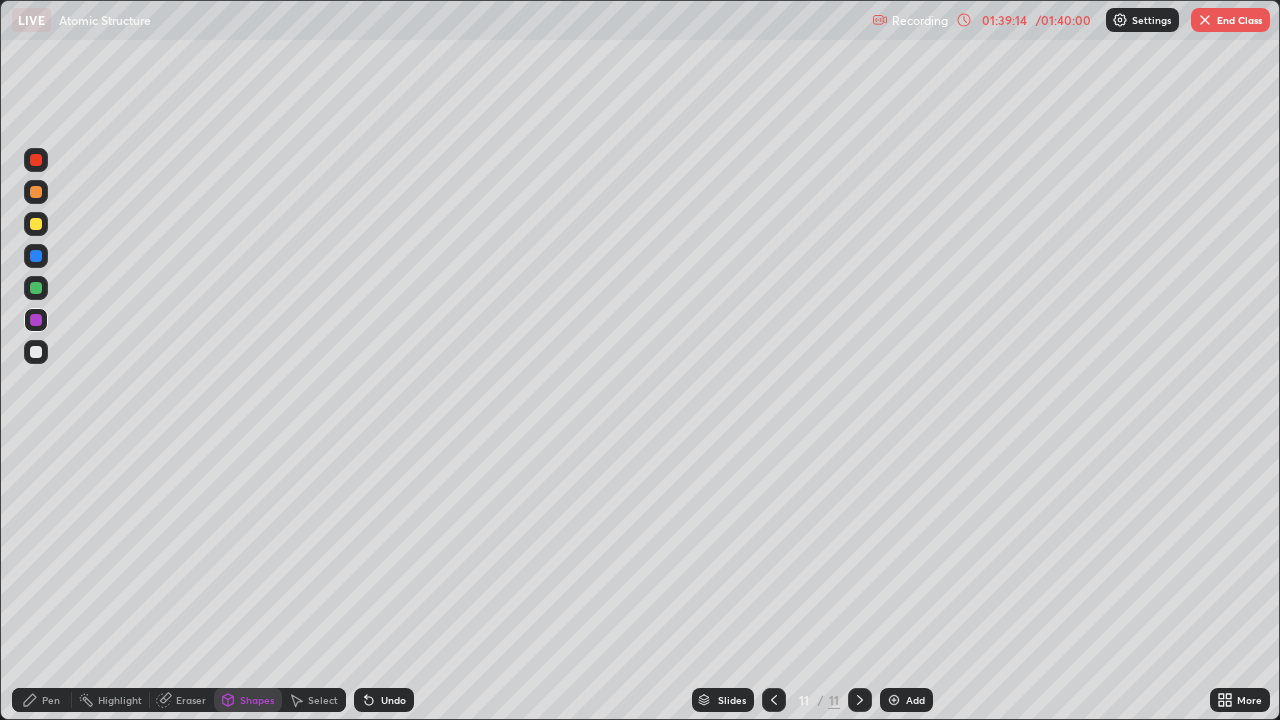 click at bounding box center (36, 352) 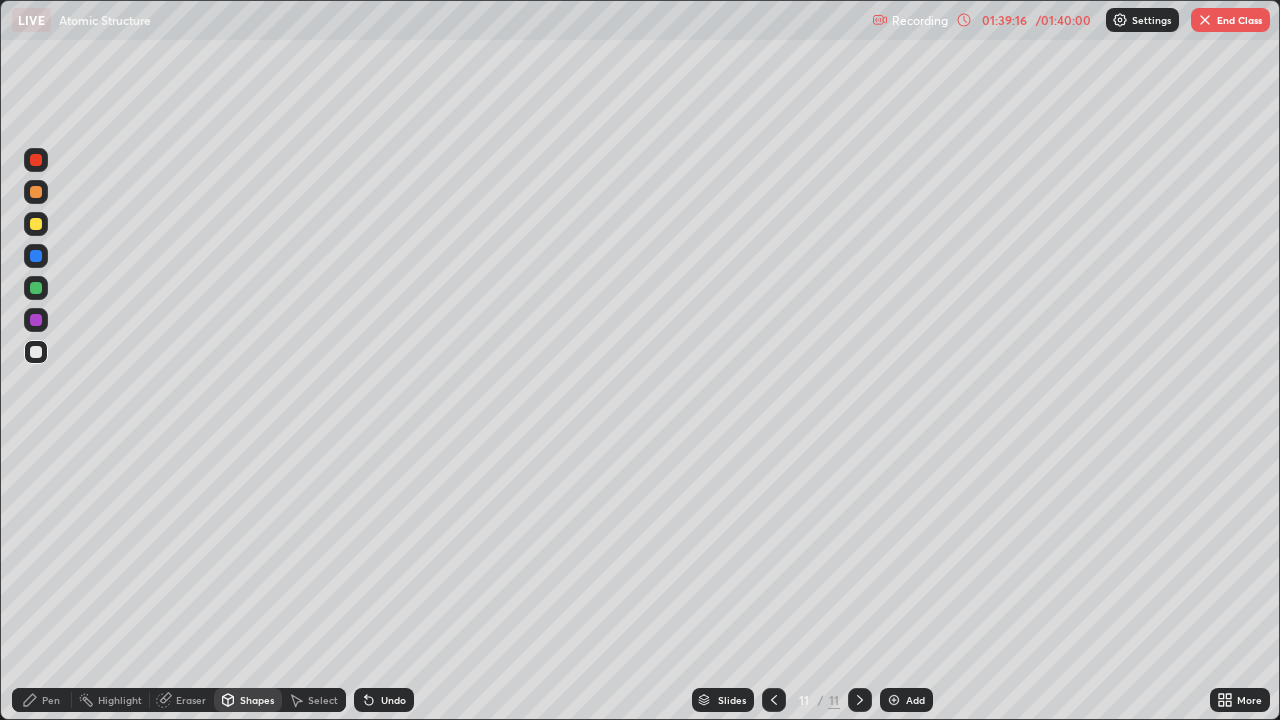 click 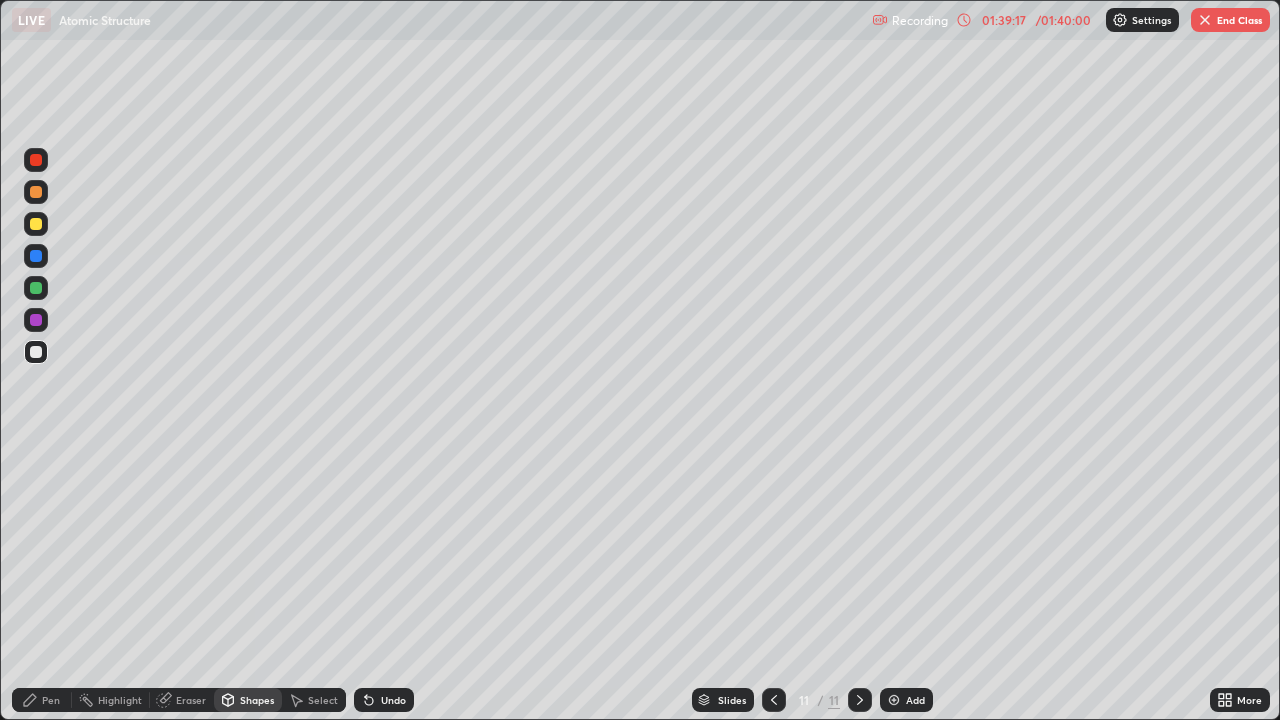 click on "Pen" at bounding box center [51, 700] 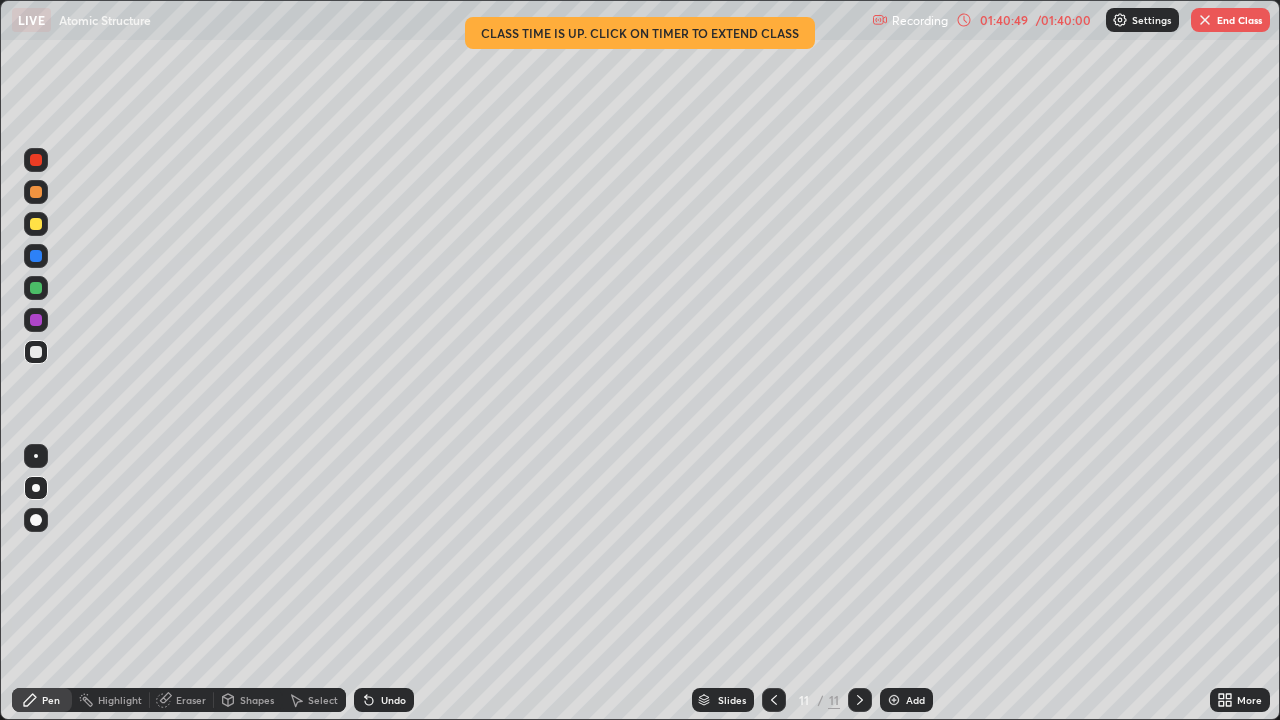 click on "Eraser" at bounding box center (182, 700) 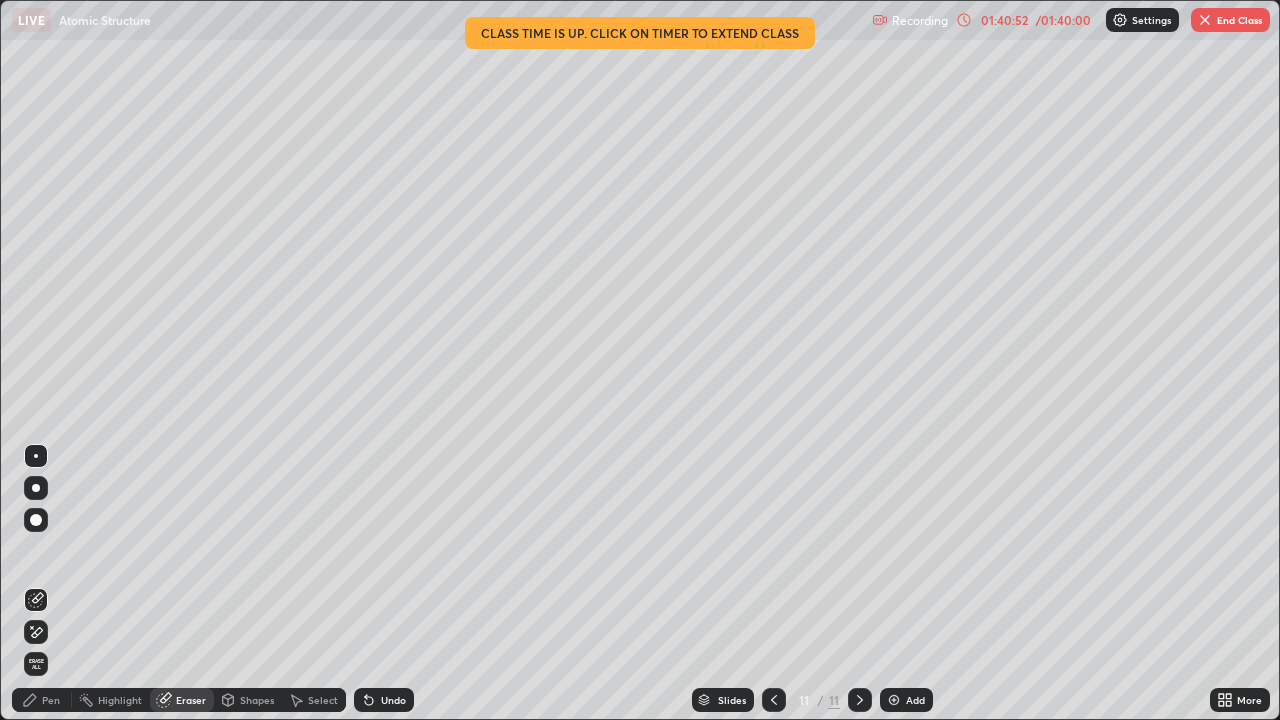 click on "Pen" at bounding box center [51, 700] 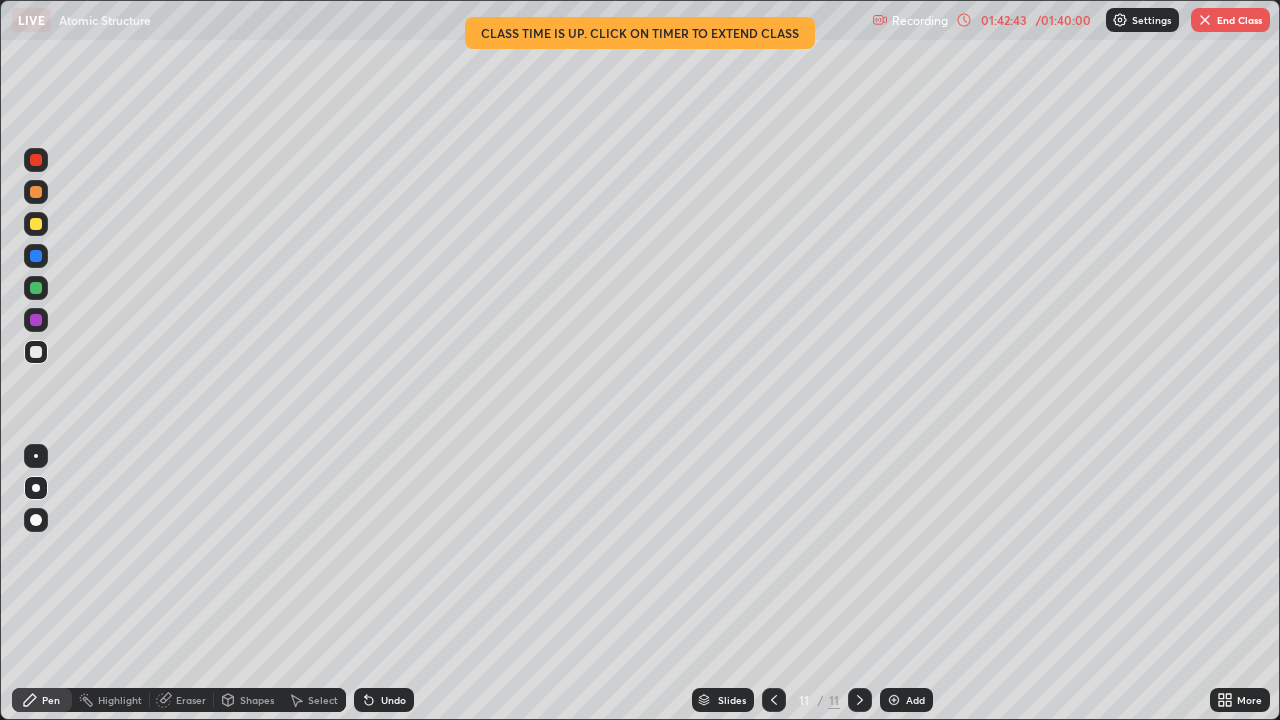 click on "End Class" at bounding box center (1230, 20) 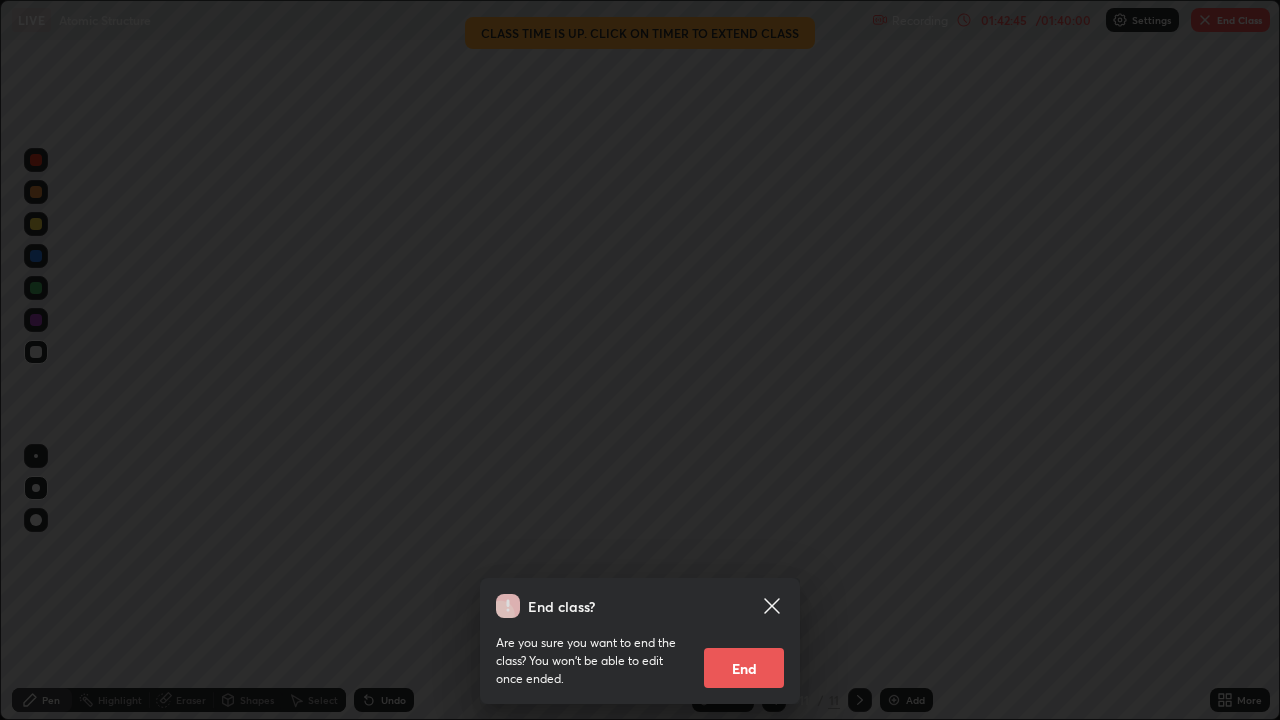 click on "Are you sure you want to end the class? You won’t be able to edit once ended." at bounding box center [592, 661] 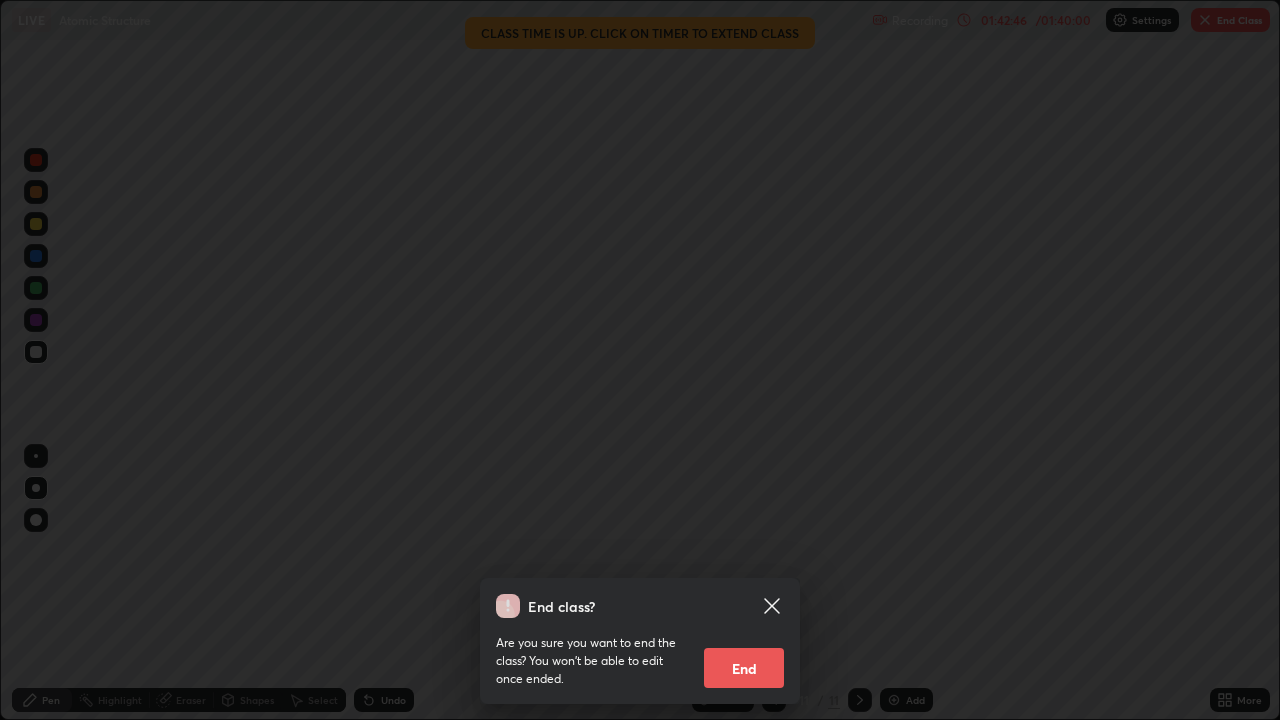 click on "End" at bounding box center [744, 668] 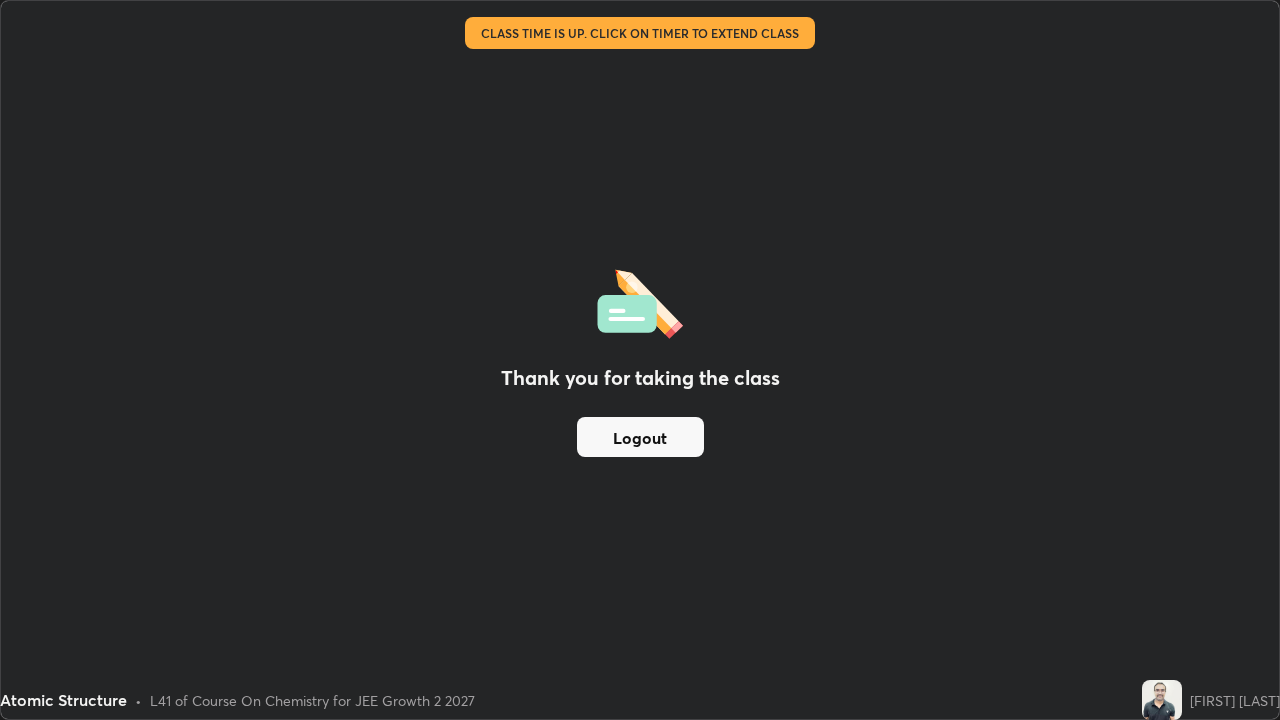 click on "Logout" at bounding box center [640, 437] 